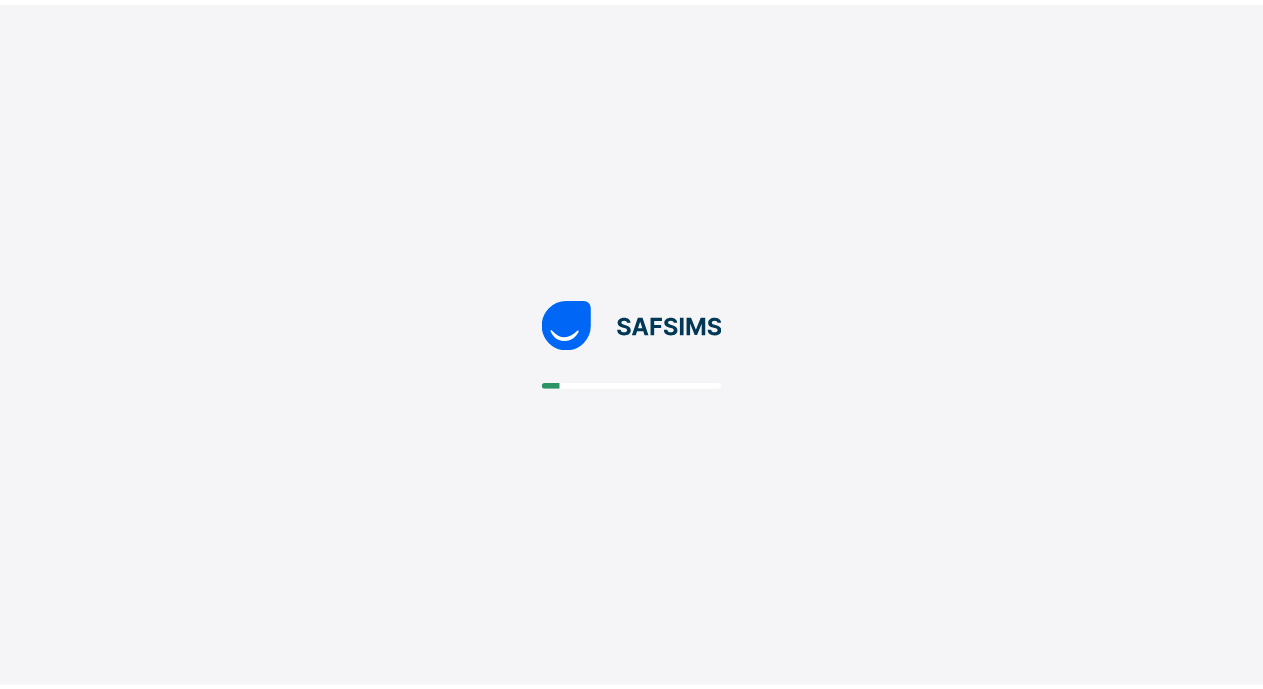 scroll, scrollTop: 0, scrollLeft: 0, axis: both 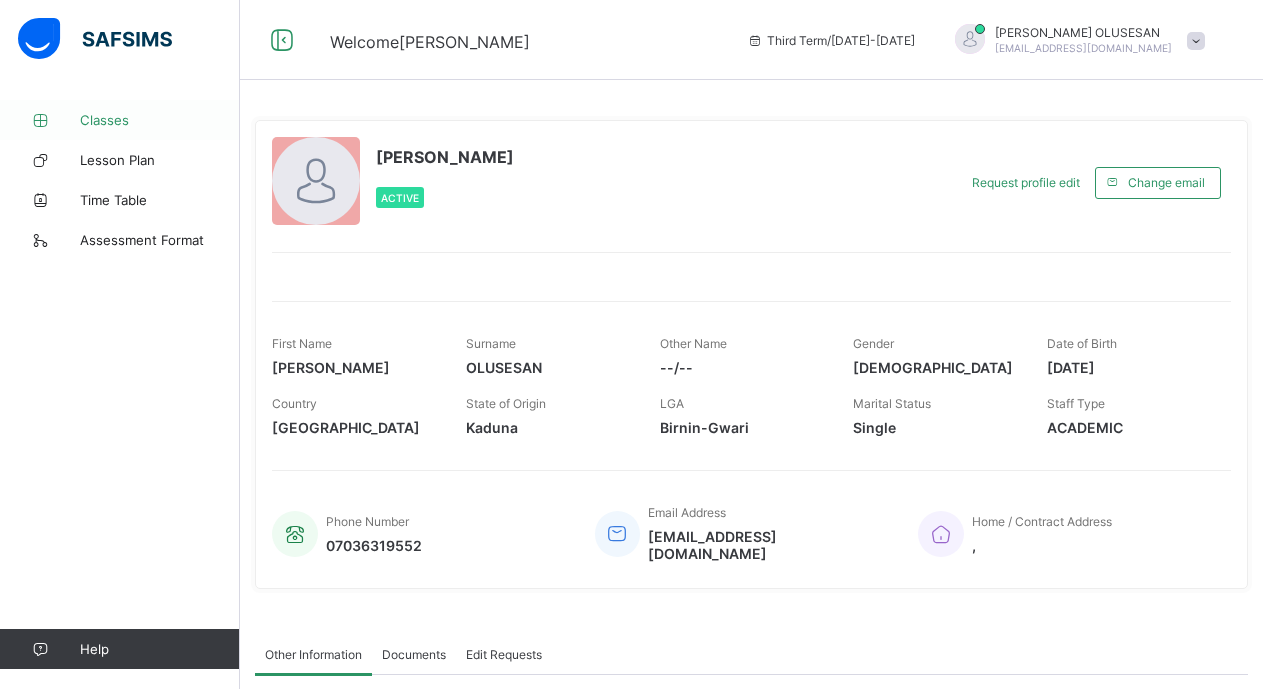 click on "Classes" at bounding box center (160, 120) 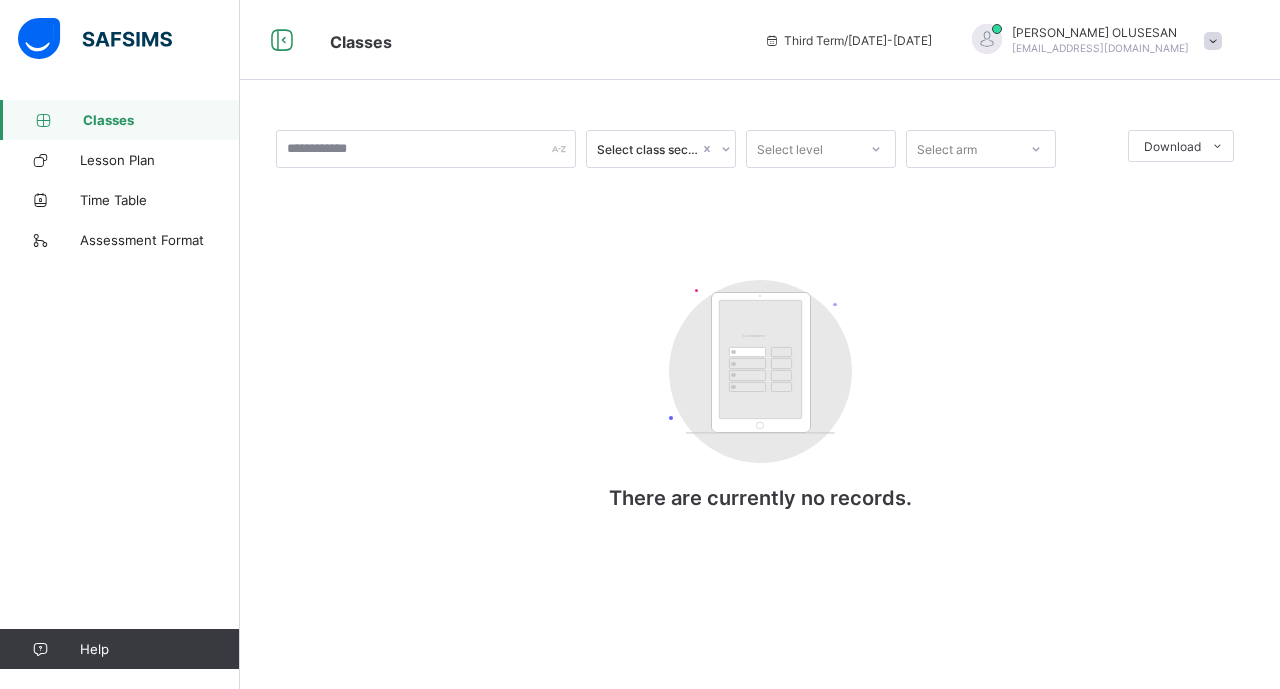 click on "Classes" at bounding box center (161, 120) 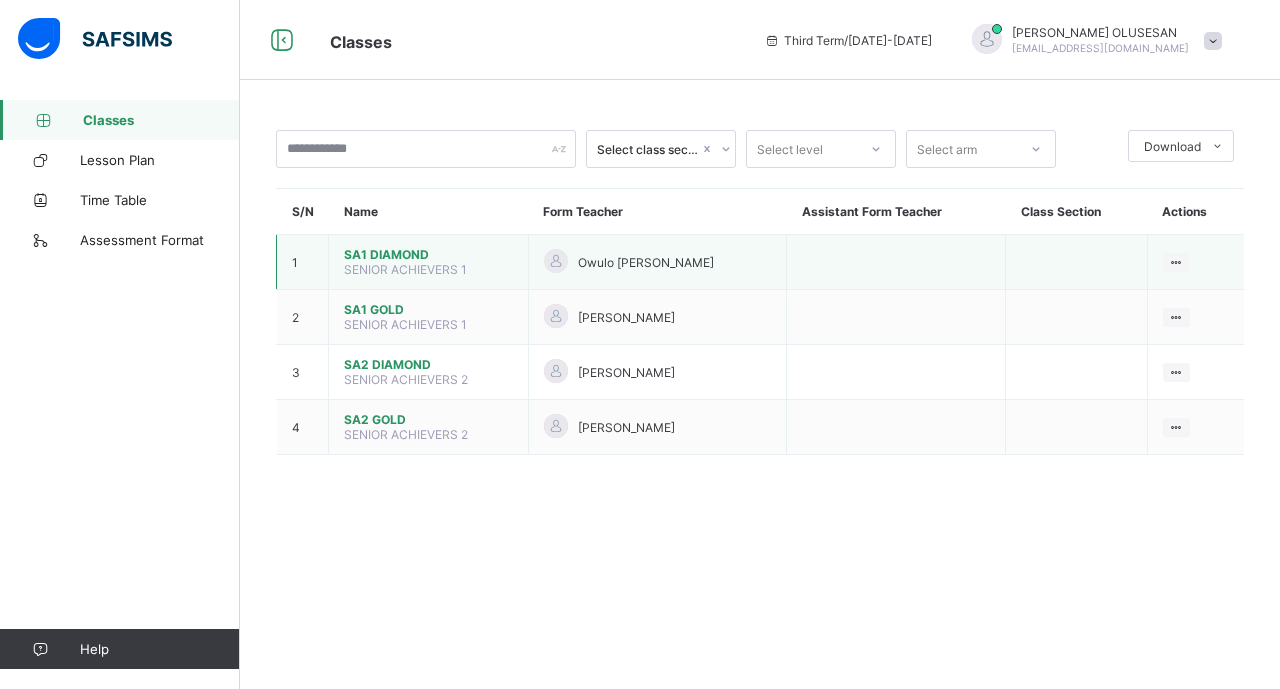 click on "SA1   DIAMOND" at bounding box center [428, 254] 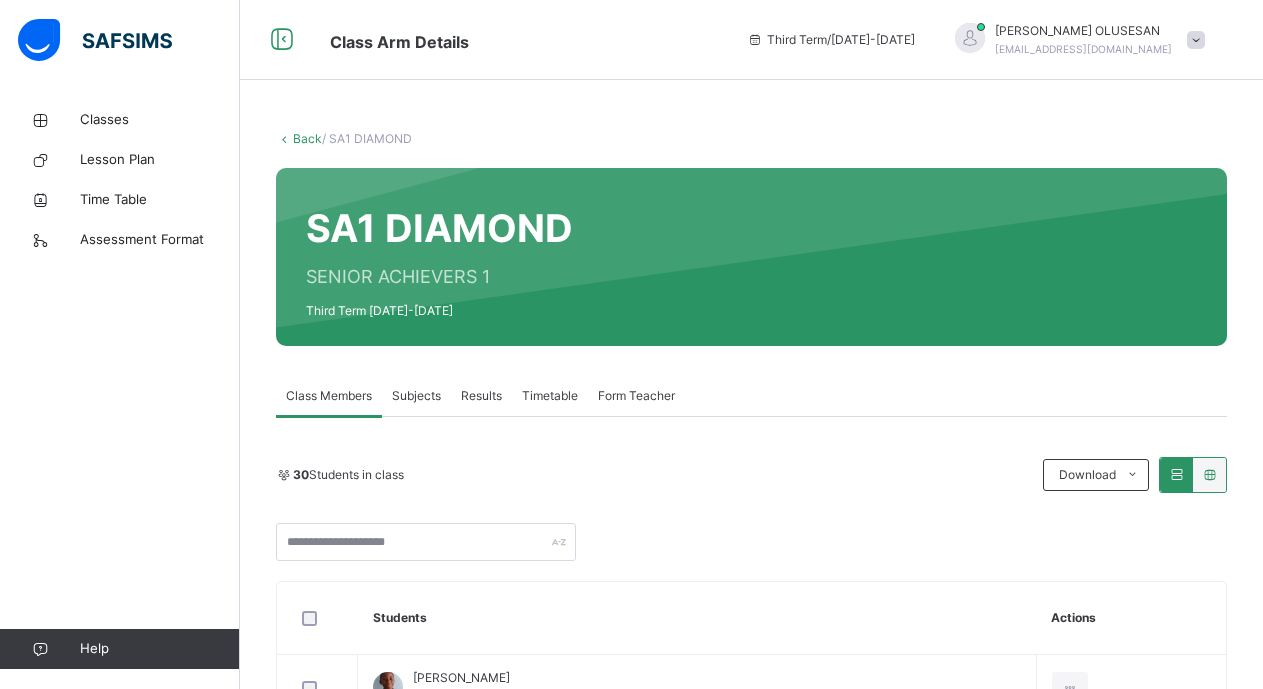 scroll, scrollTop: 13, scrollLeft: 0, axis: vertical 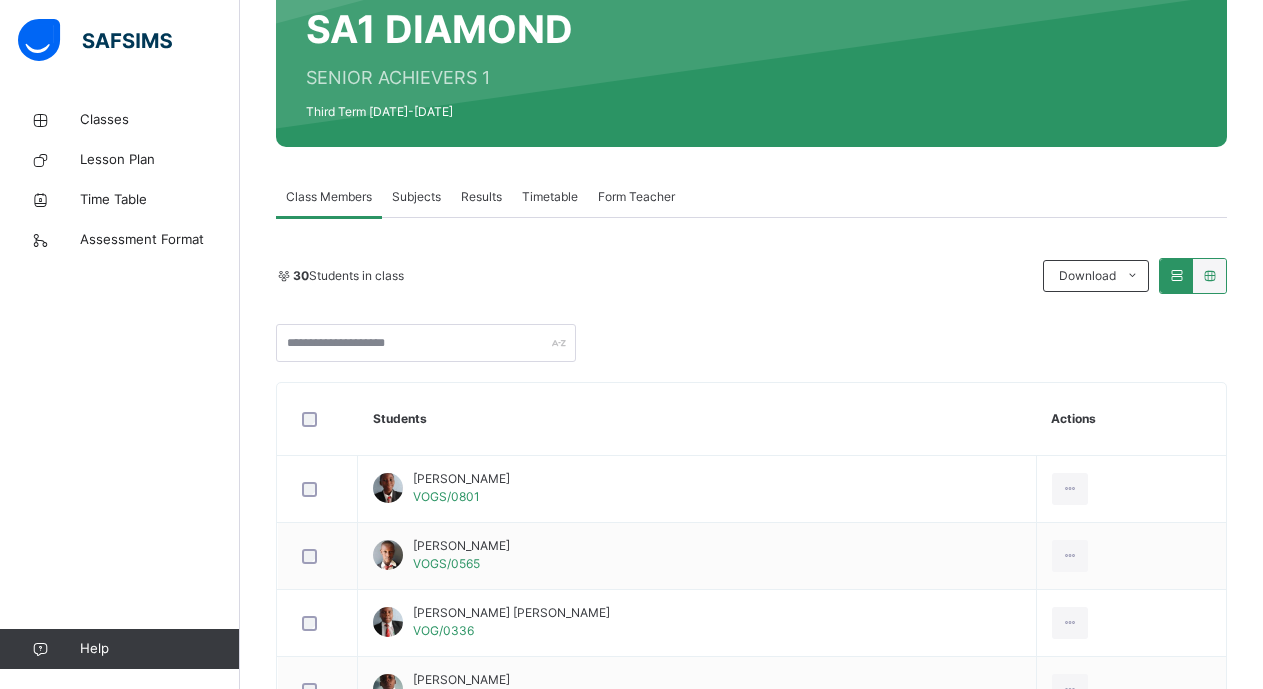 click on "Subjects" at bounding box center (416, 197) 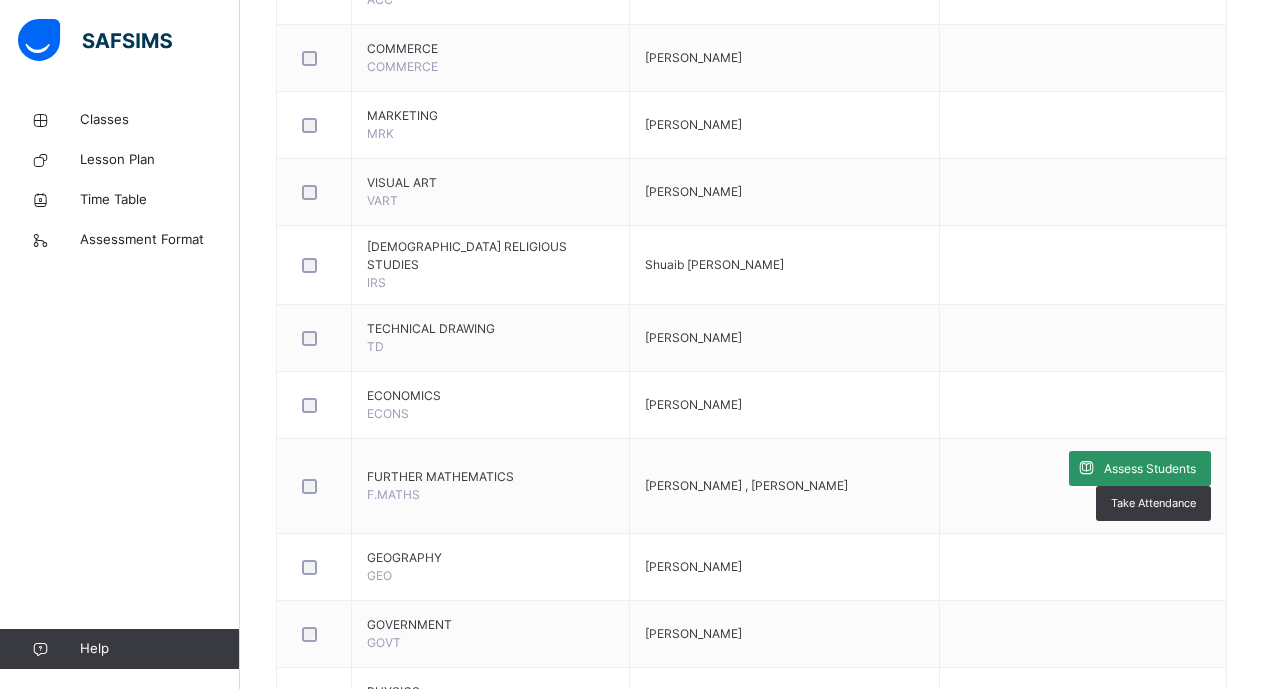 scroll, scrollTop: 1154, scrollLeft: 0, axis: vertical 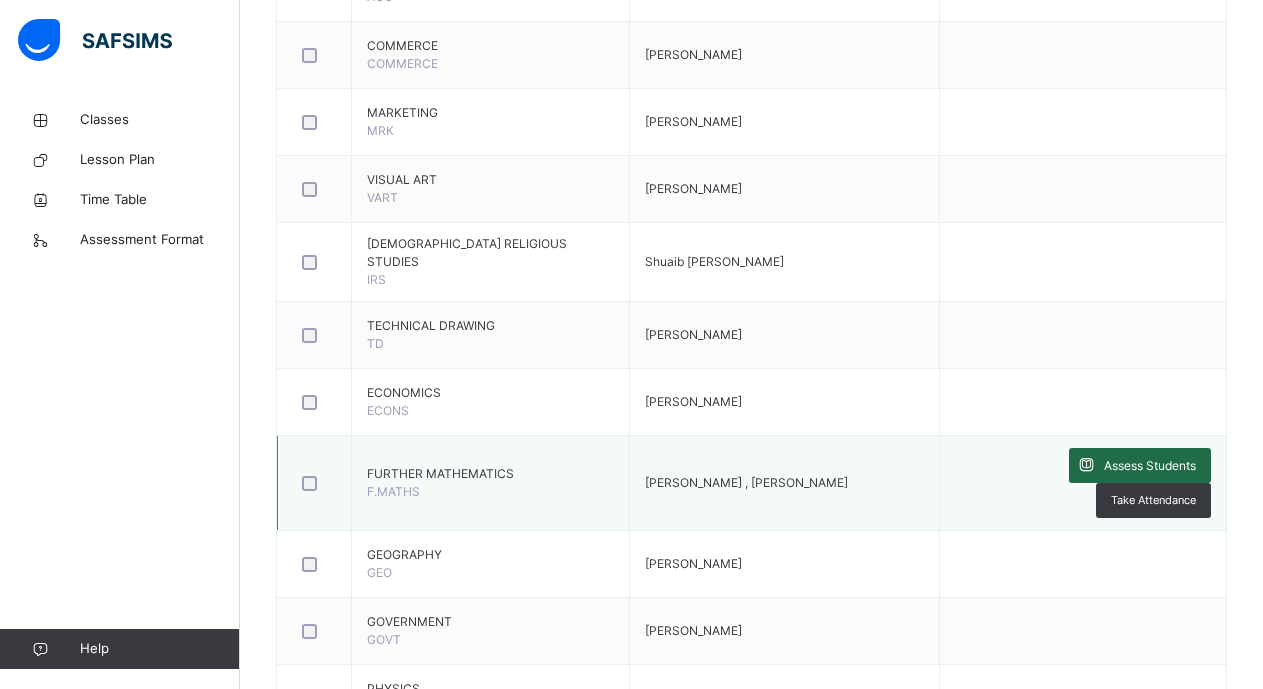 click on "Assess Students" at bounding box center [1150, 466] 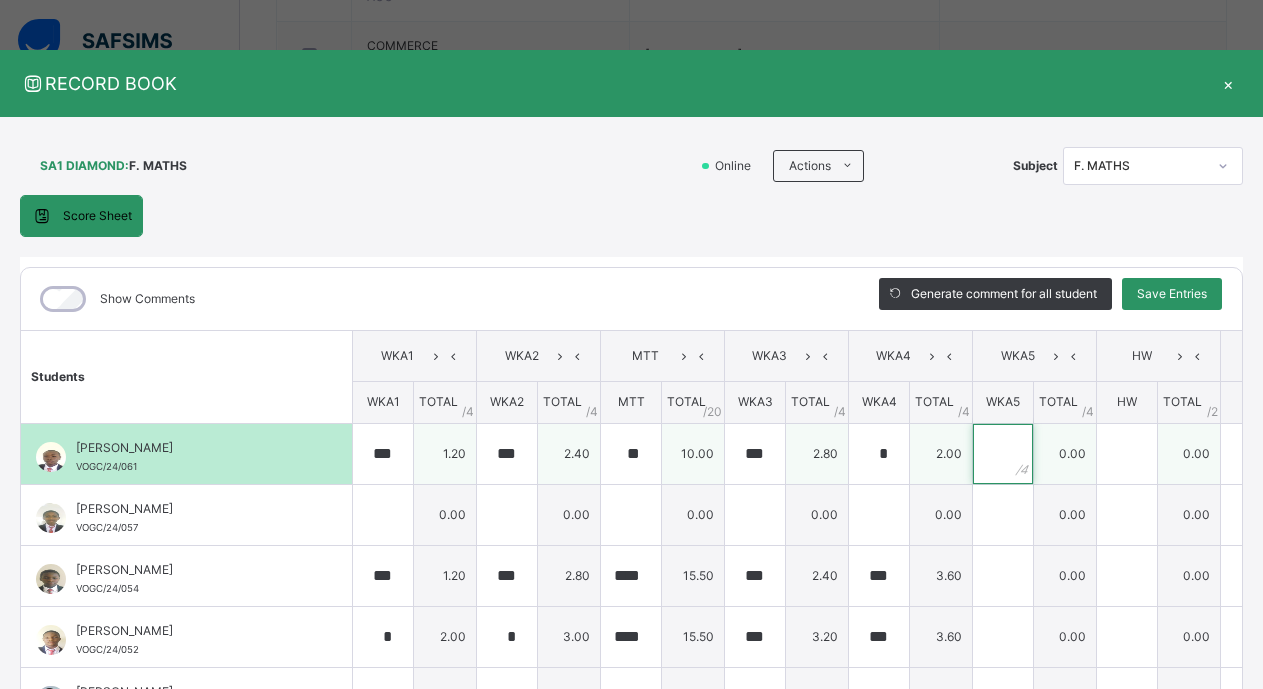 click at bounding box center (1003, 454) 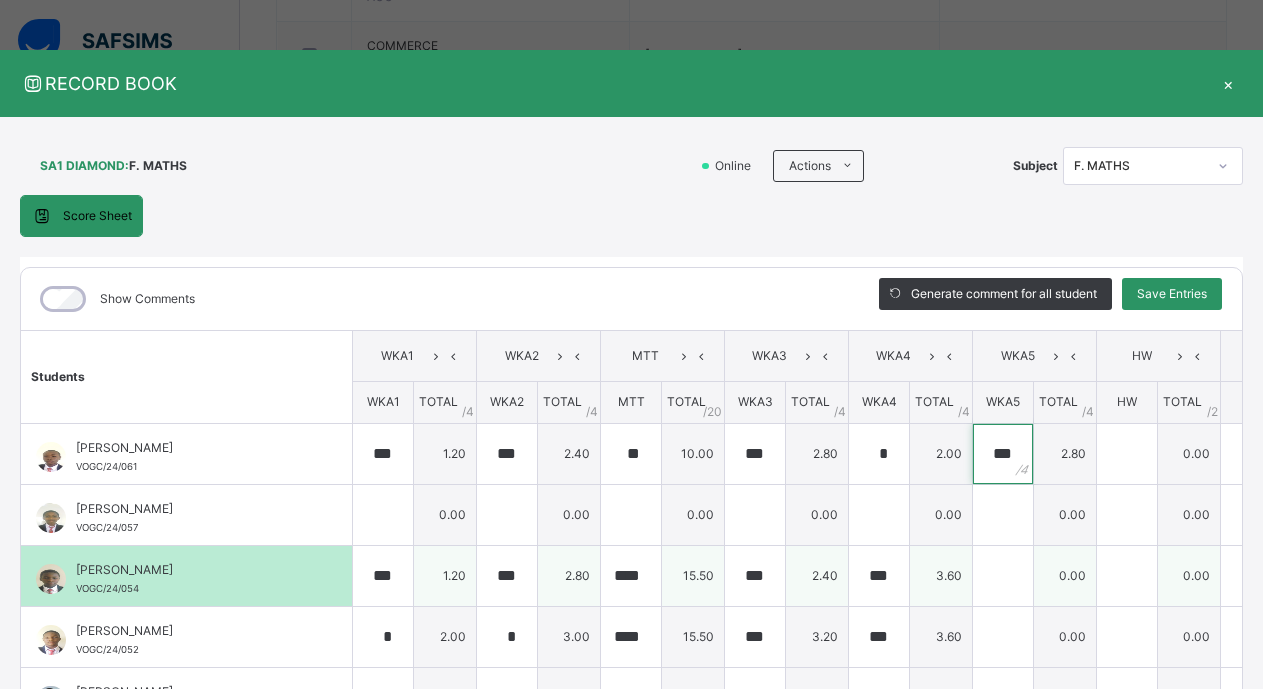 type on "***" 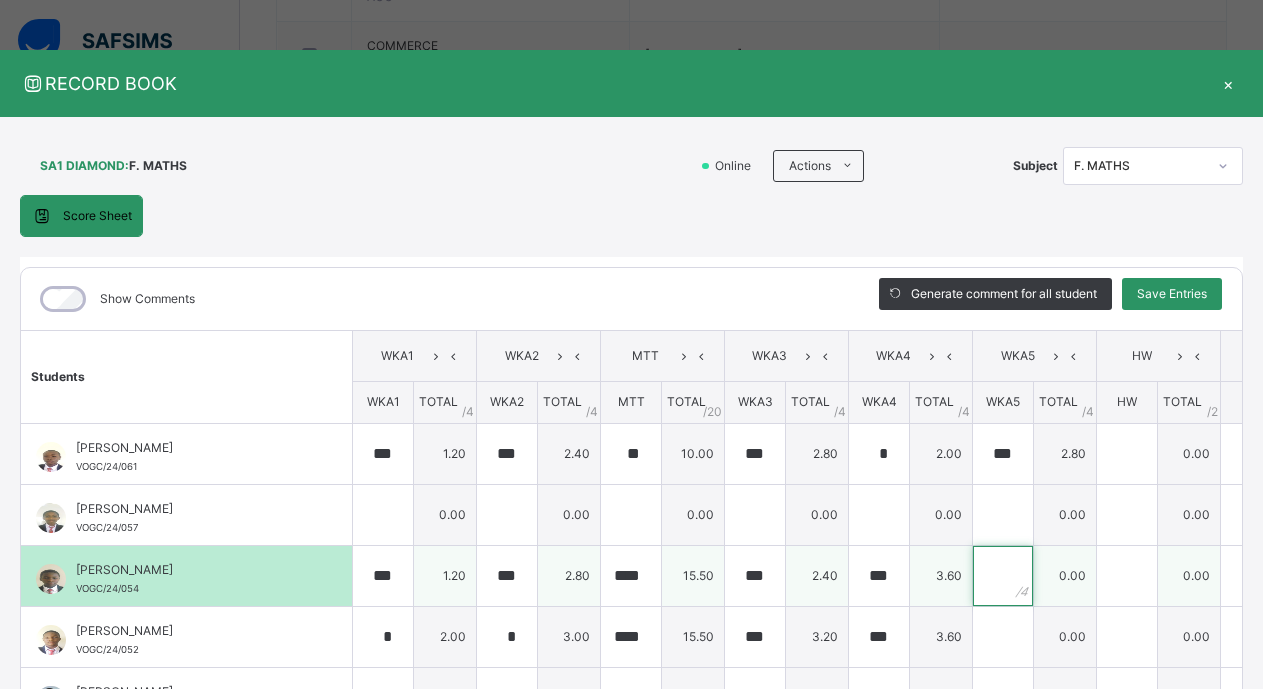 click at bounding box center (1003, 576) 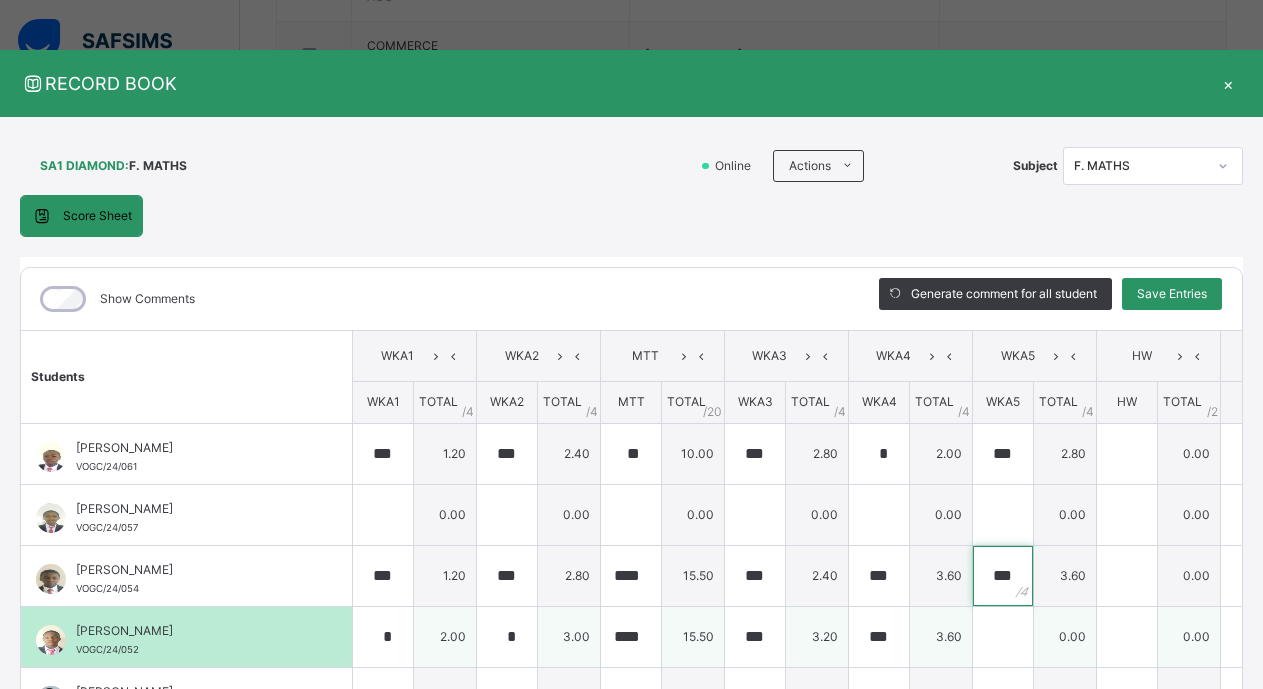 type on "***" 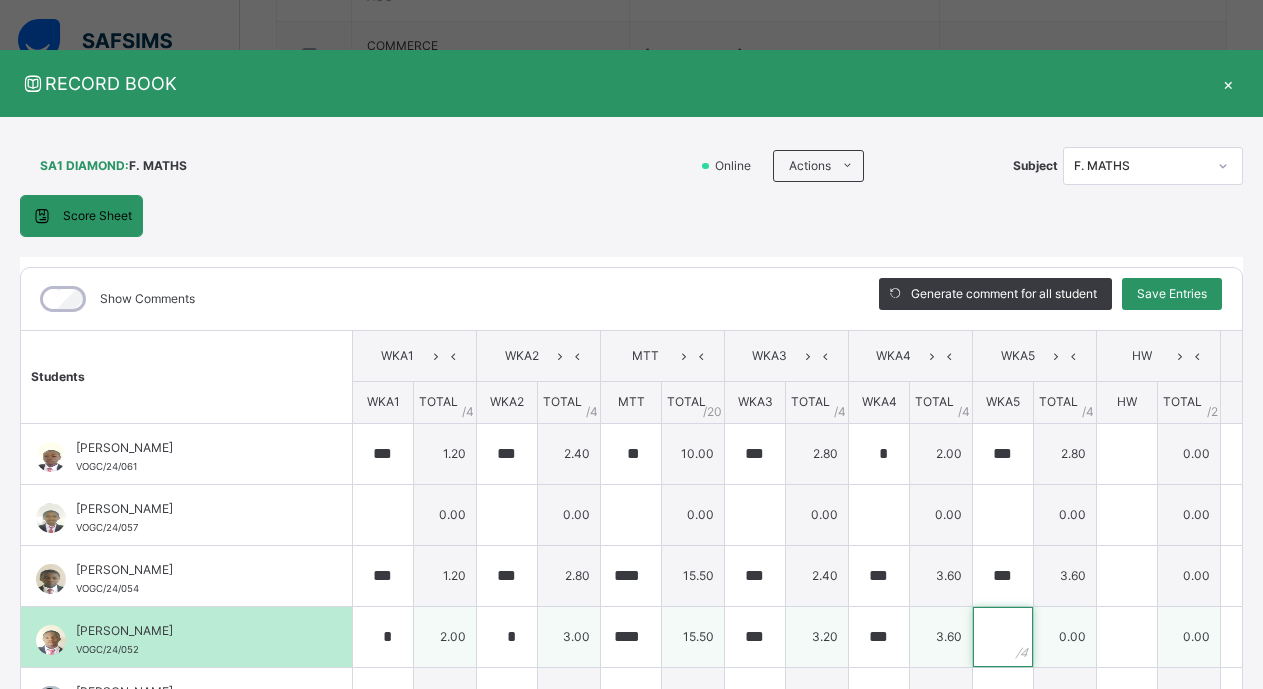 click at bounding box center (1003, 637) 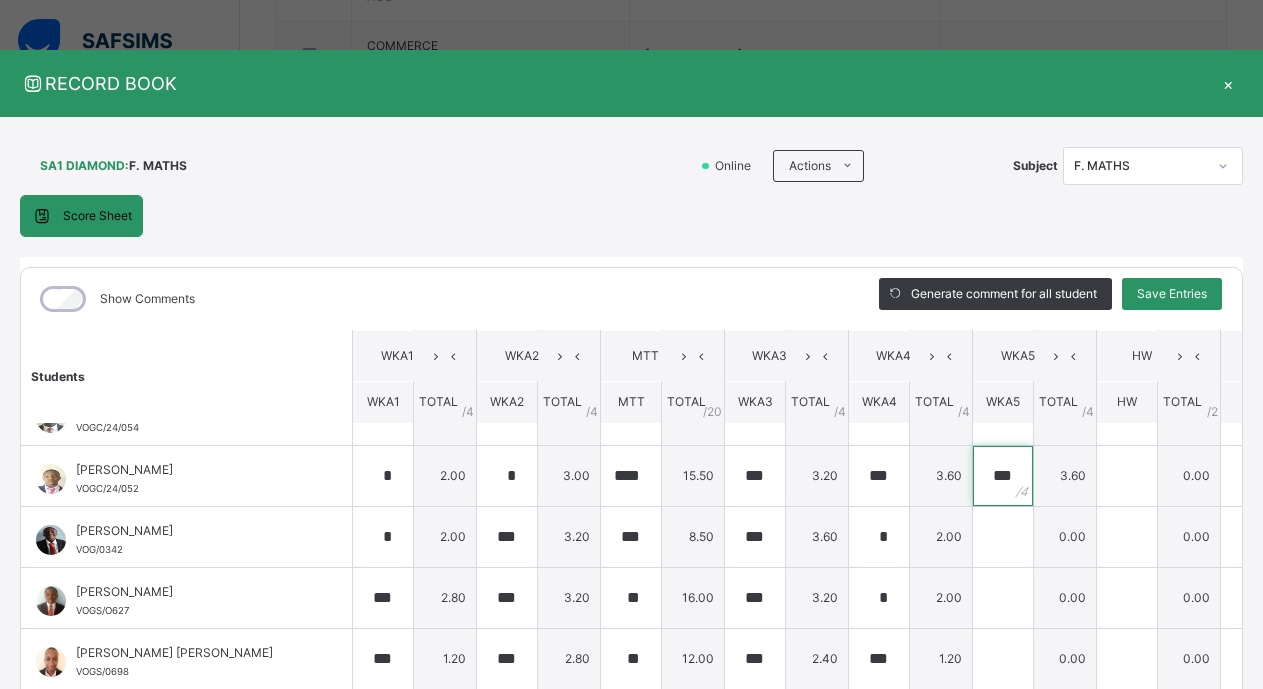 scroll, scrollTop: 162, scrollLeft: 0, axis: vertical 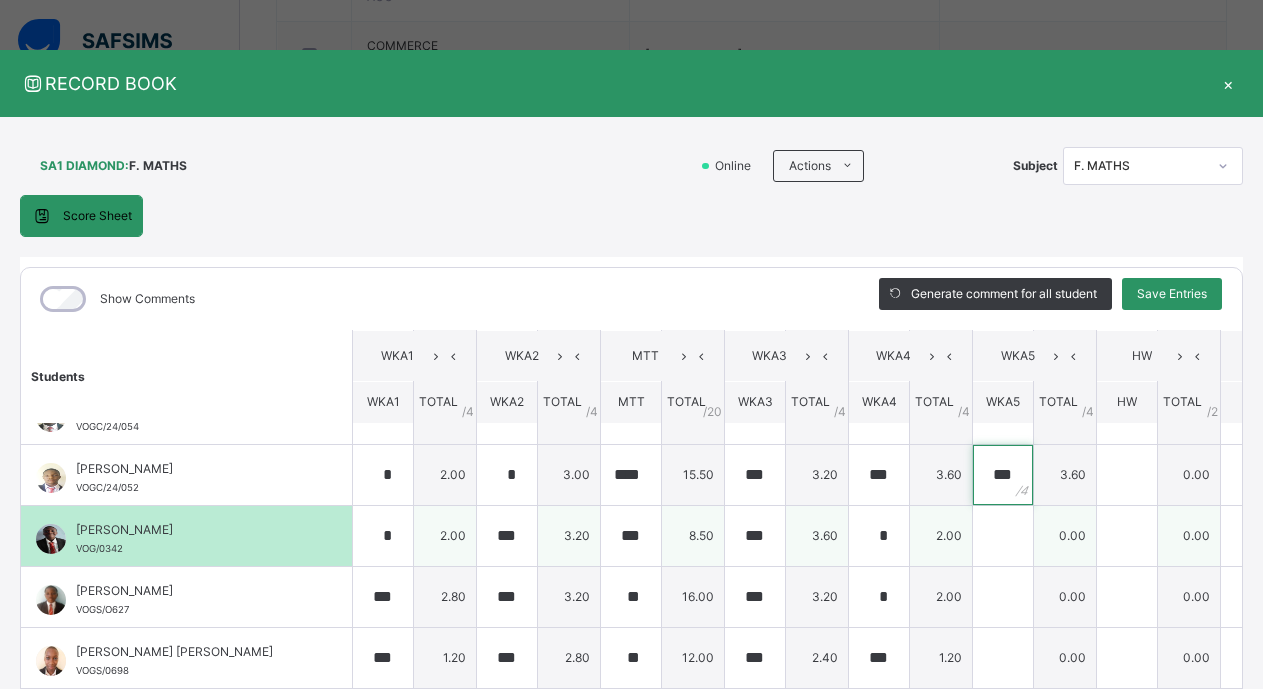 type on "***" 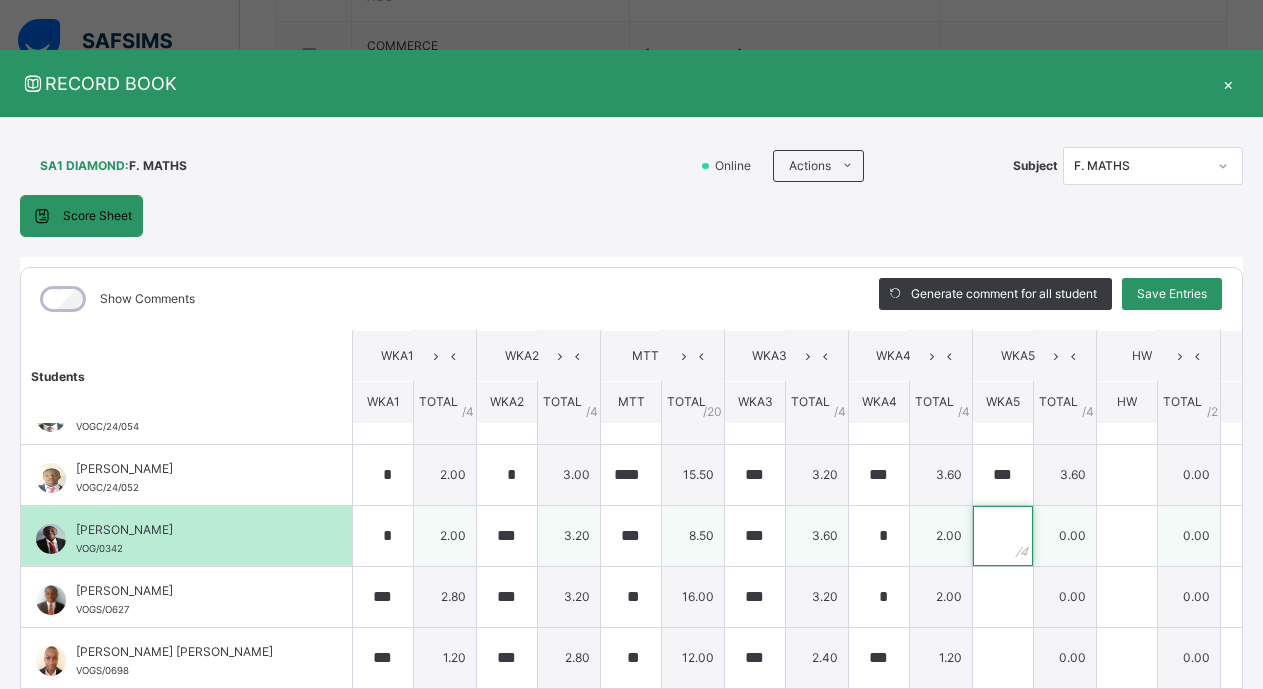 click at bounding box center (1003, 536) 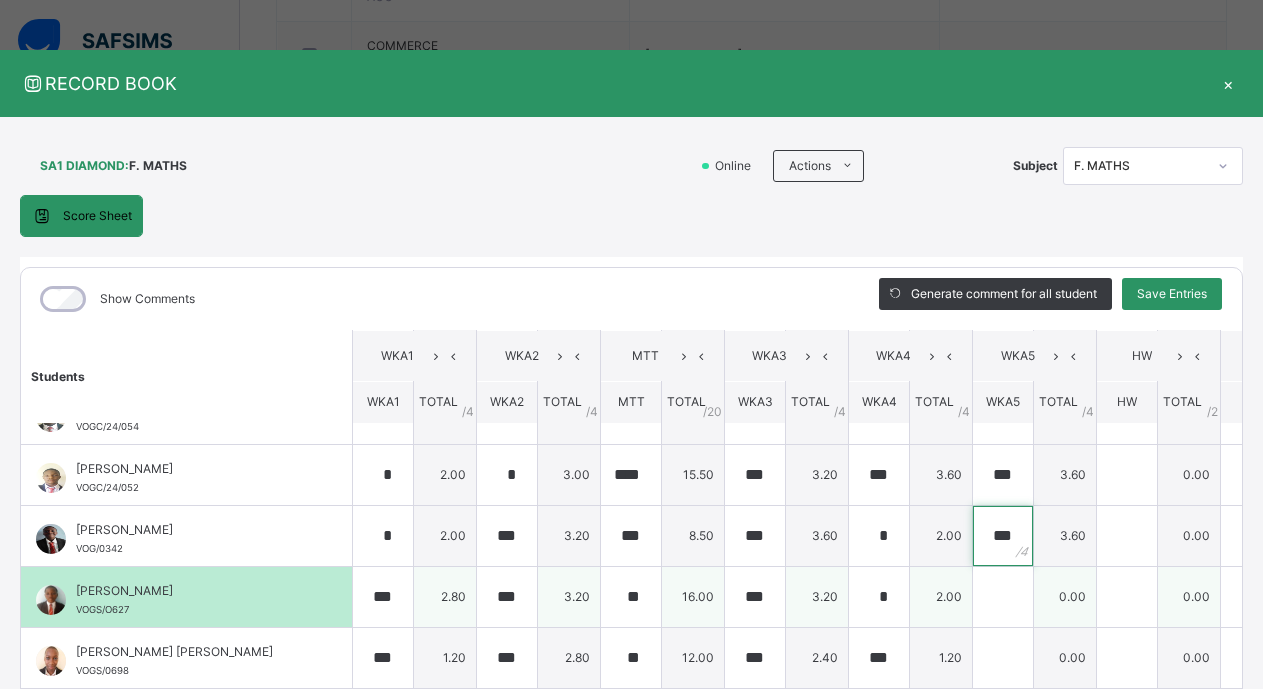 type on "***" 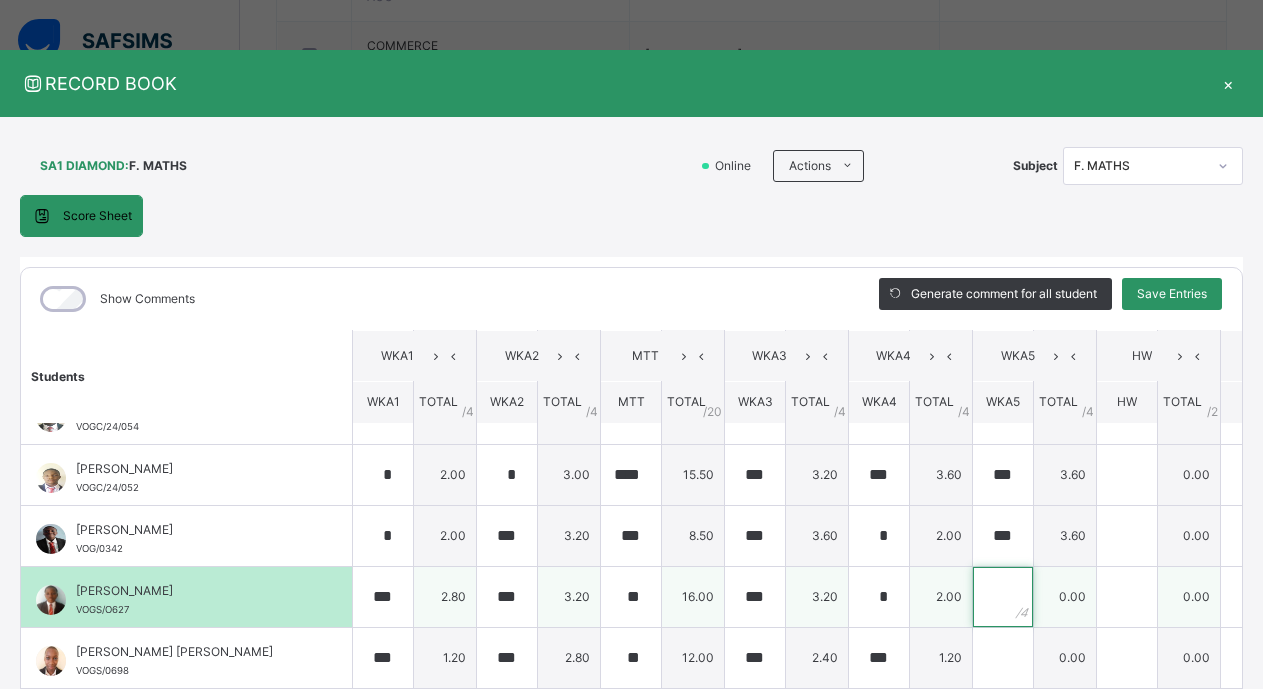 click at bounding box center (1003, 597) 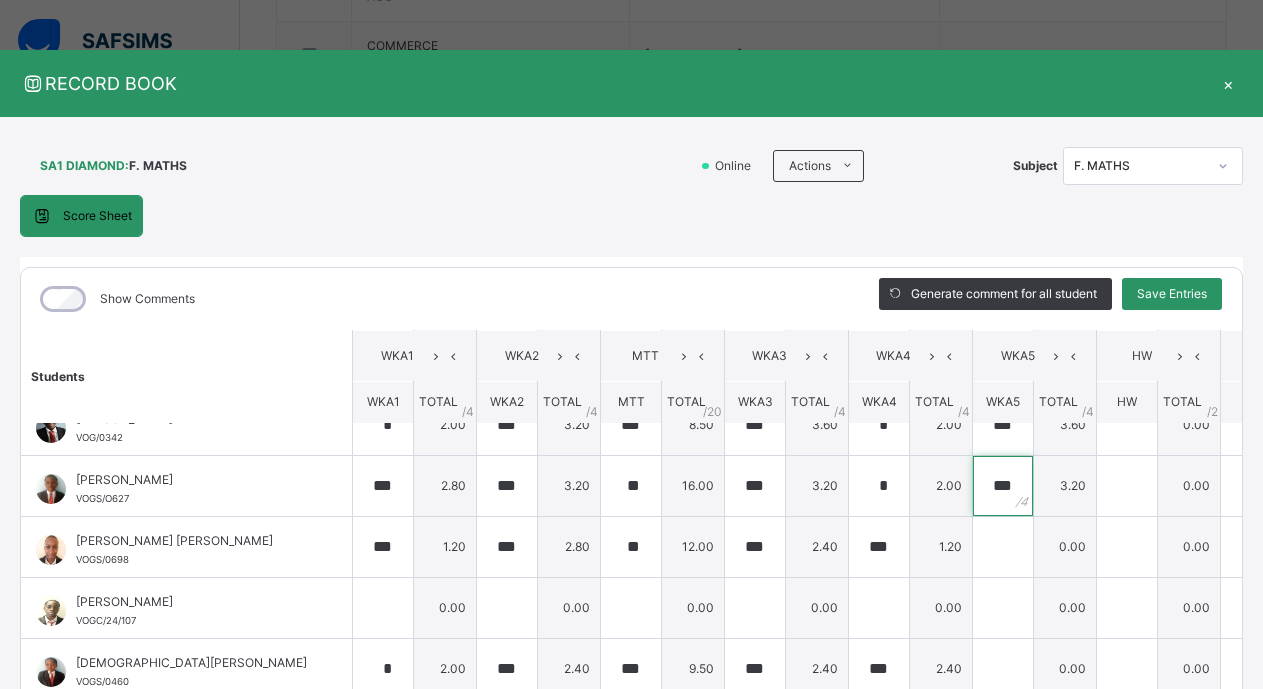 scroll, scrollTop: 277, scrollLeft: 0, axis: vertical 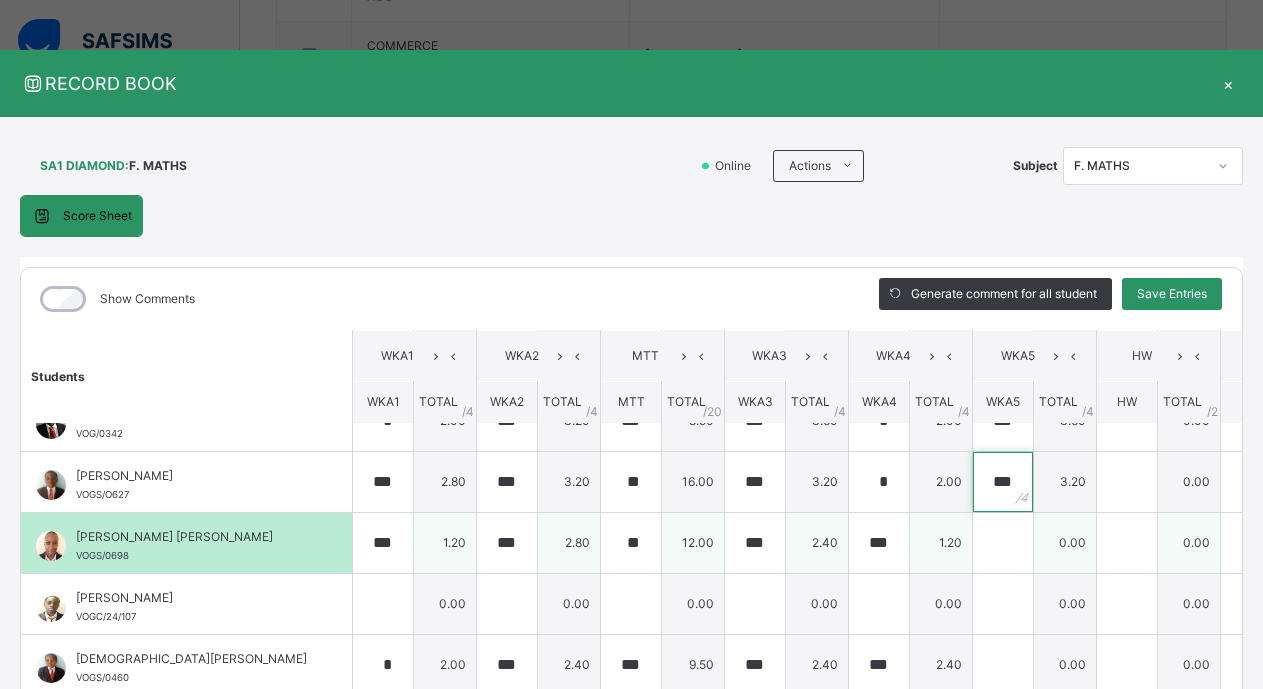 type on "***" 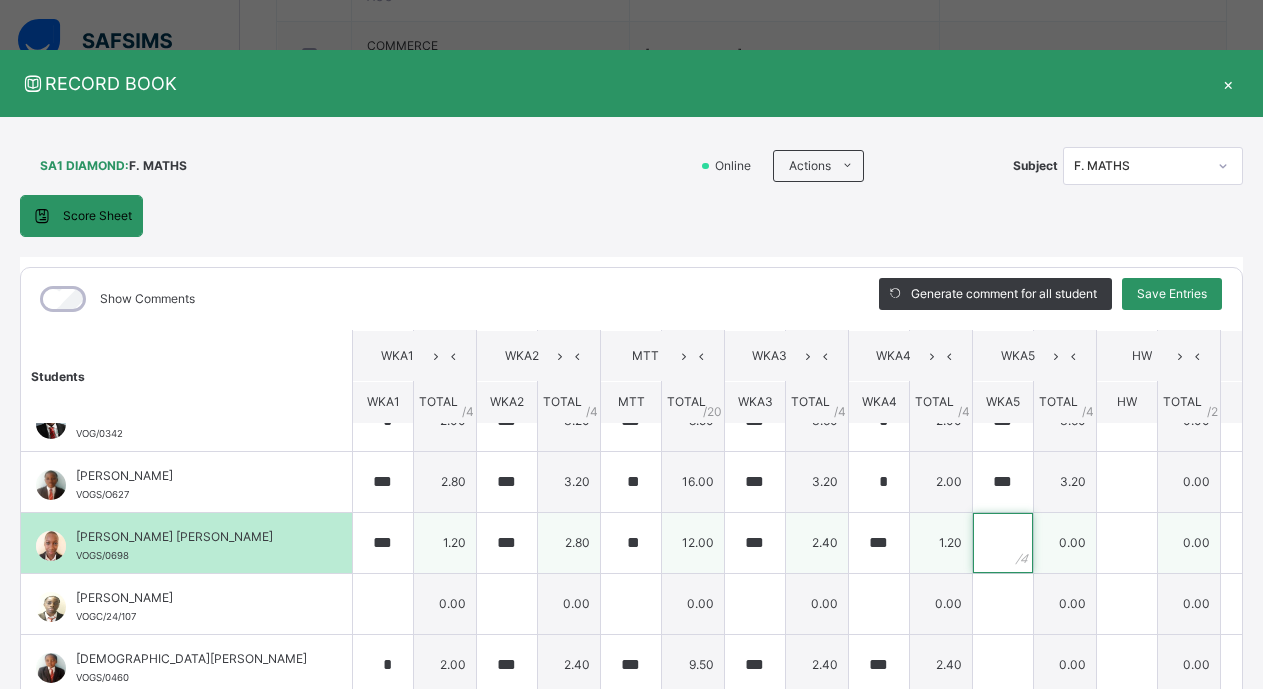 click at bounding box center (1003, 543) 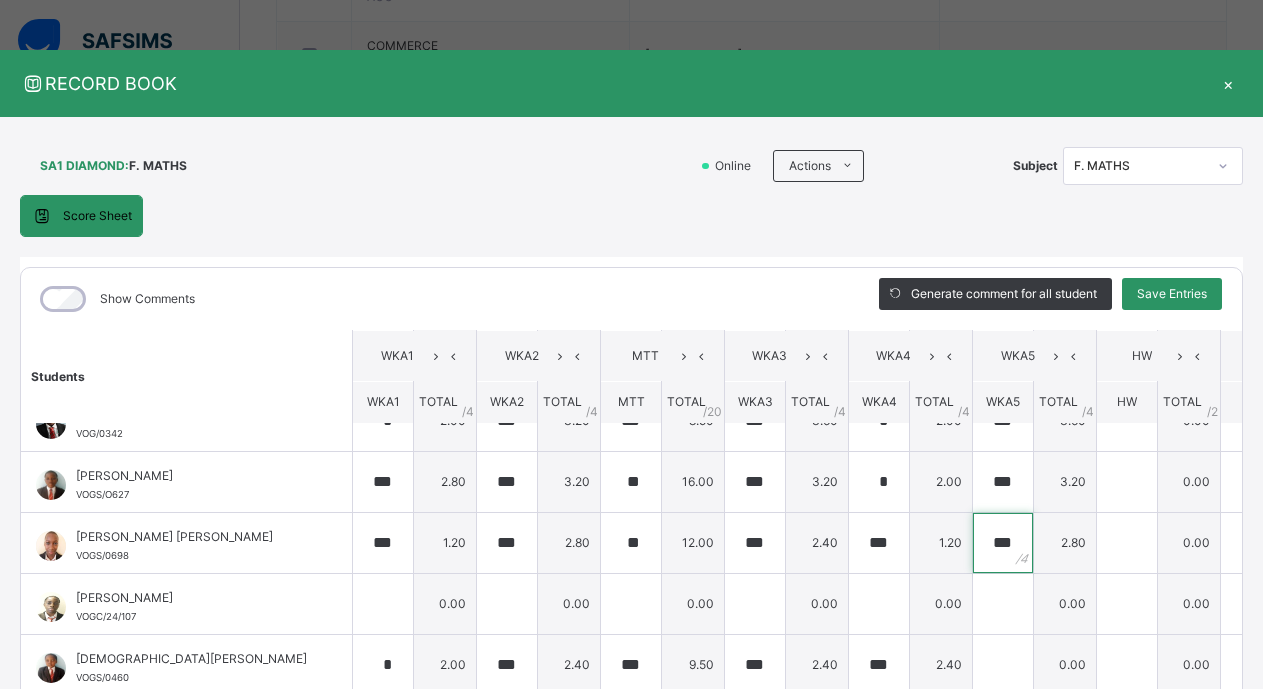scroll, scrollTop: 379, scrollLeft: 0, axis: vertical 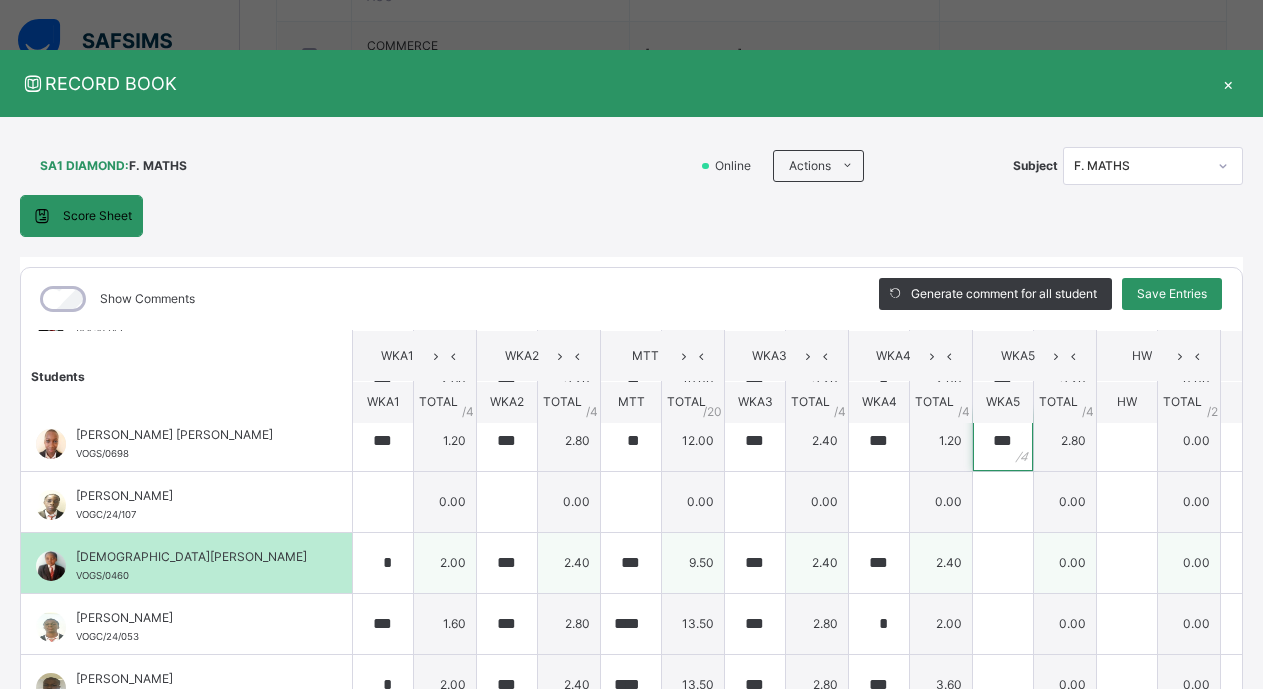 type on "***" 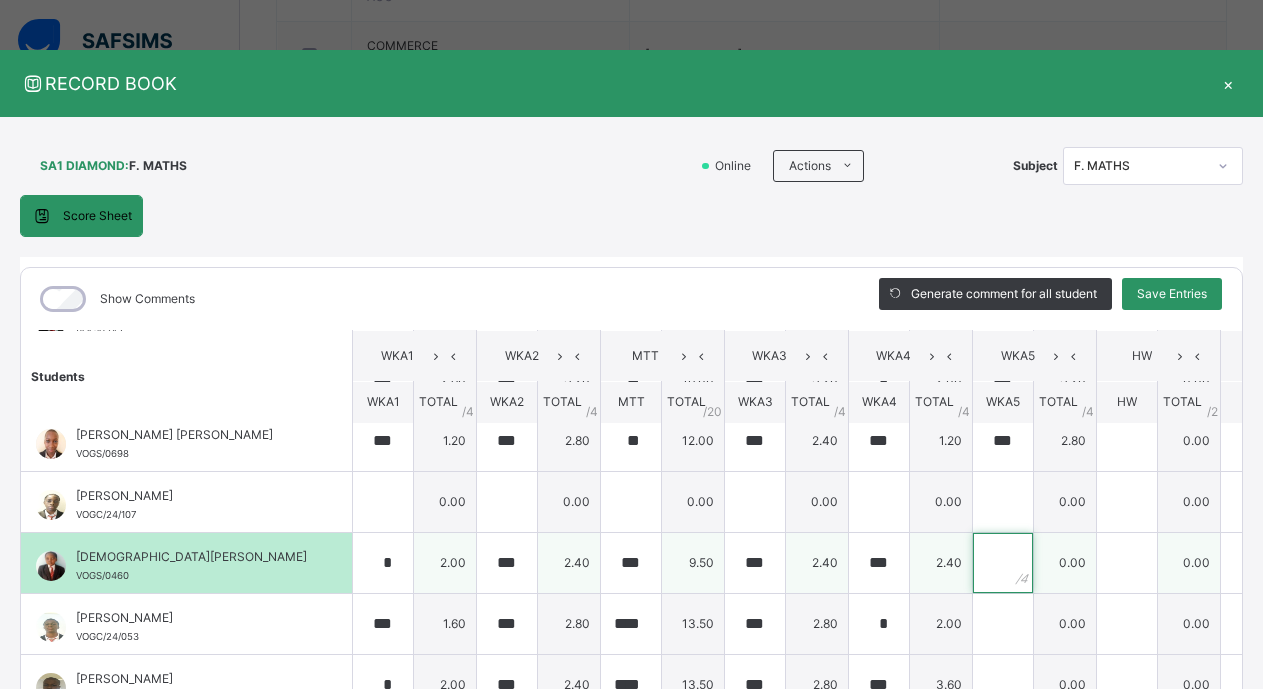 click at bounding box center (1003, 563) 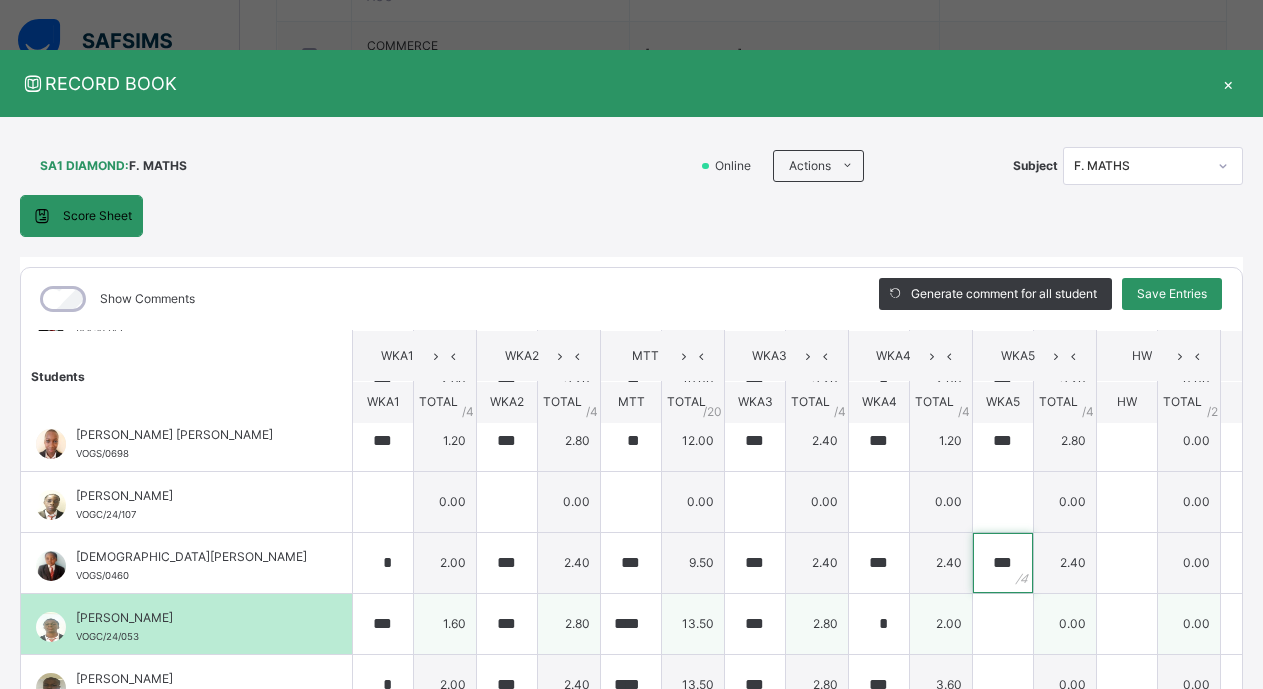 type on "***" 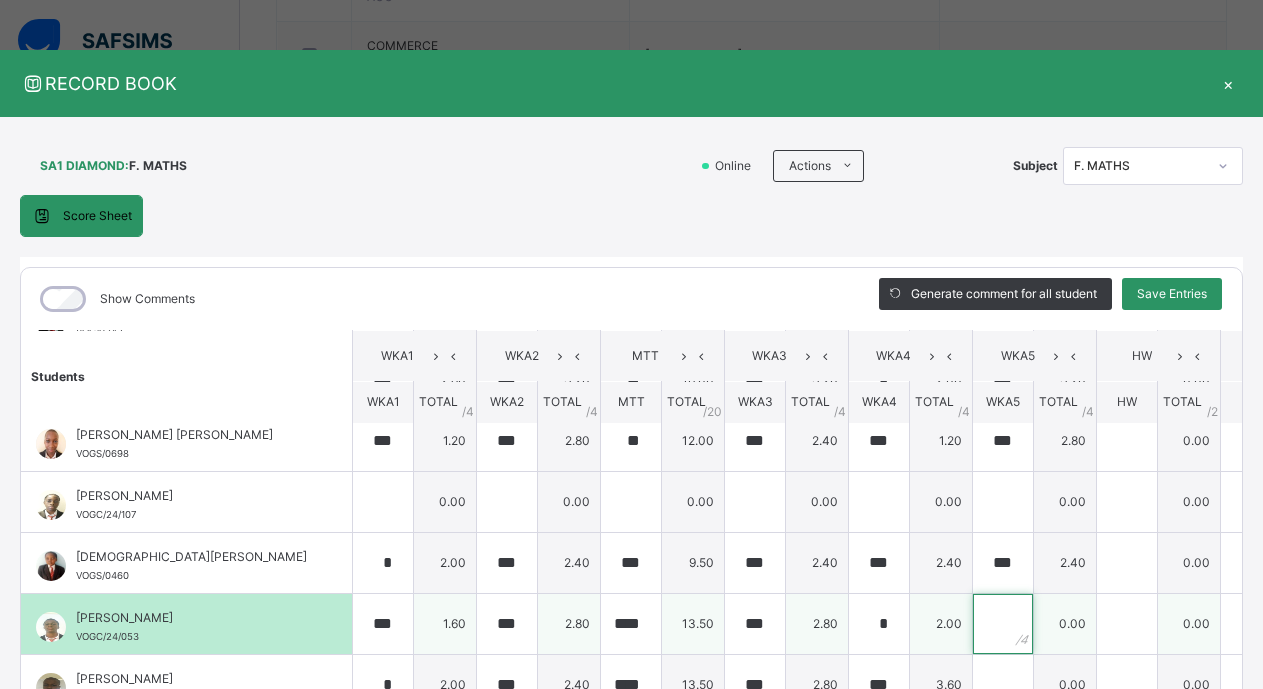 click at bounding box center (1003, 624) 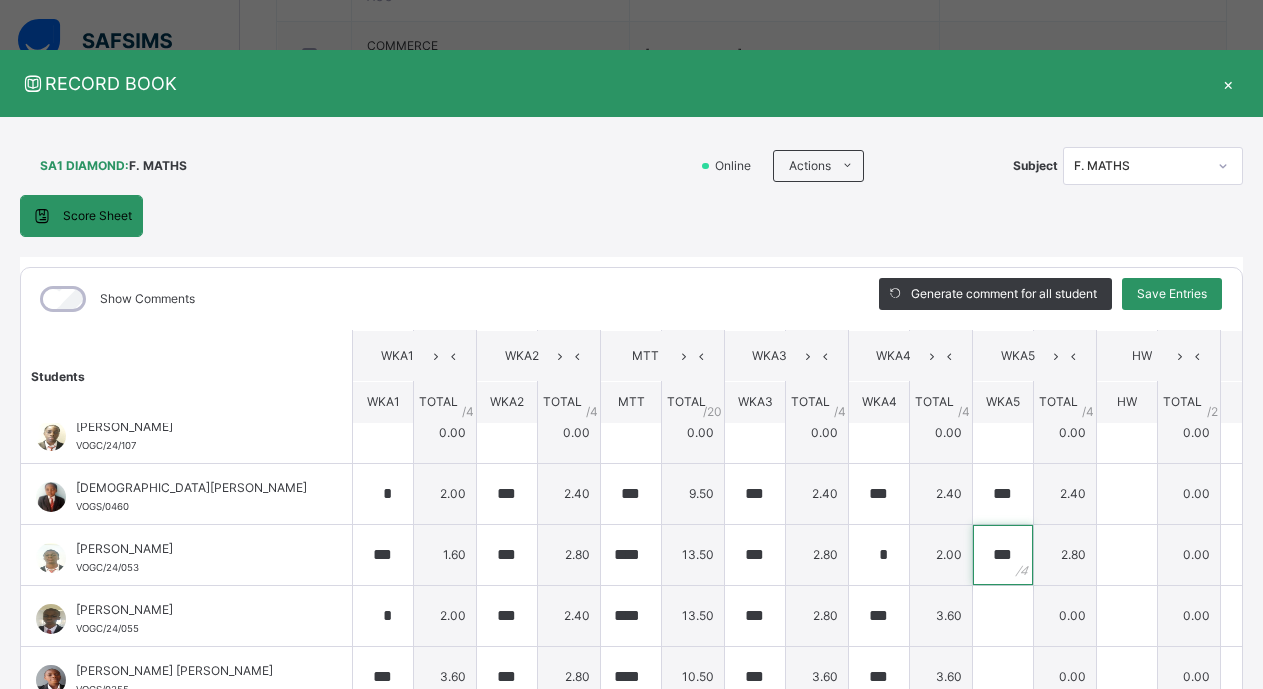 scroll, scrollTop: 465, scrollLeft: 0, axis: vertical 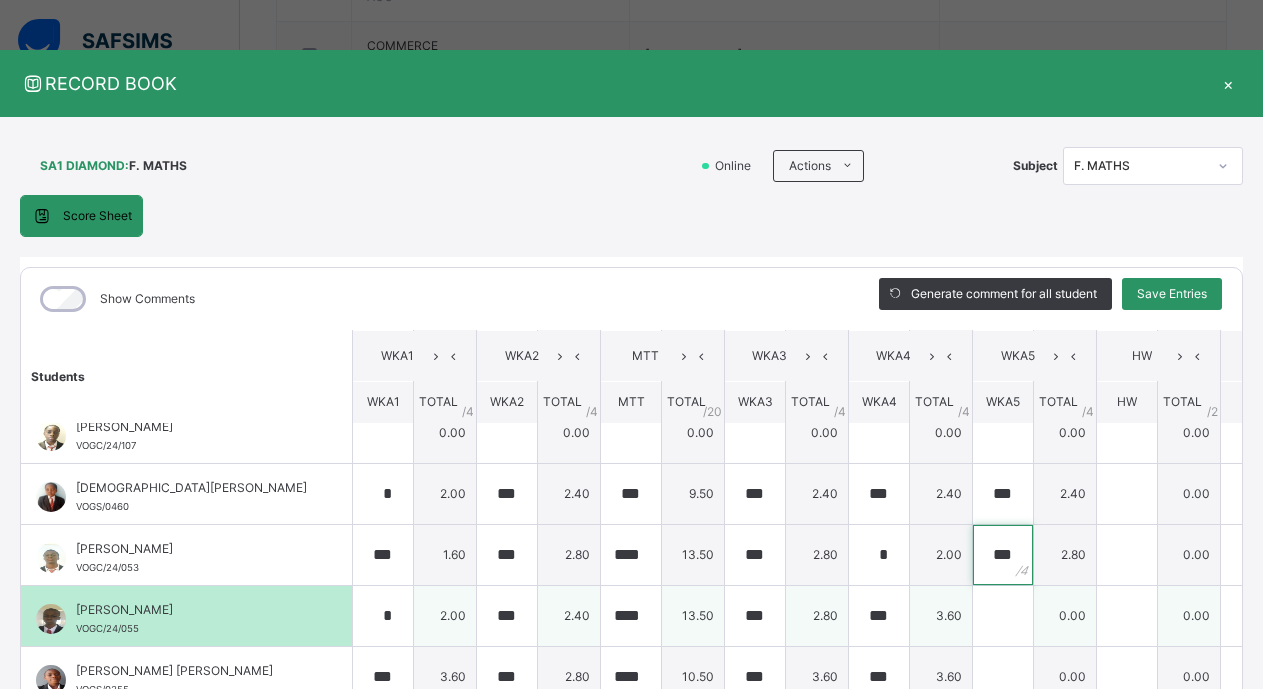 type on "***" 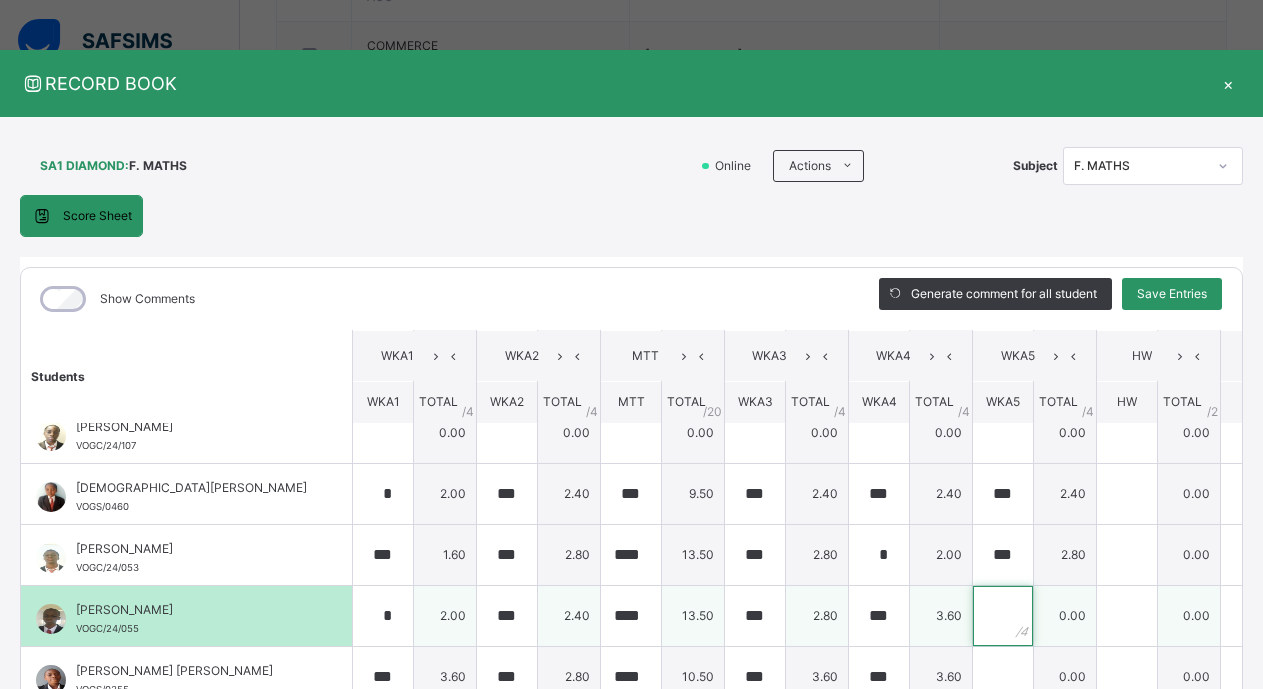 click at bounding box center [1003, 616] 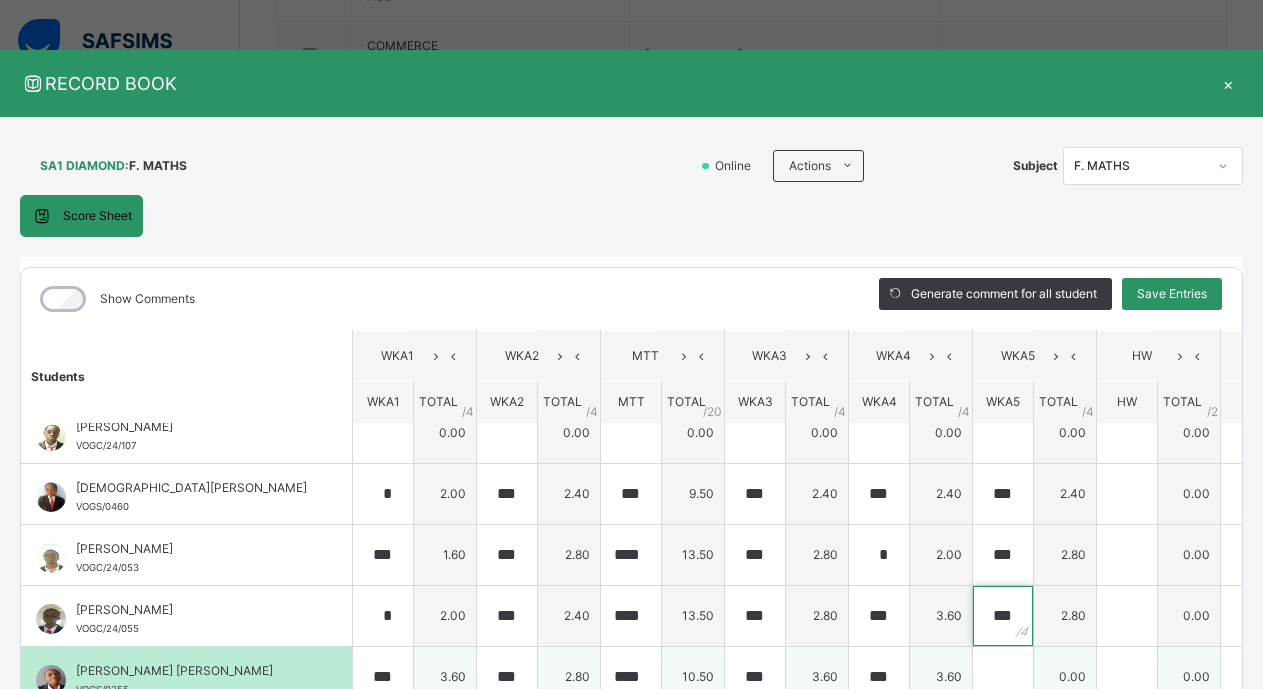 type on "***" 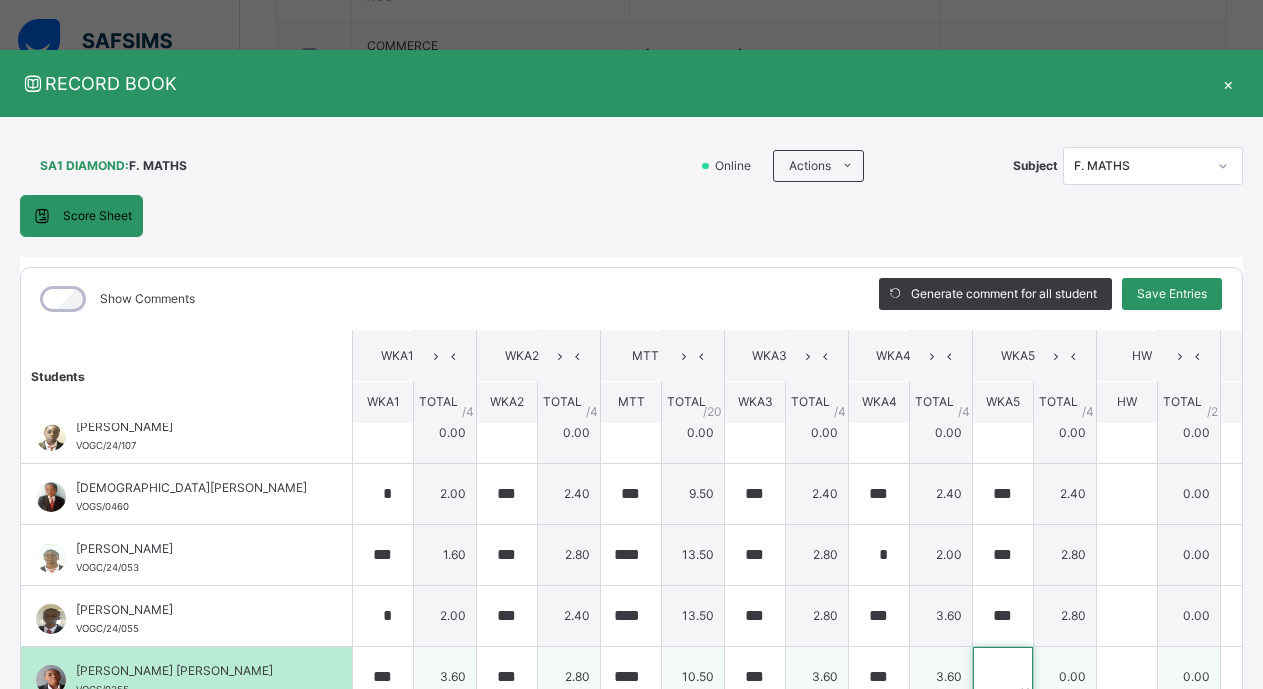 click at bounding box center [1003, 677] 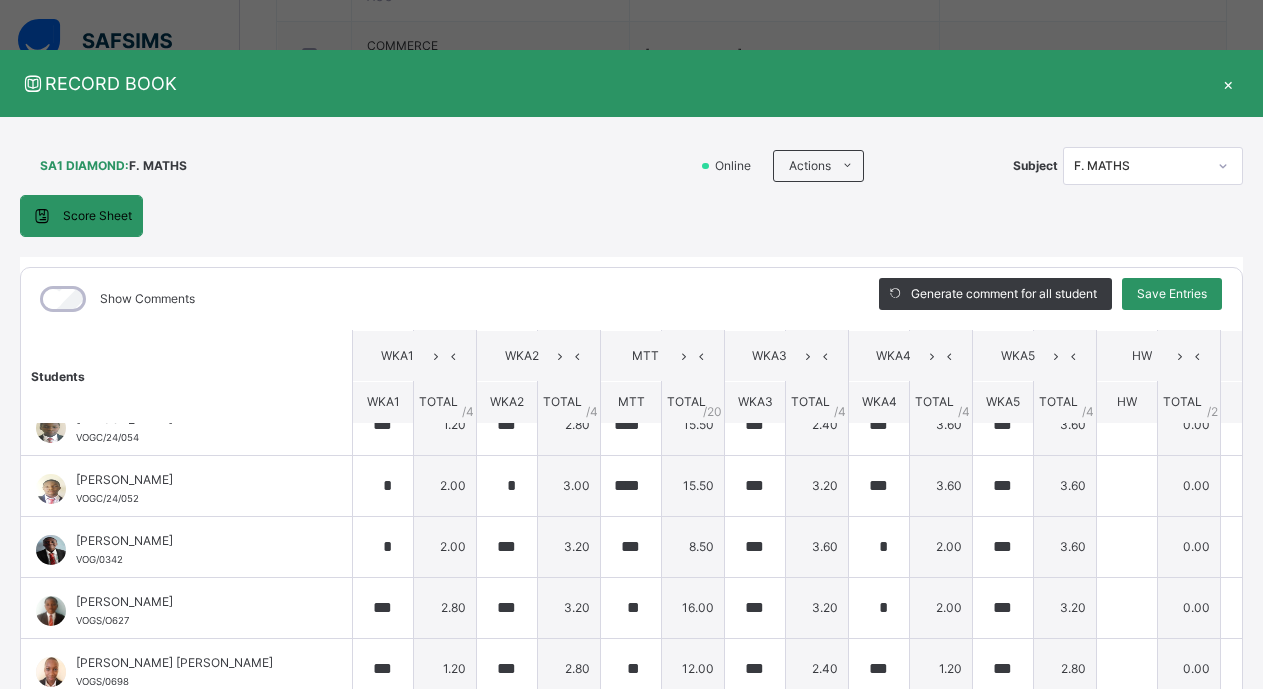 scroll, scrollTop: 0, scrollLeft: 0, axis: both 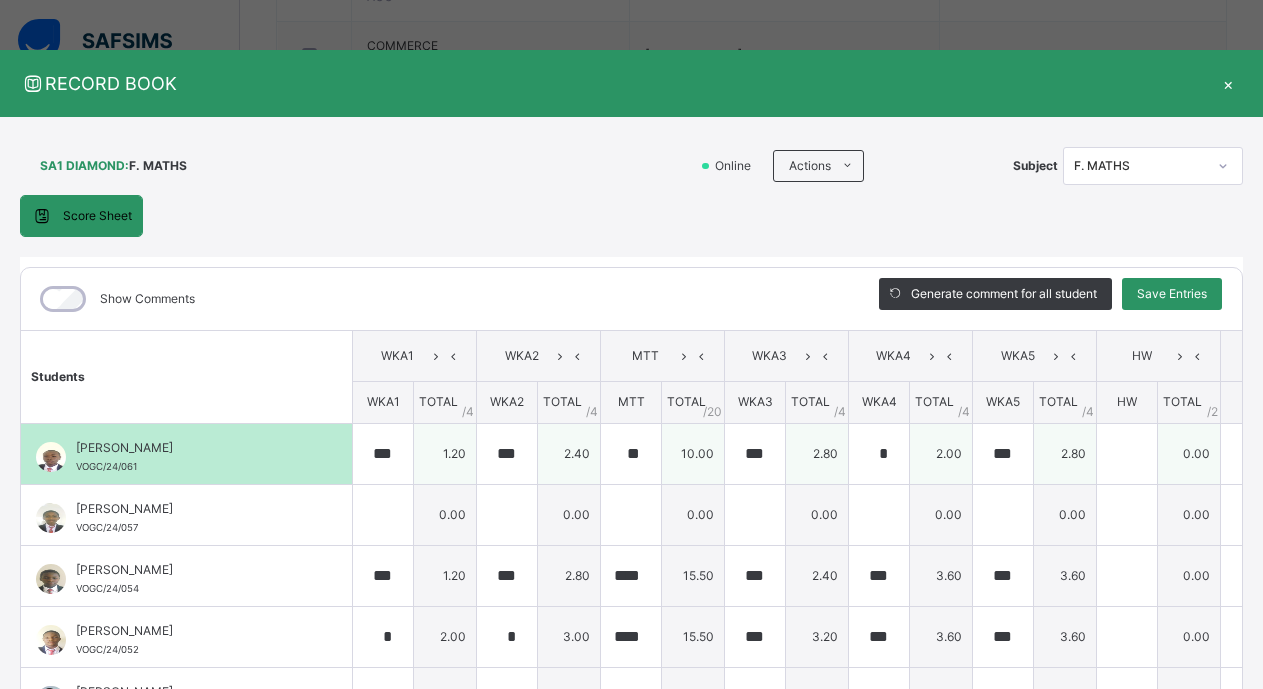 type on "***" 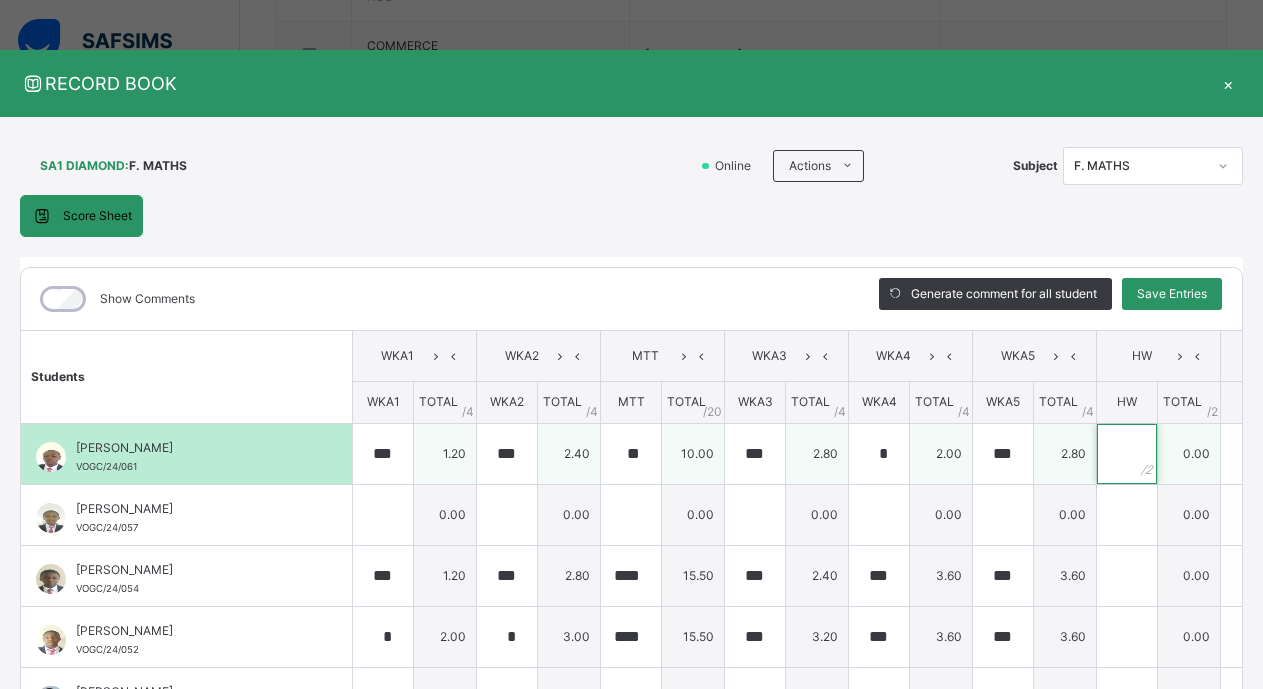 click at bounding box center [1127, 454] 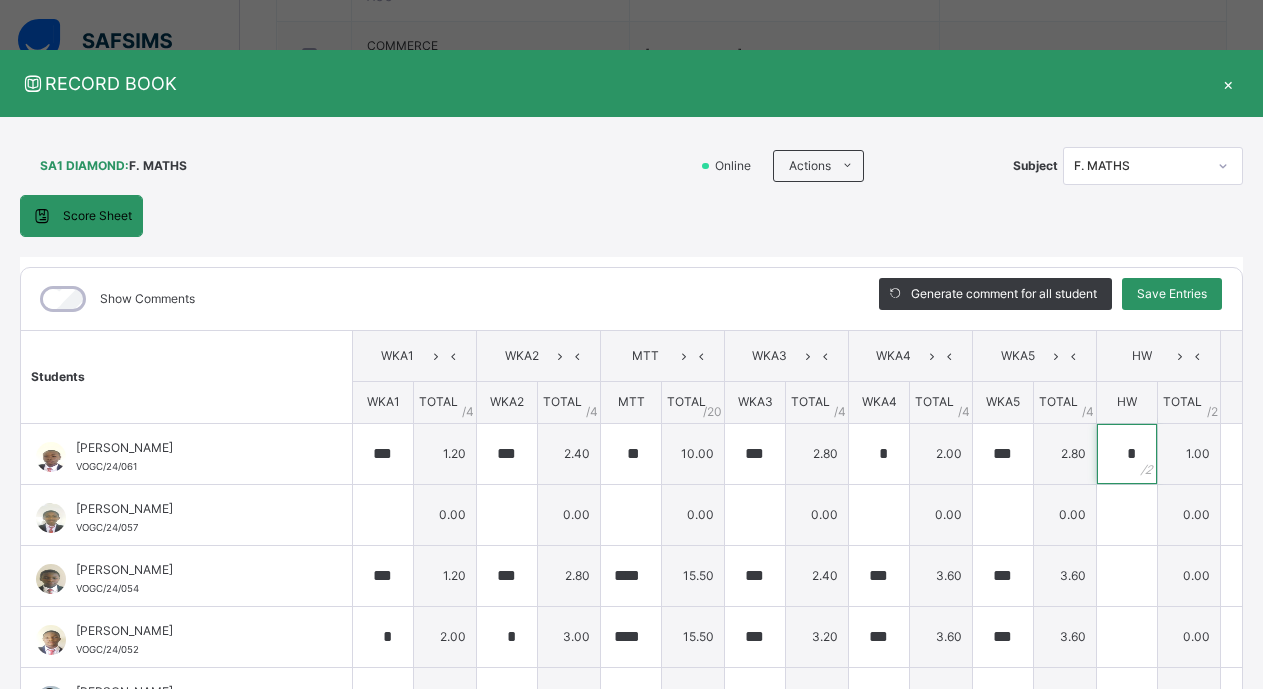 scroll, scrollTop: 0, scrollLeft: 27, axis: horizontal 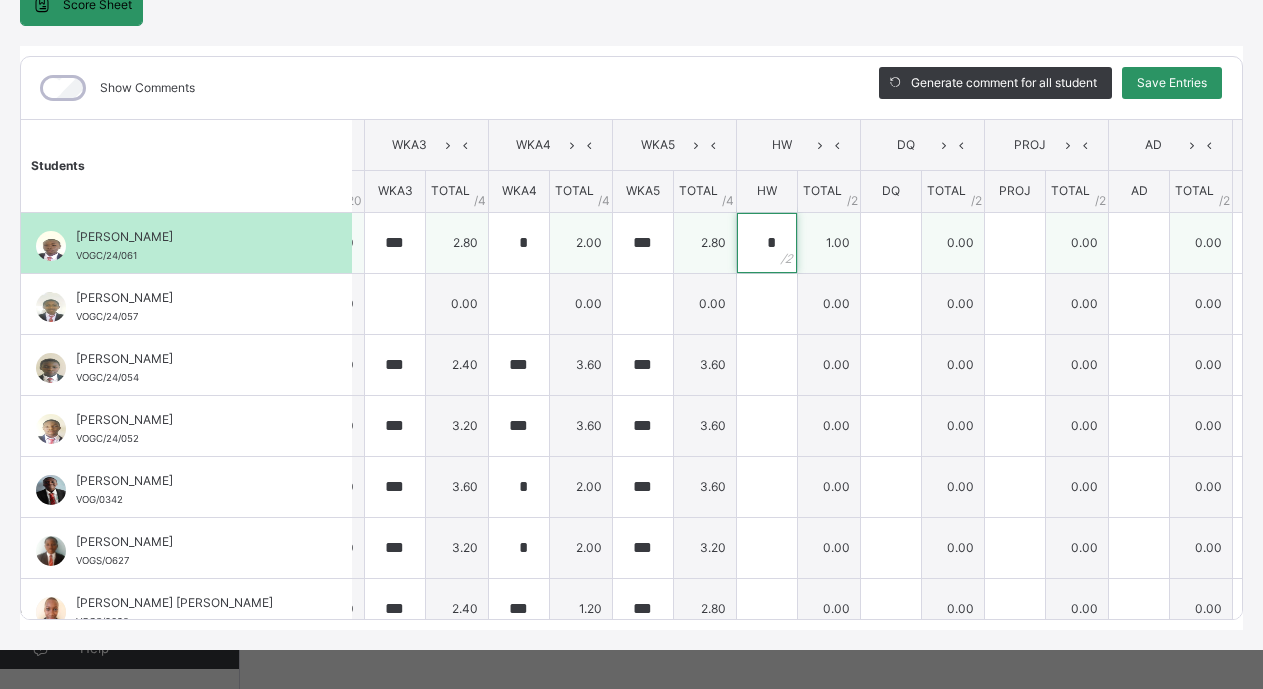 type on "*" 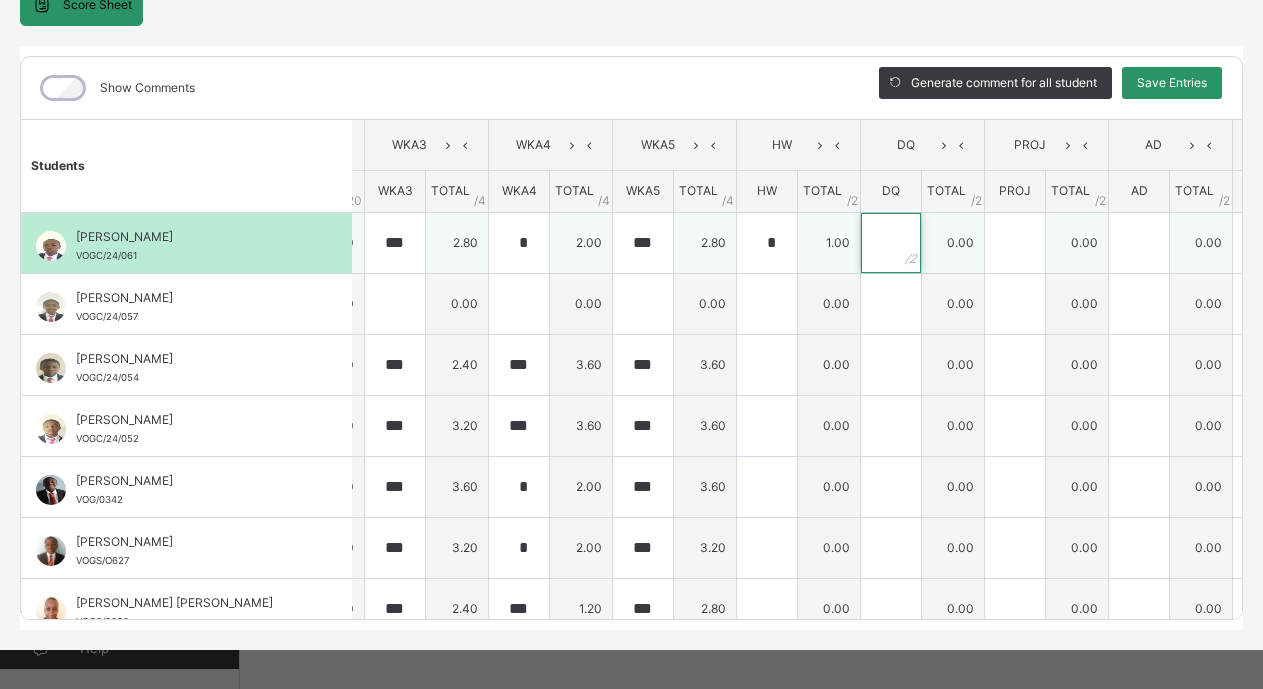 click at bounding box center (891, 243) 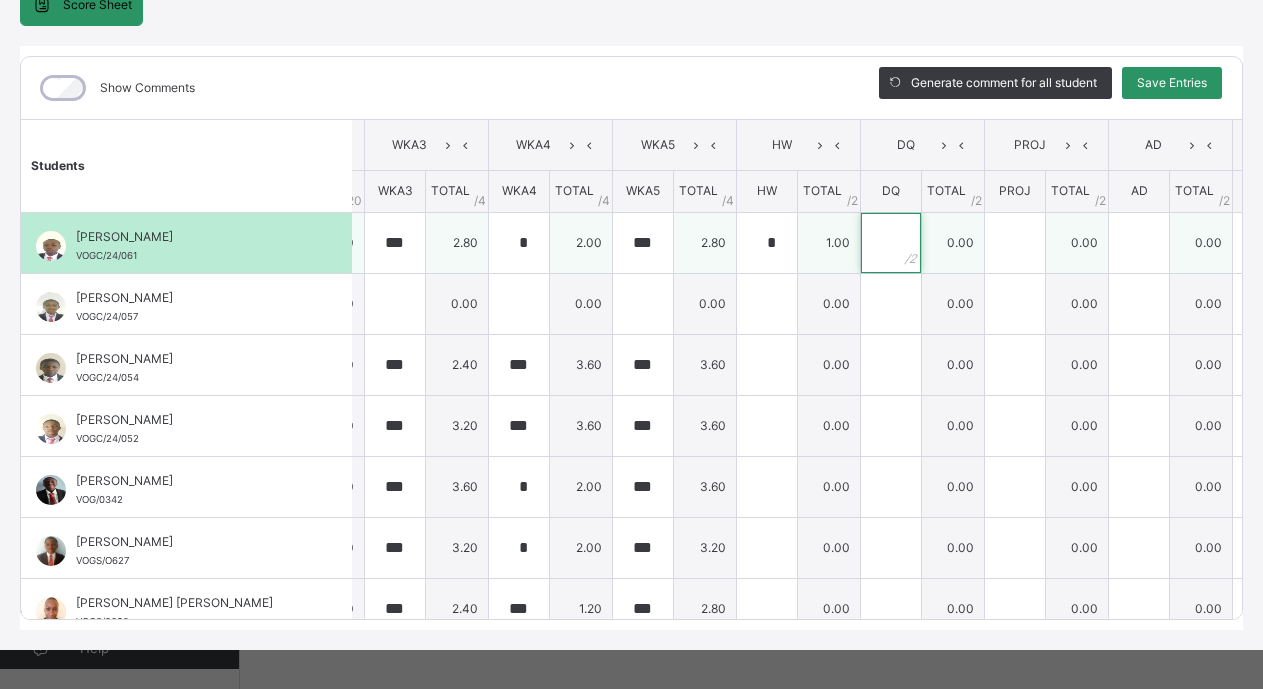 type on "*" 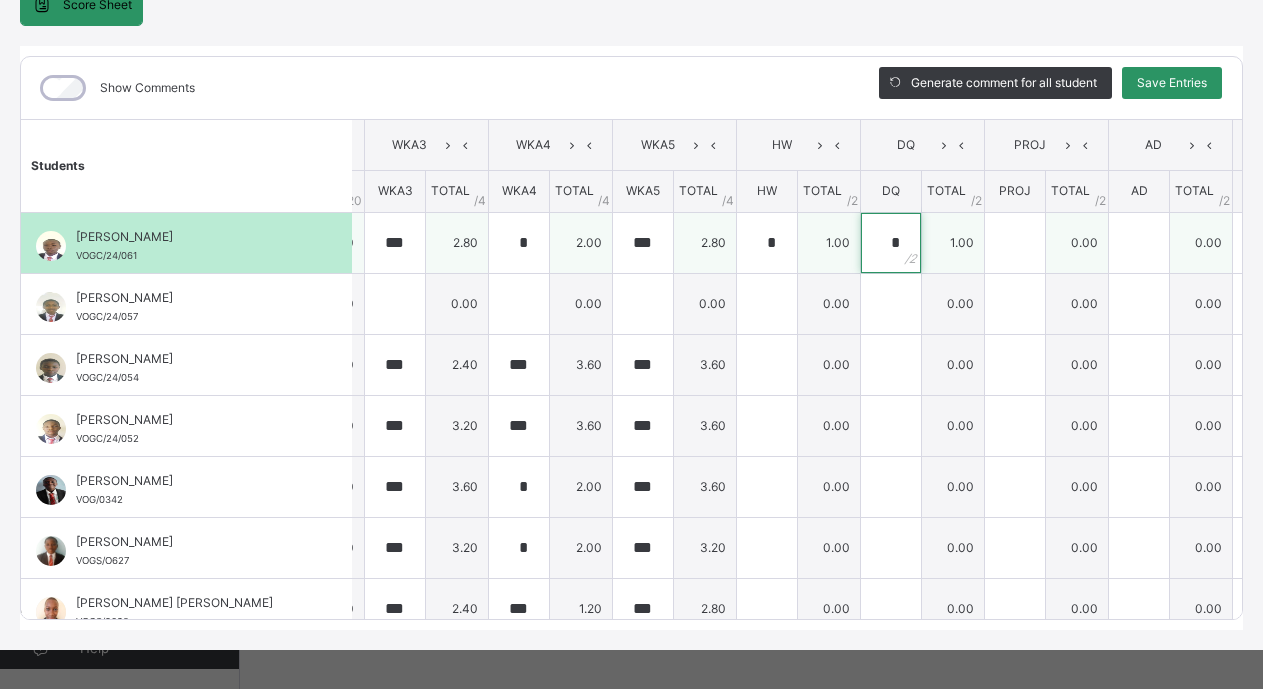 type 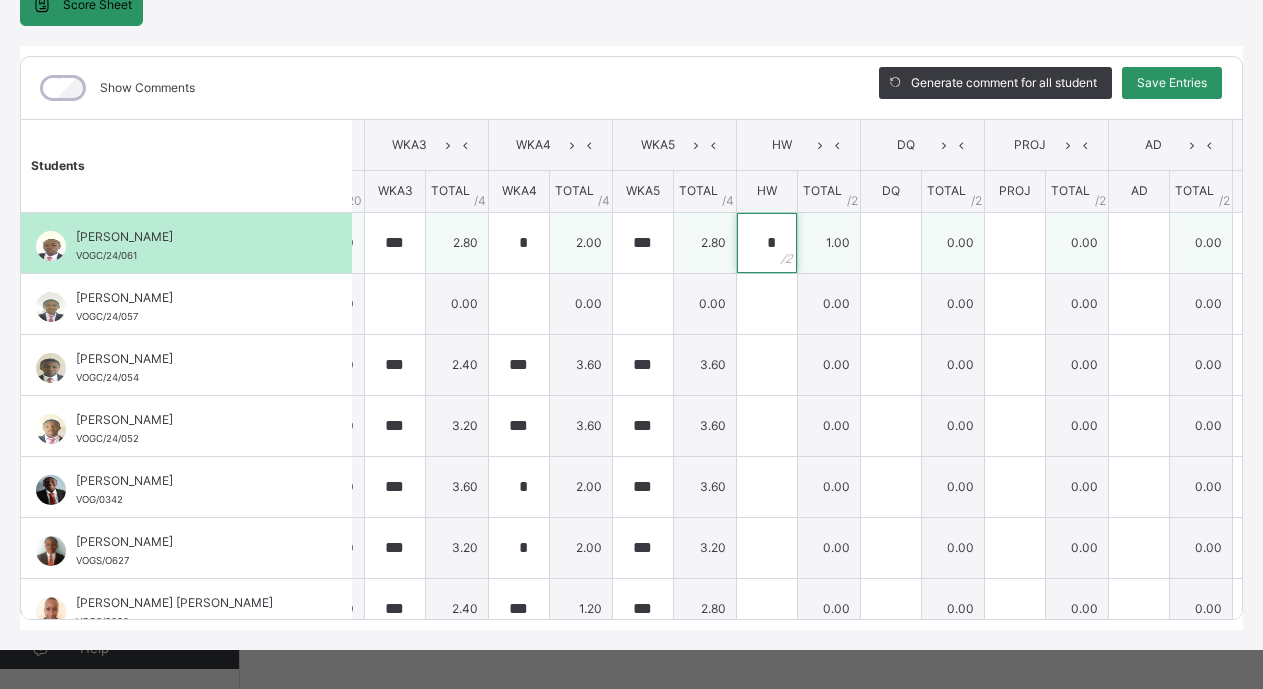 click on "*" at bounding box center (767, 243) 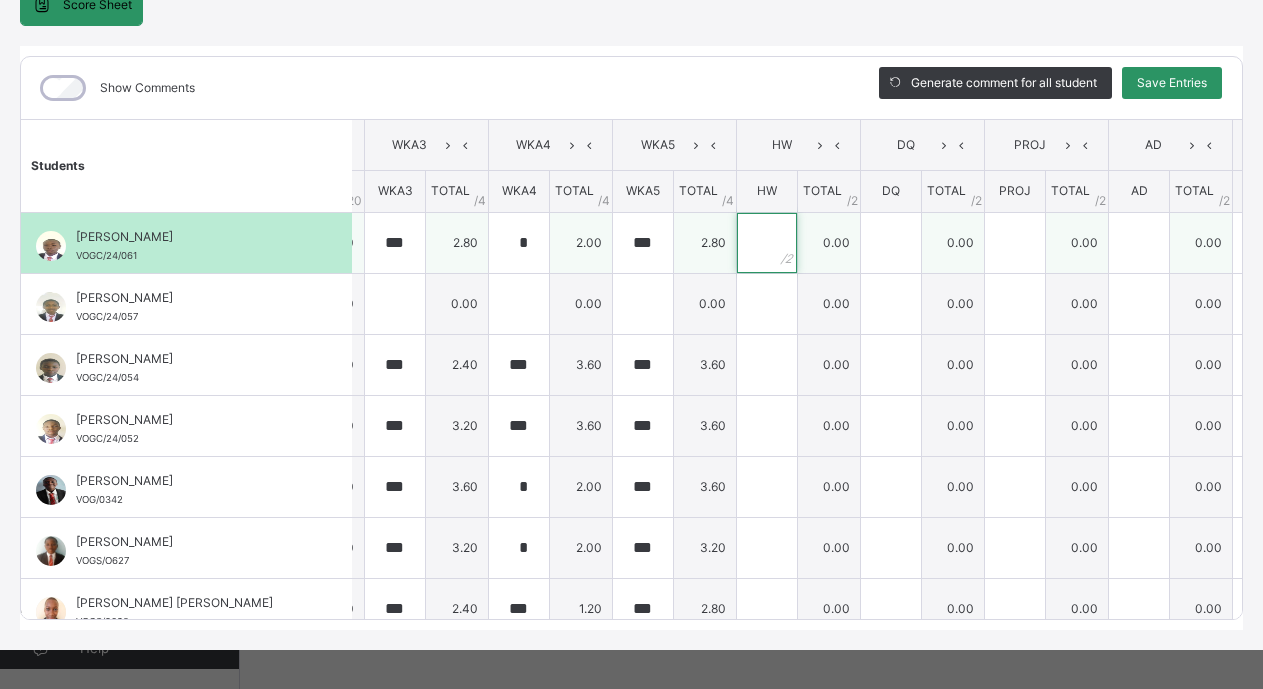 type on "*" 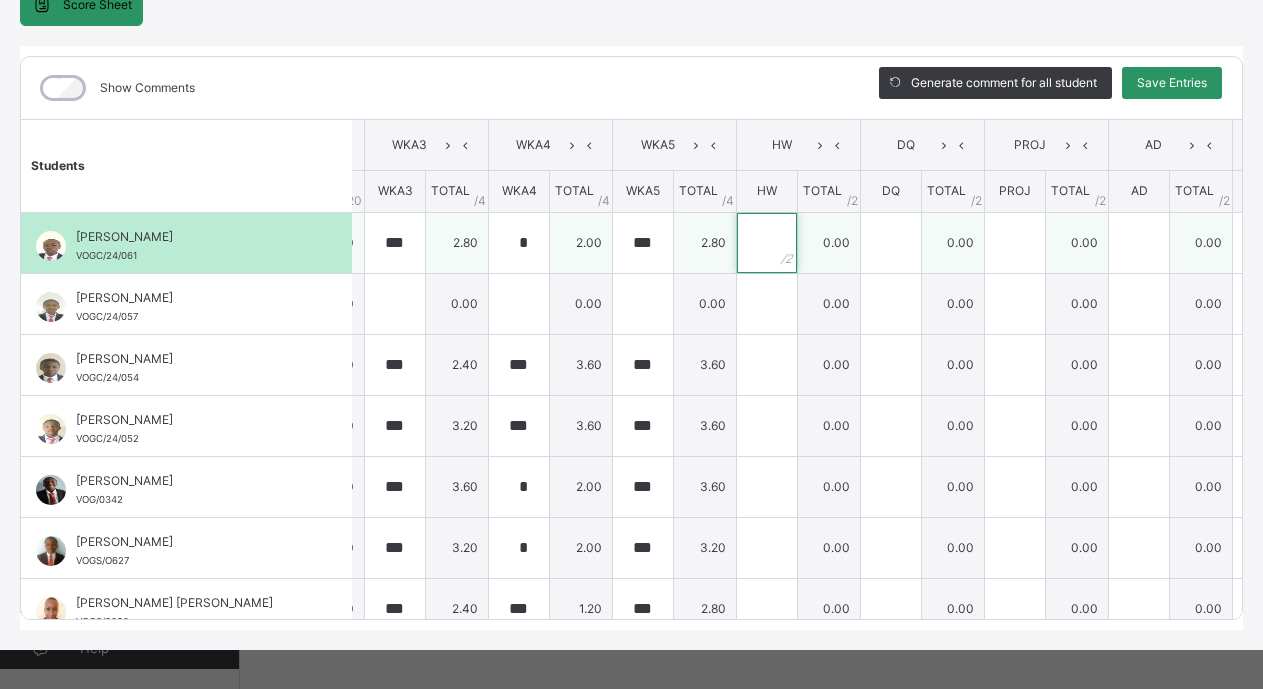 type on "*" 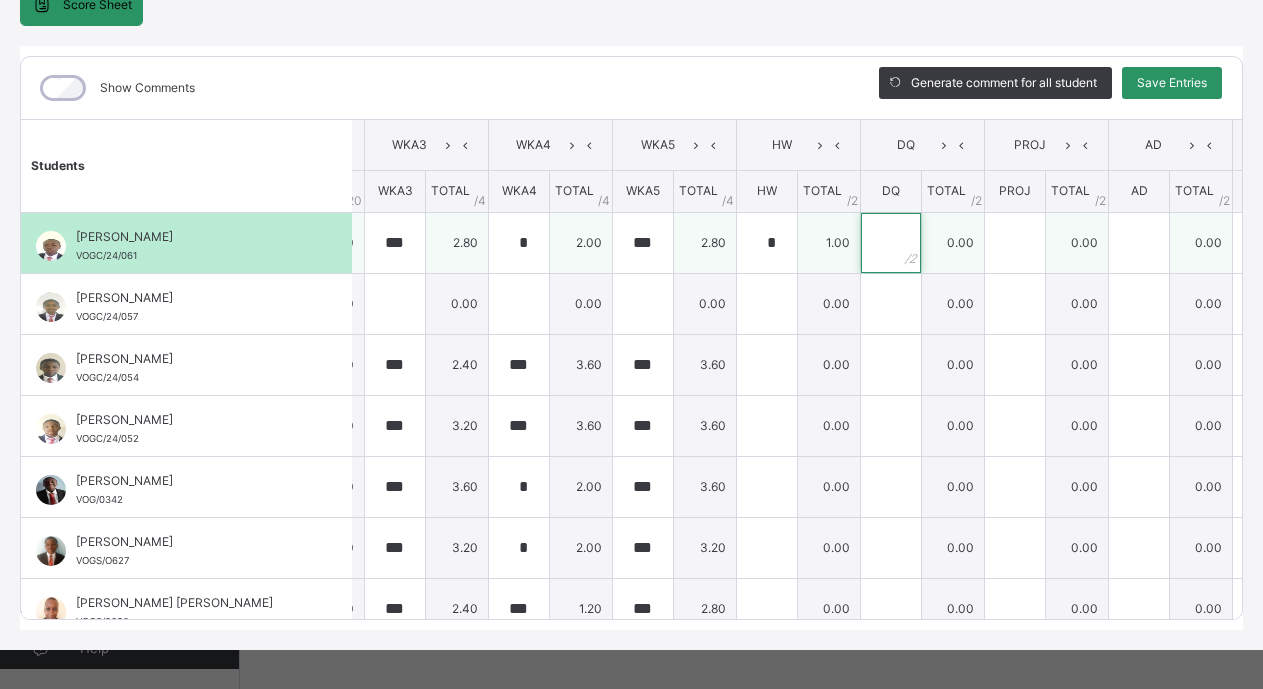 click at bounding box center (891, 243) 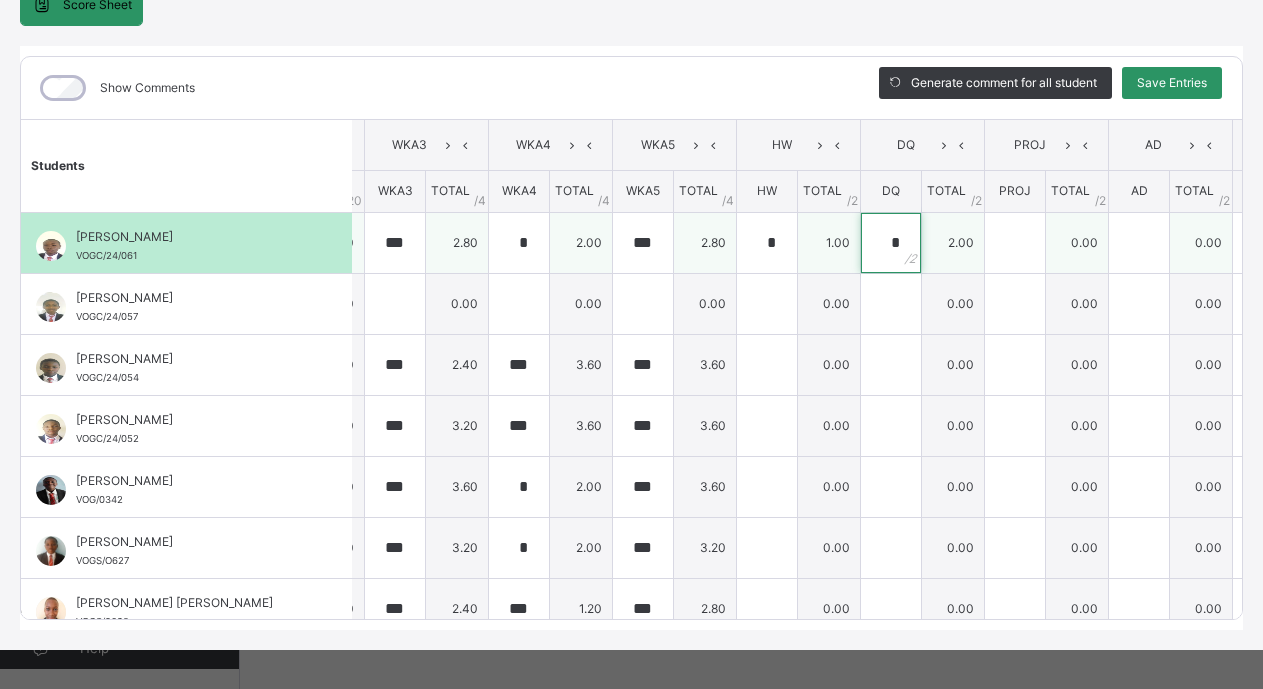type on "*" 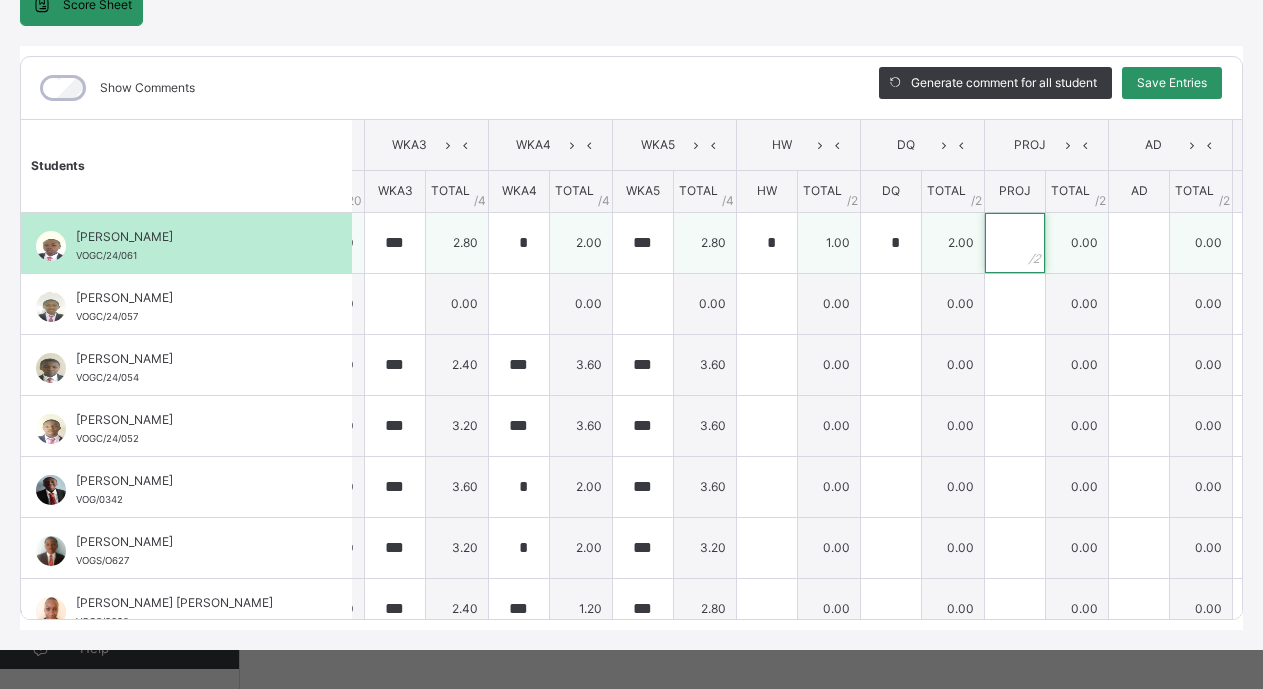 click at bounding box center [1015, 243] 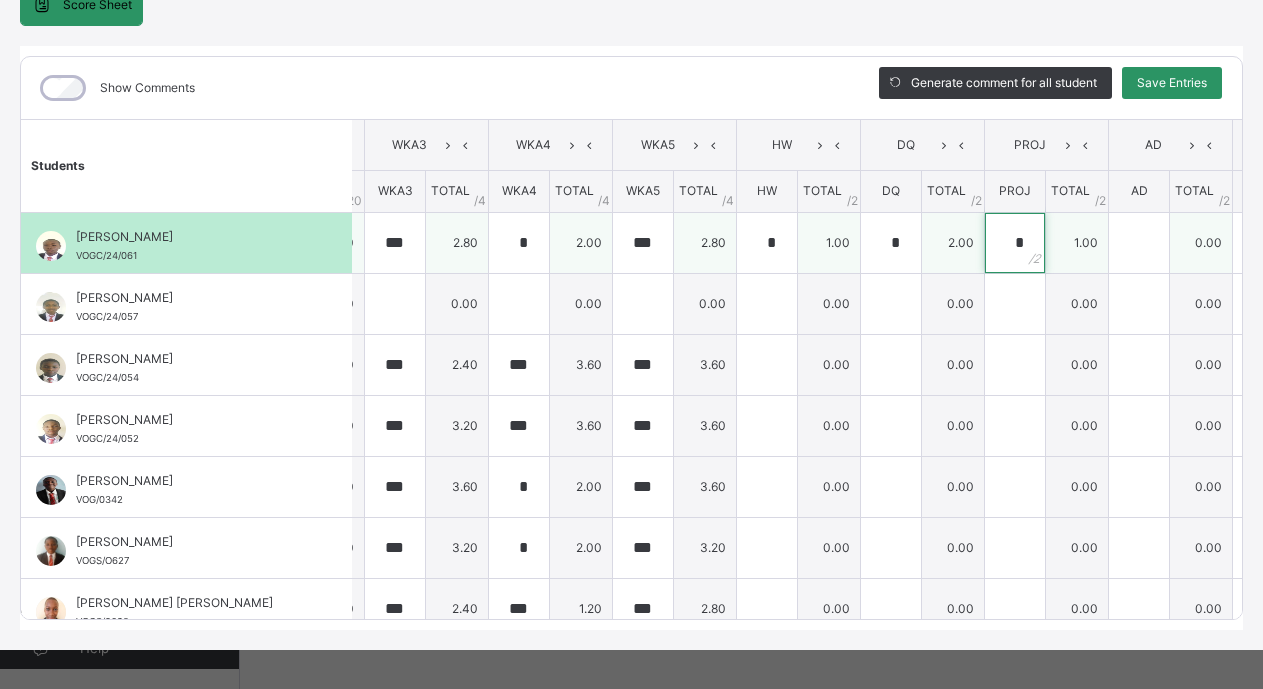 type on "*" 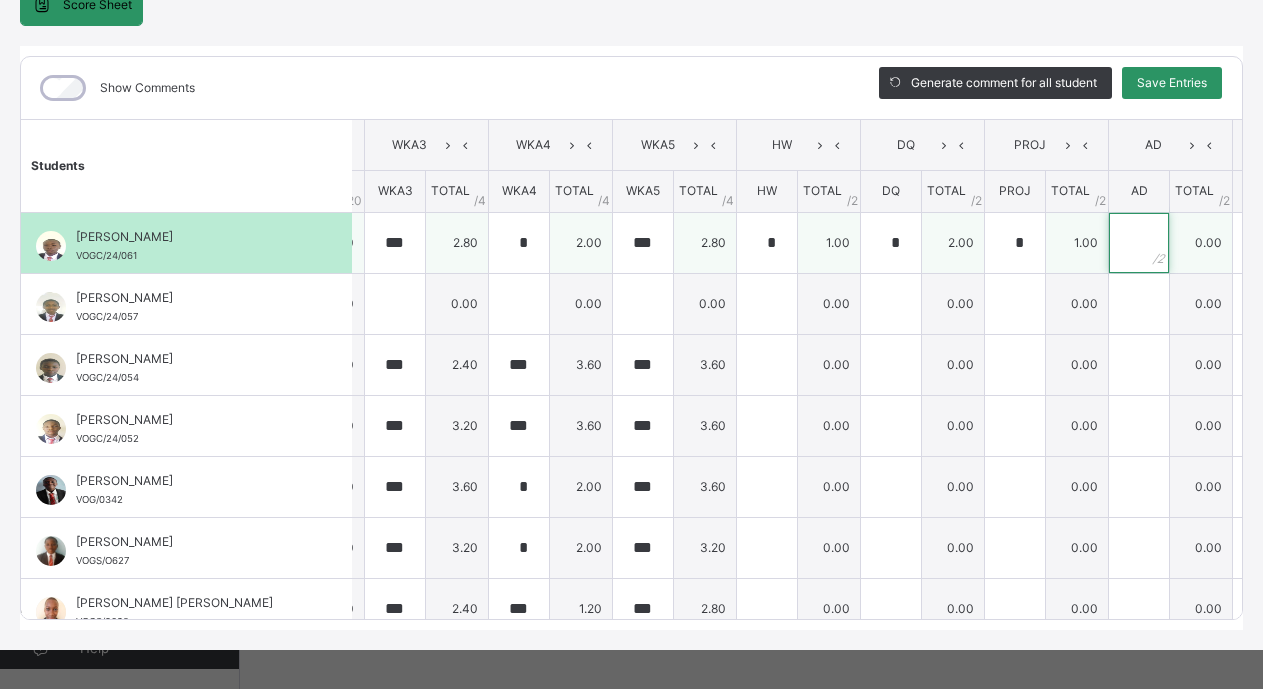 click at bounding box center (1139, 243) 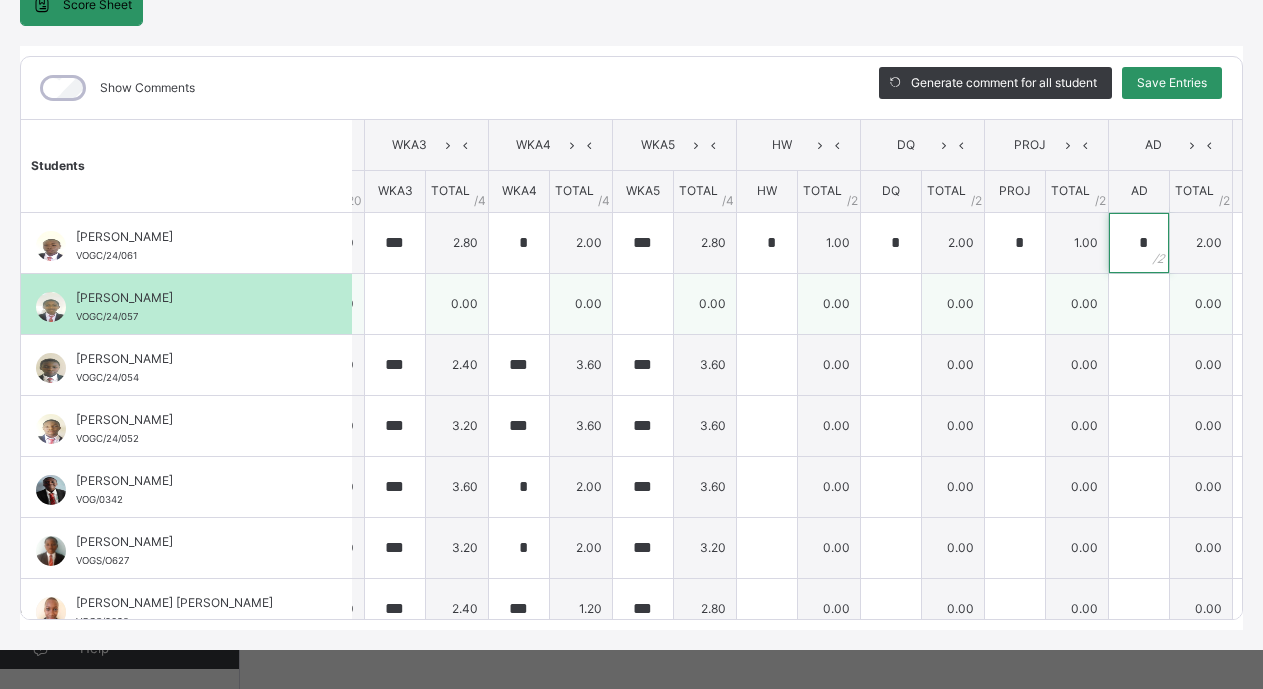 type on "*" 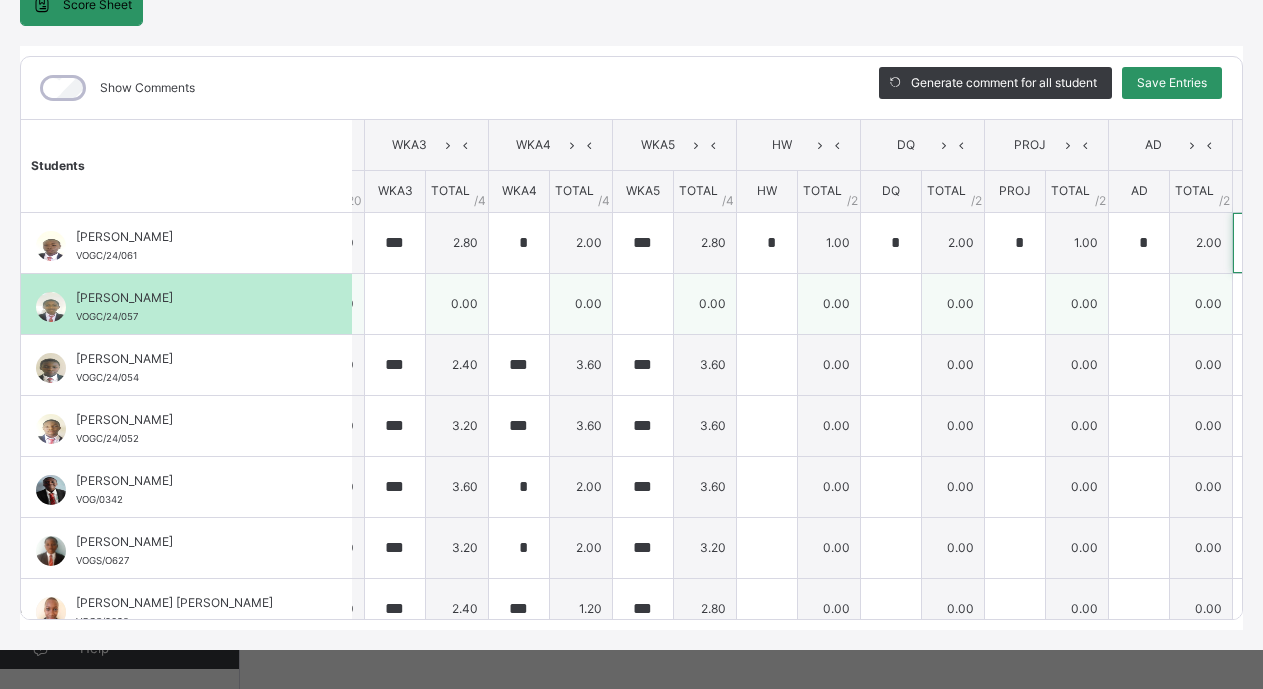 scroll, scrollTop: 0, scrollLeft: 695, axis: horizontal 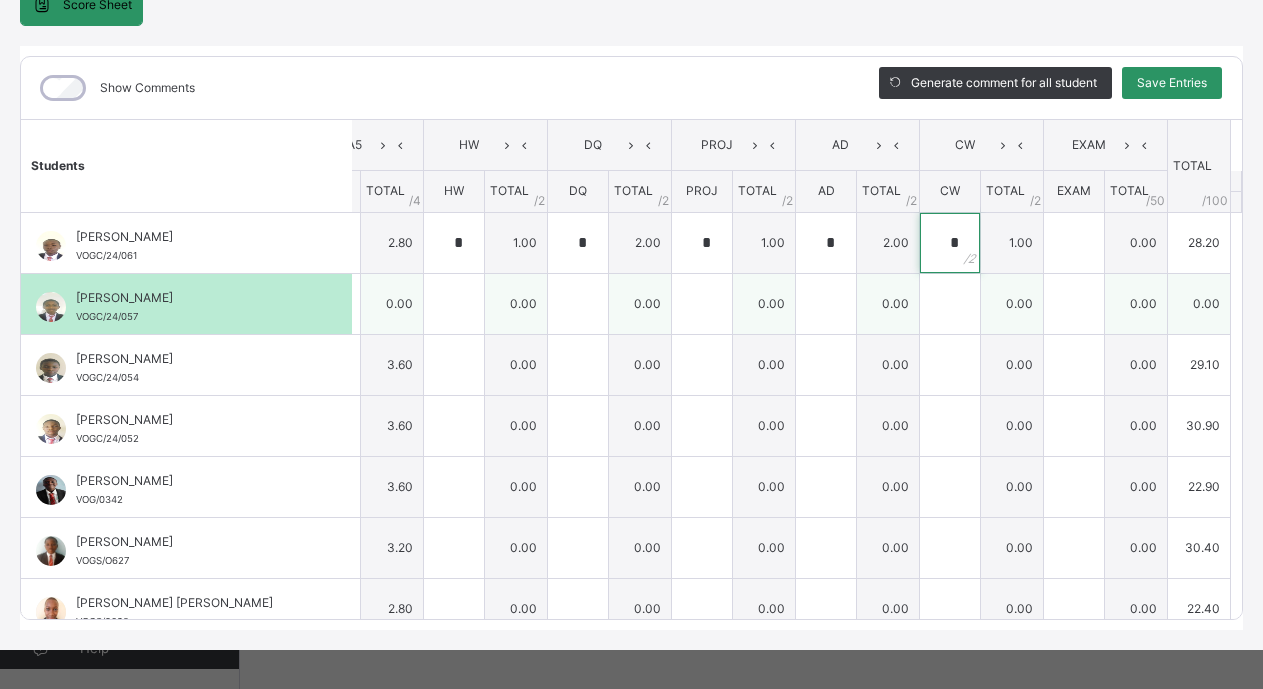 type on "*" 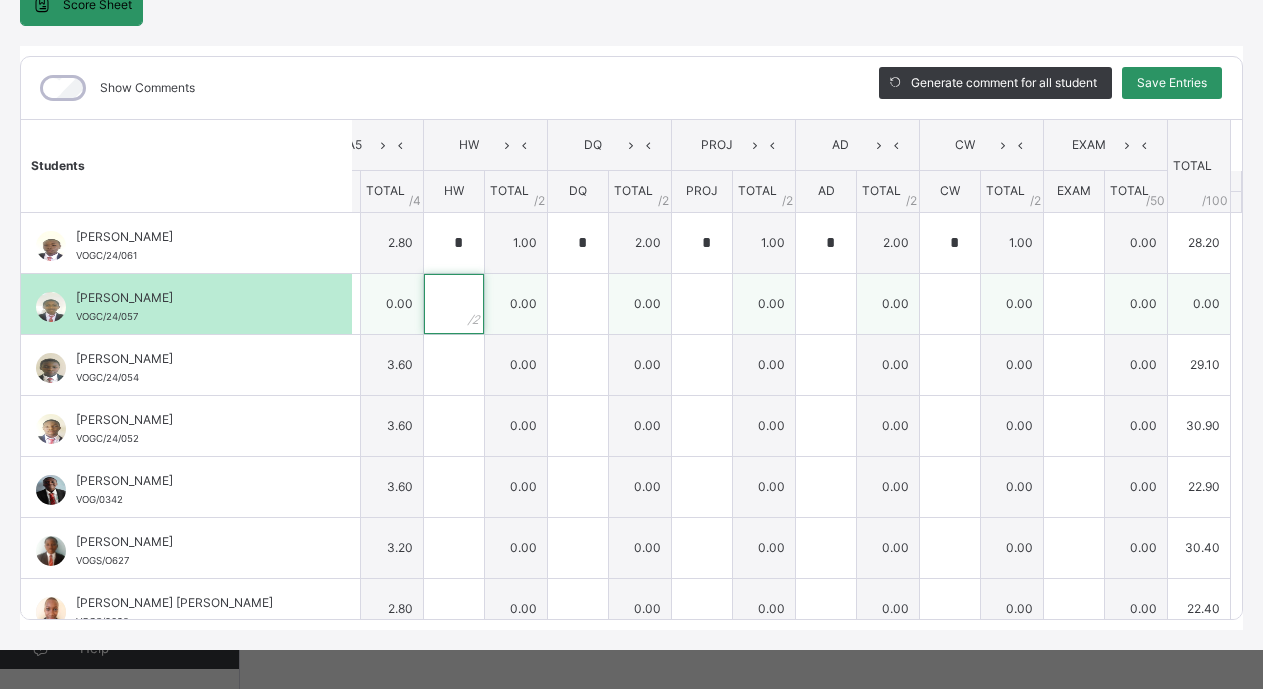 click at bounding box center [454, 304] 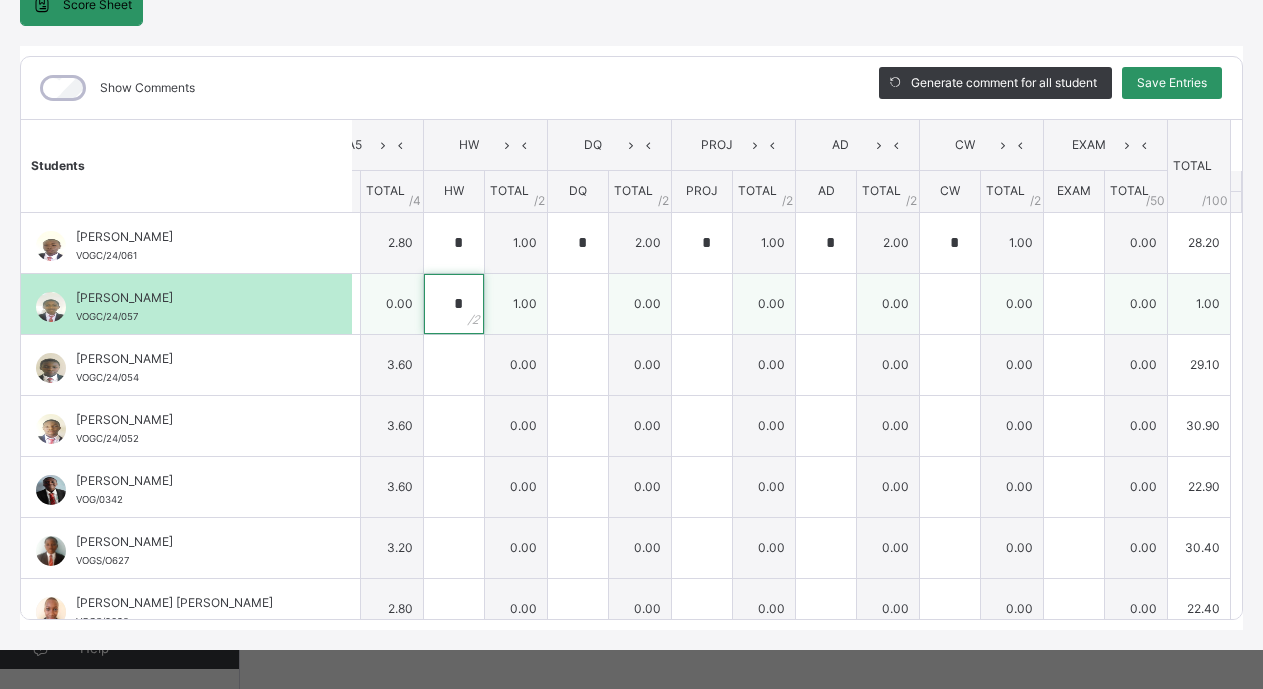 type on "*" 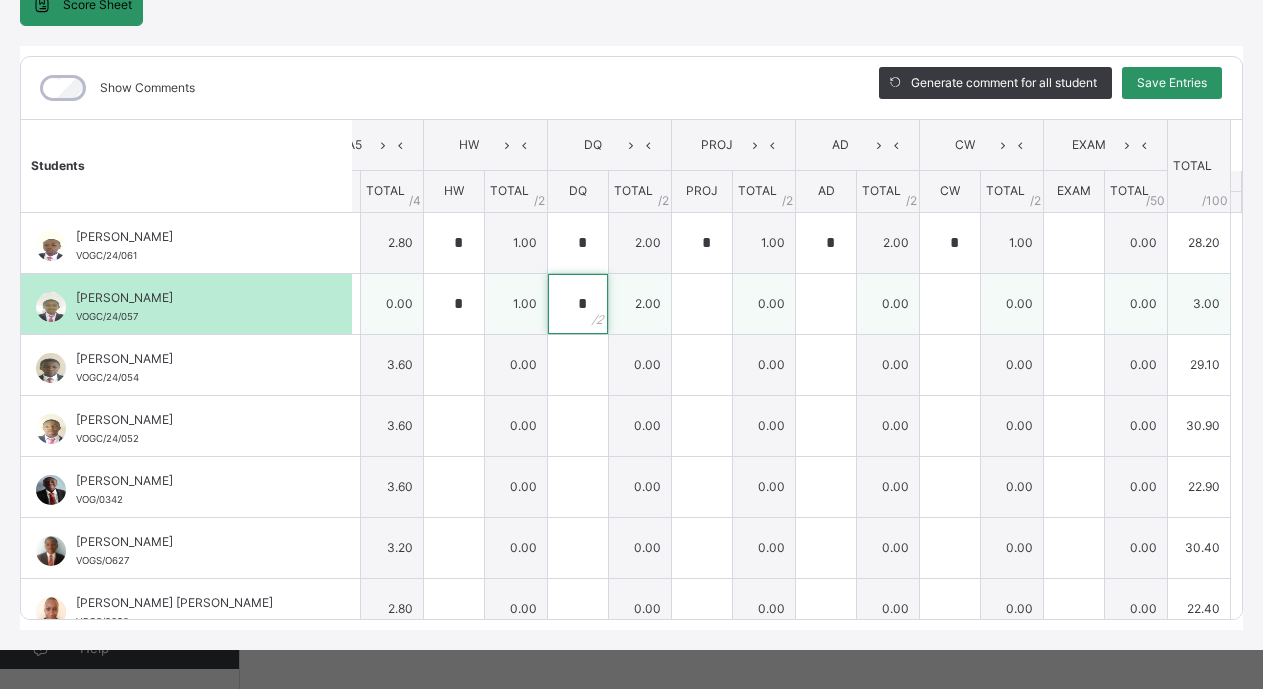 type on "*" 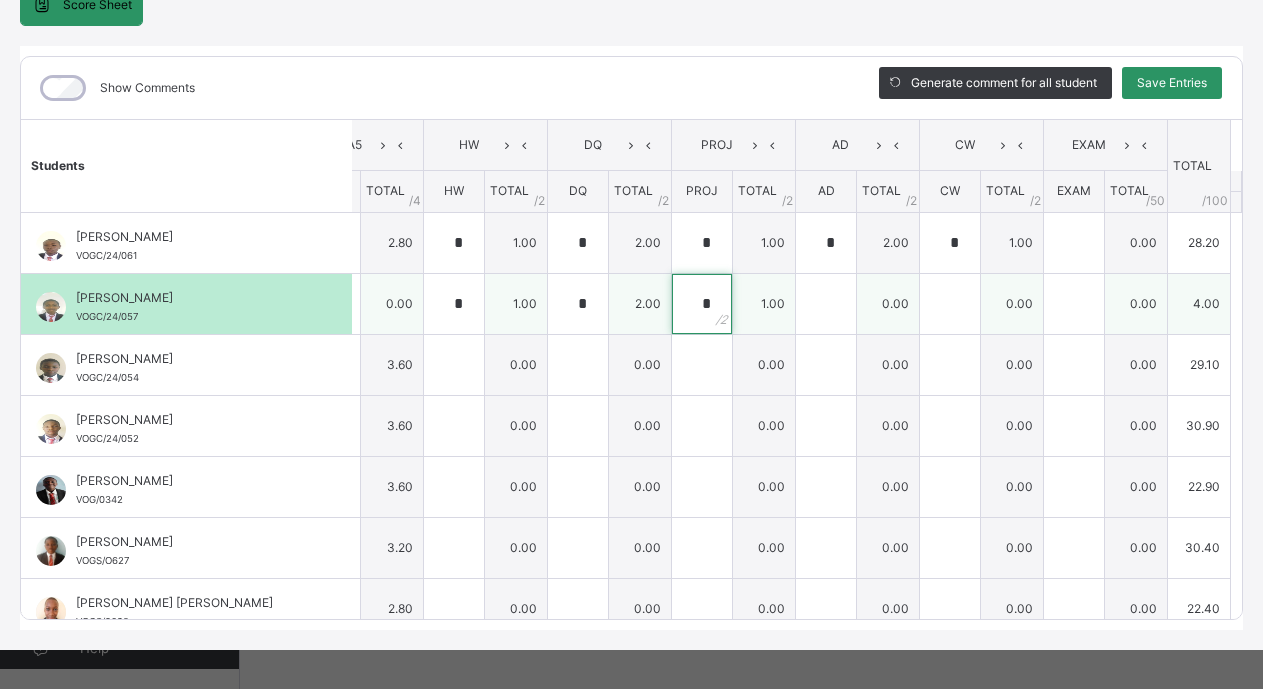 type on "*" 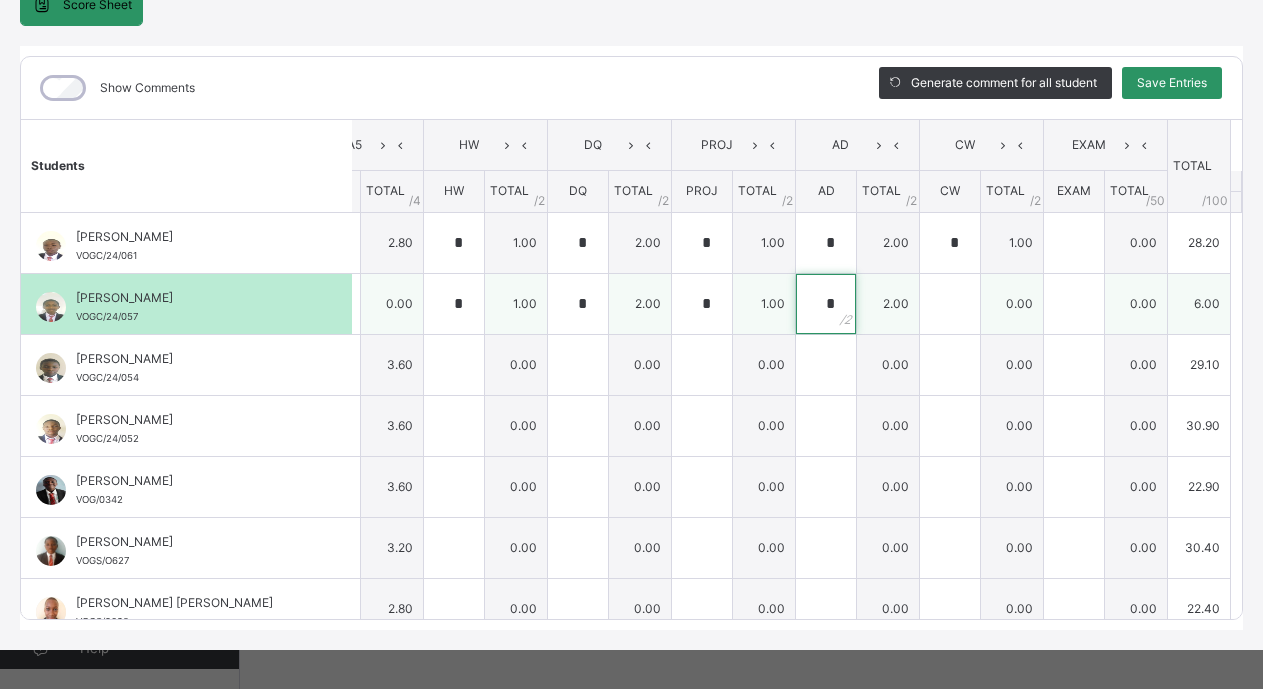 type on "*" 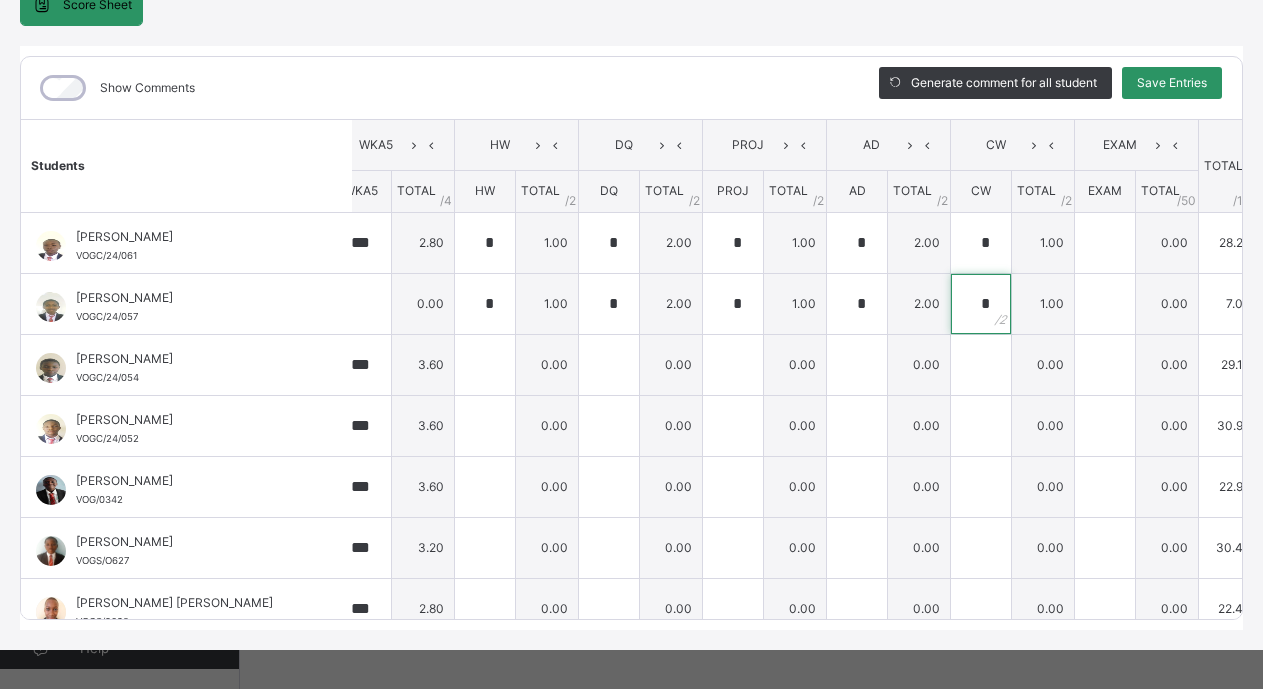 scroll, scrollTop: 0, scrollLeft: 635, axis: horizontal 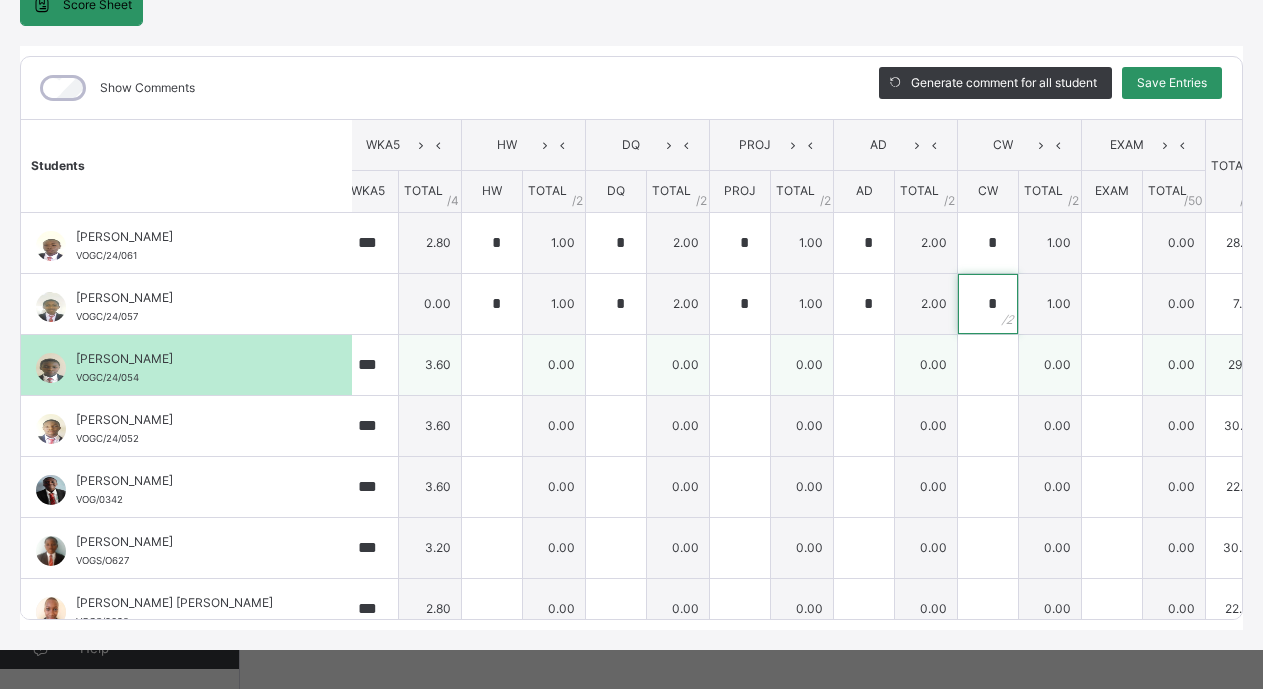 type on "*" 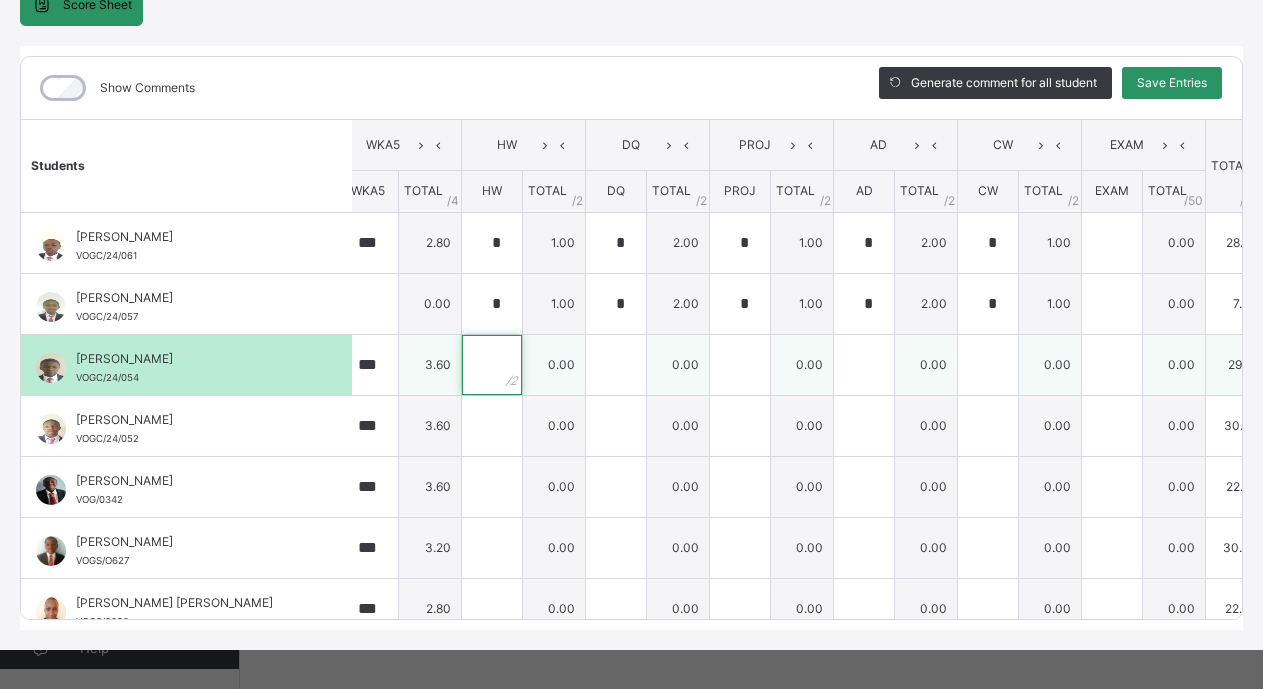 click at bounding box center [492, 365] 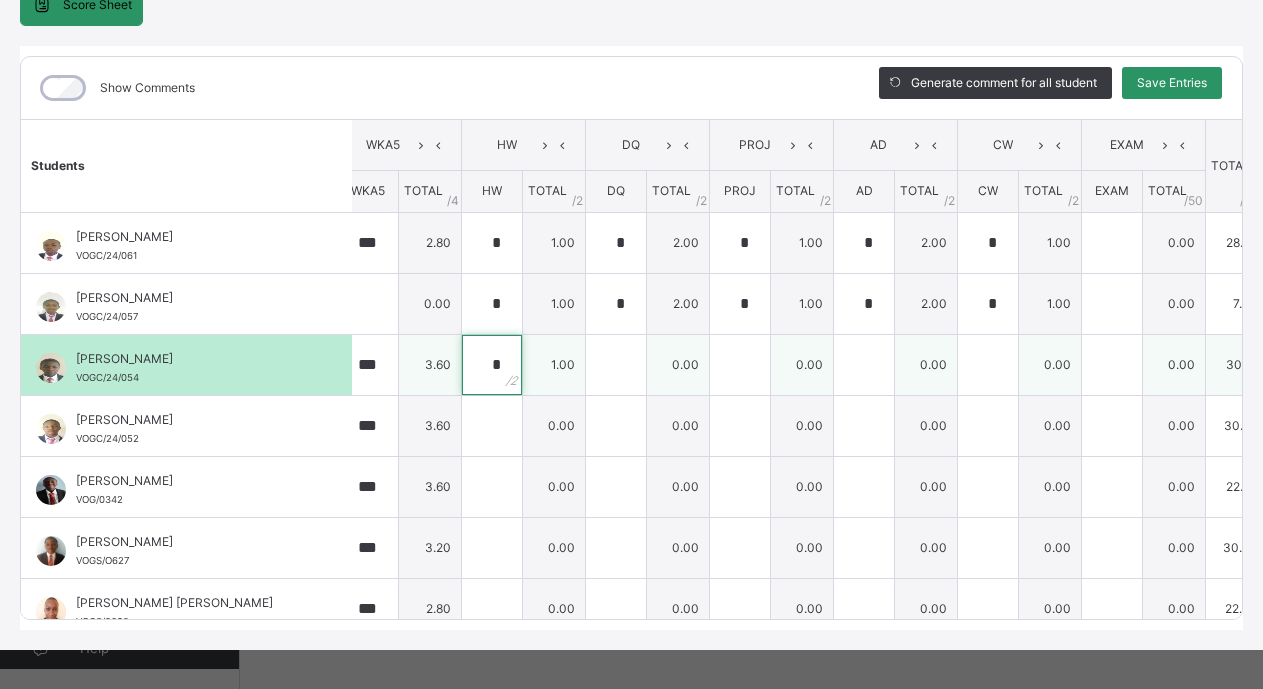 type on "*" 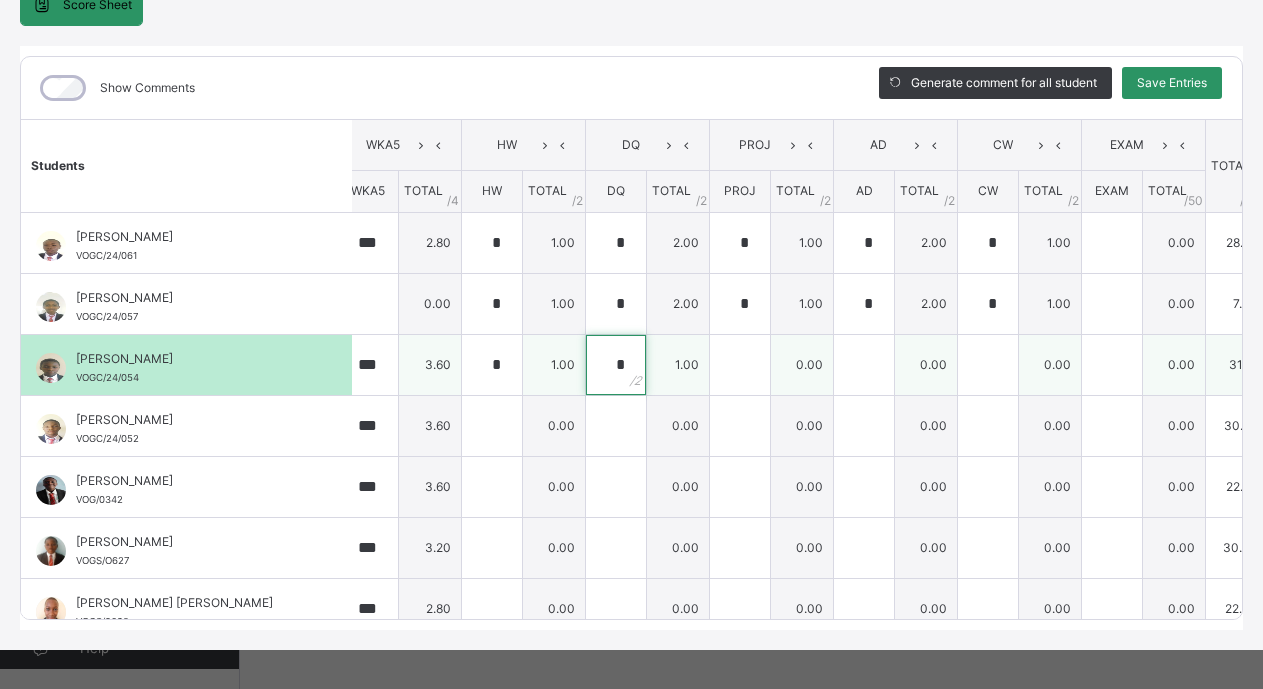 type on "*" 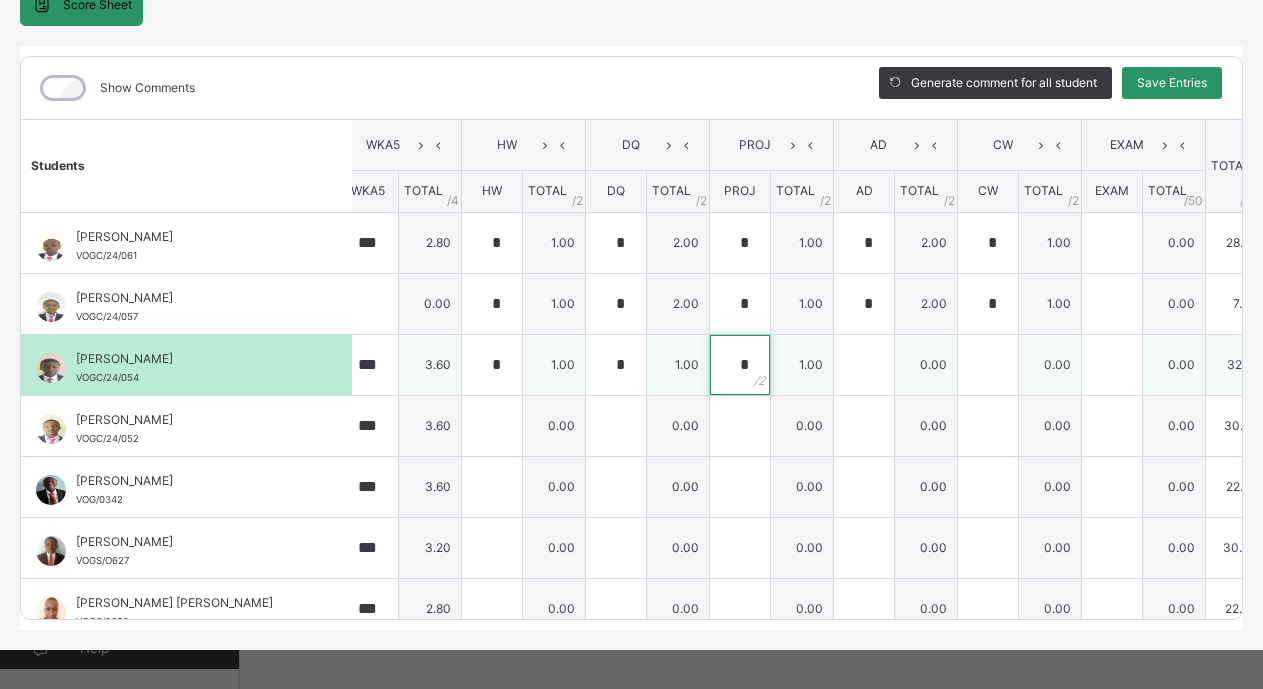 type on "*" 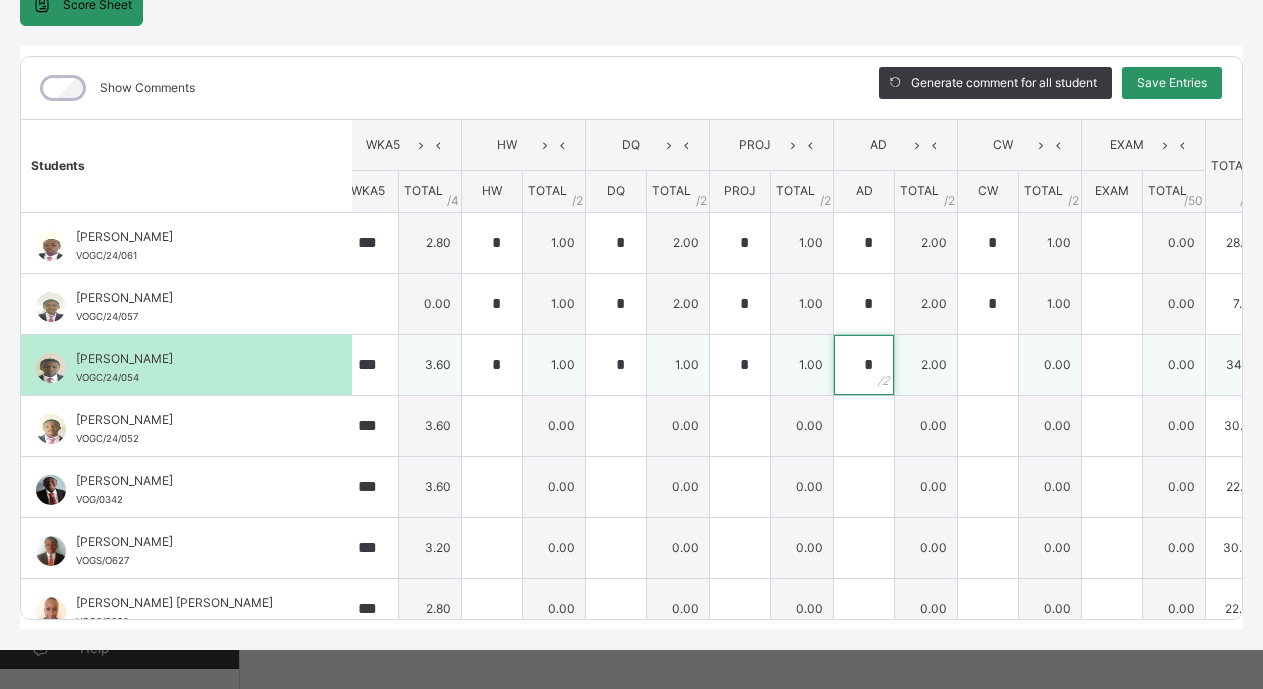 type on "*" 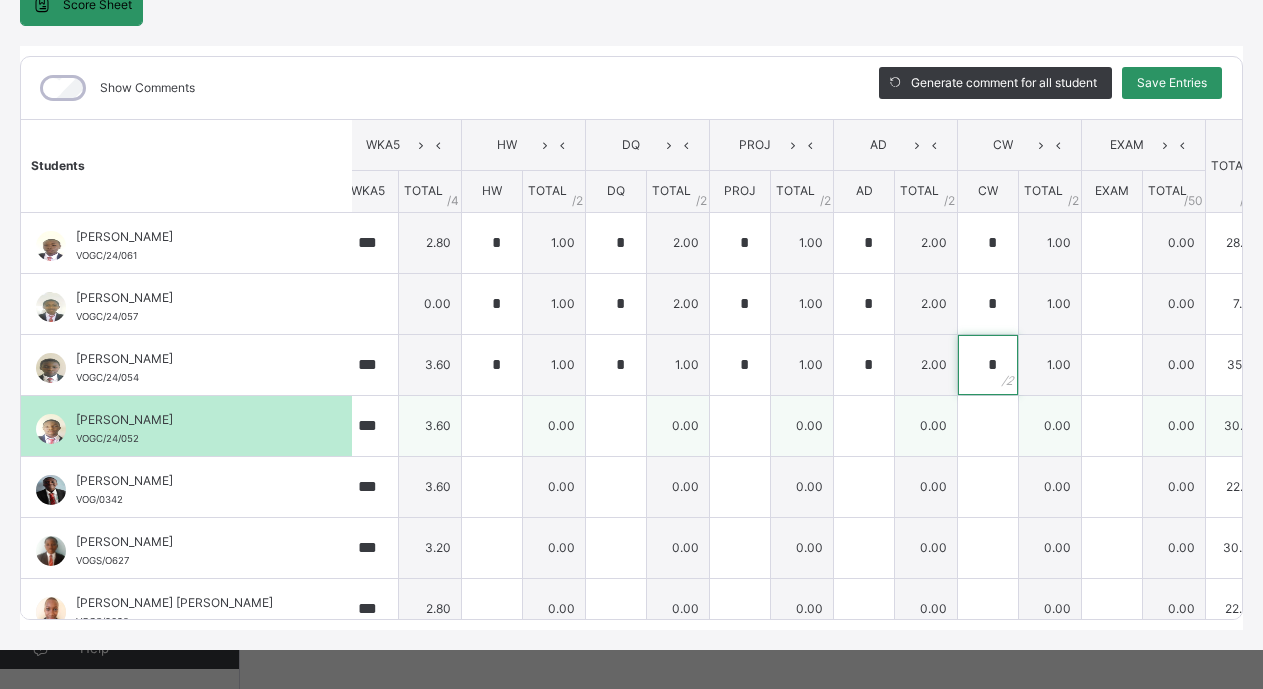 type on "*" 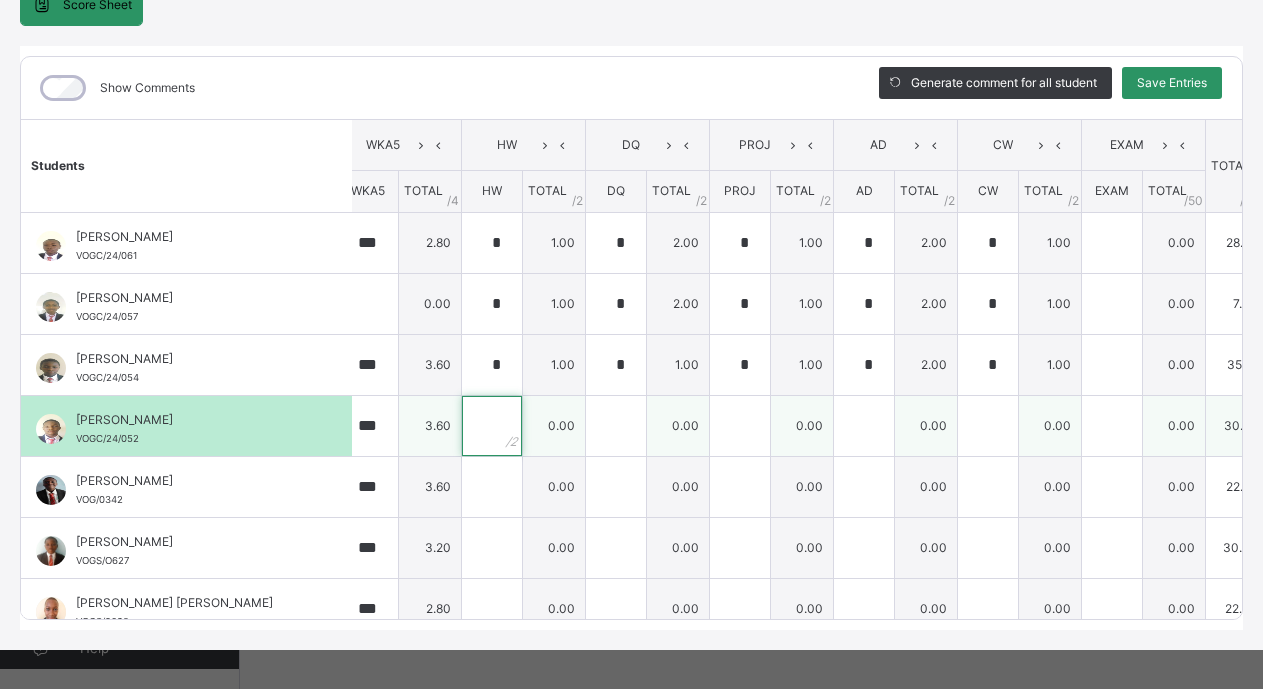click at bounding box center (492, 426) 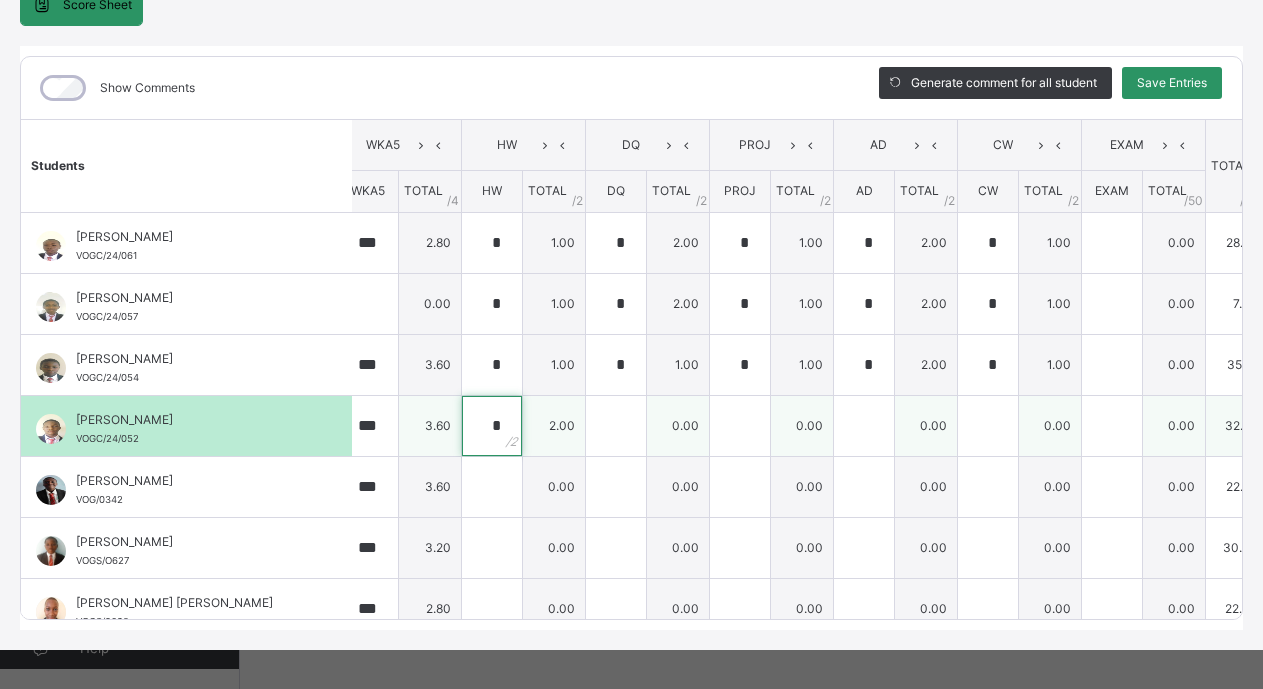 type on "*" 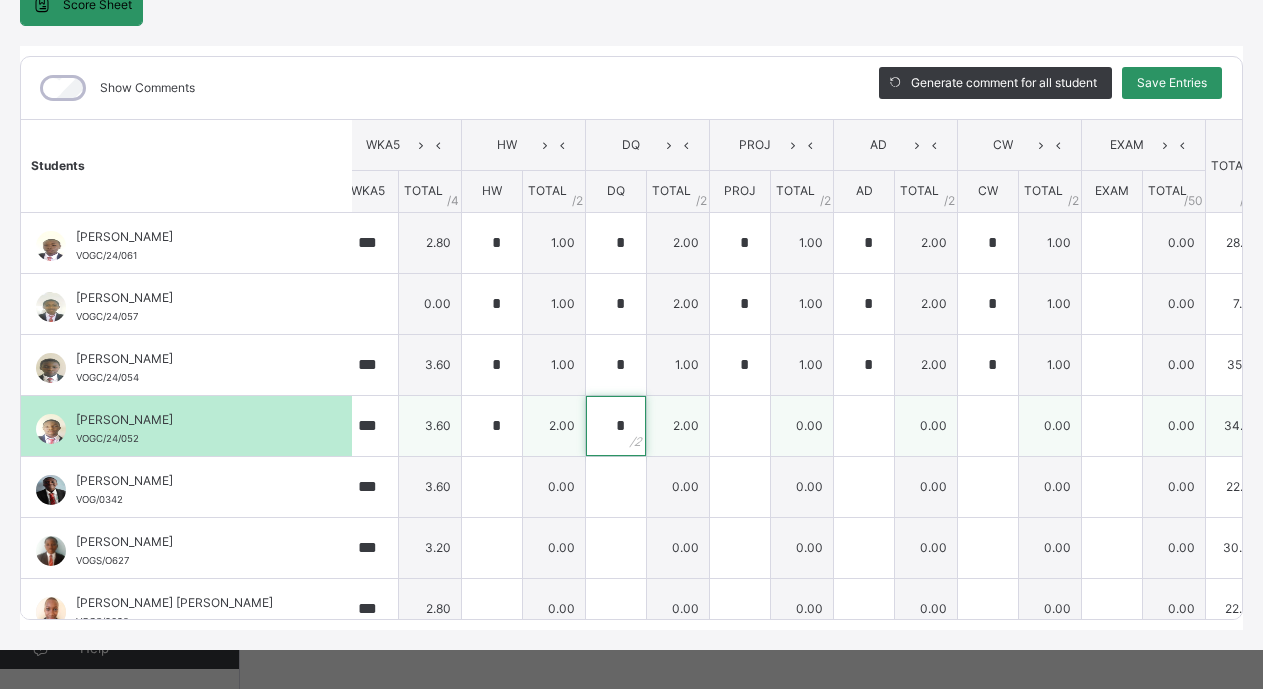 type on "*" 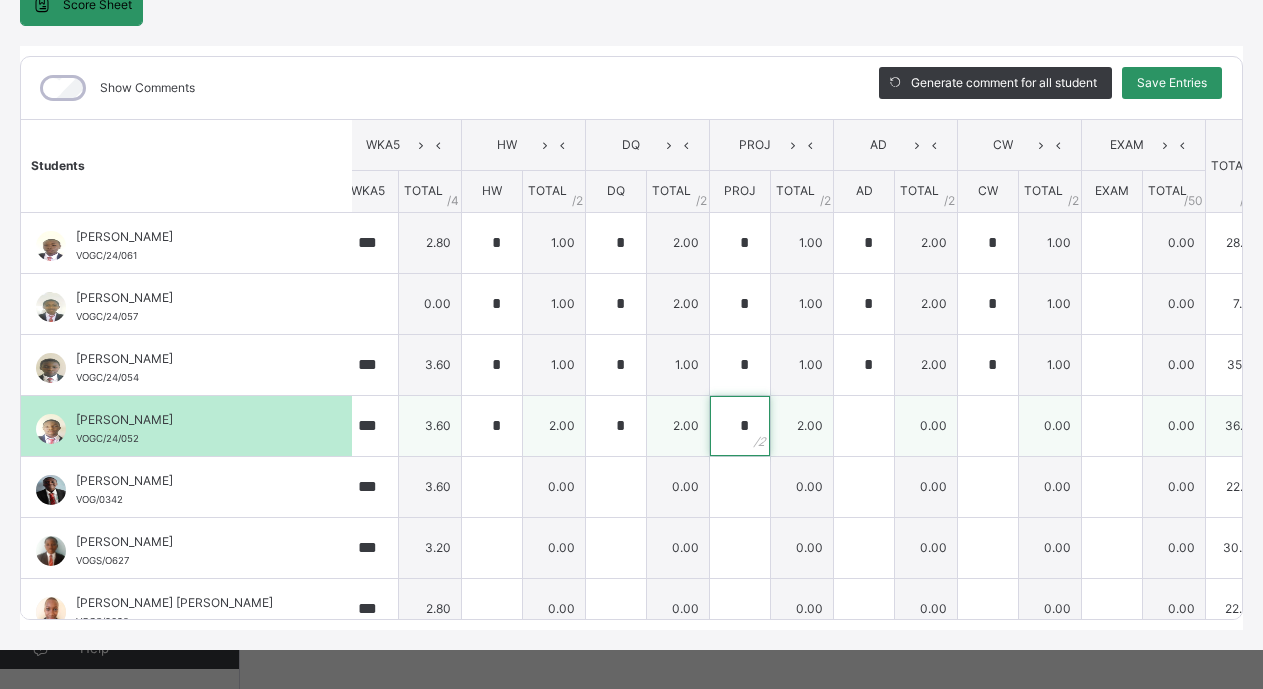 type on "*" 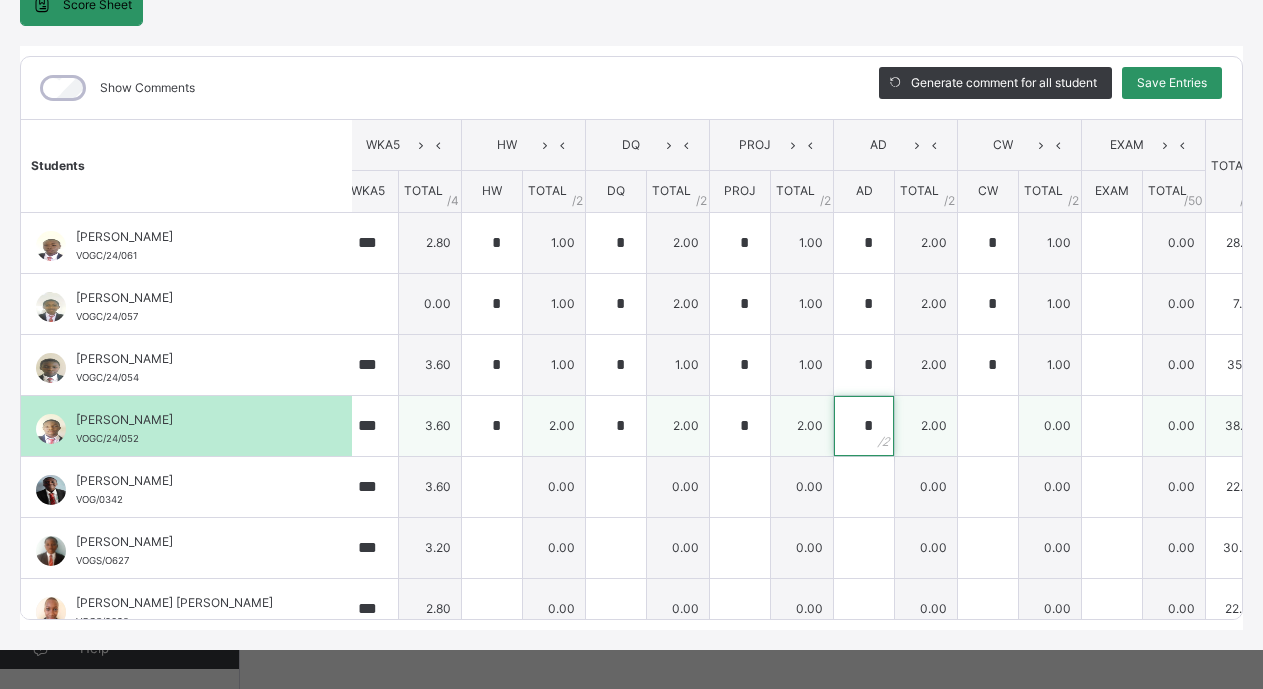 type on "*" 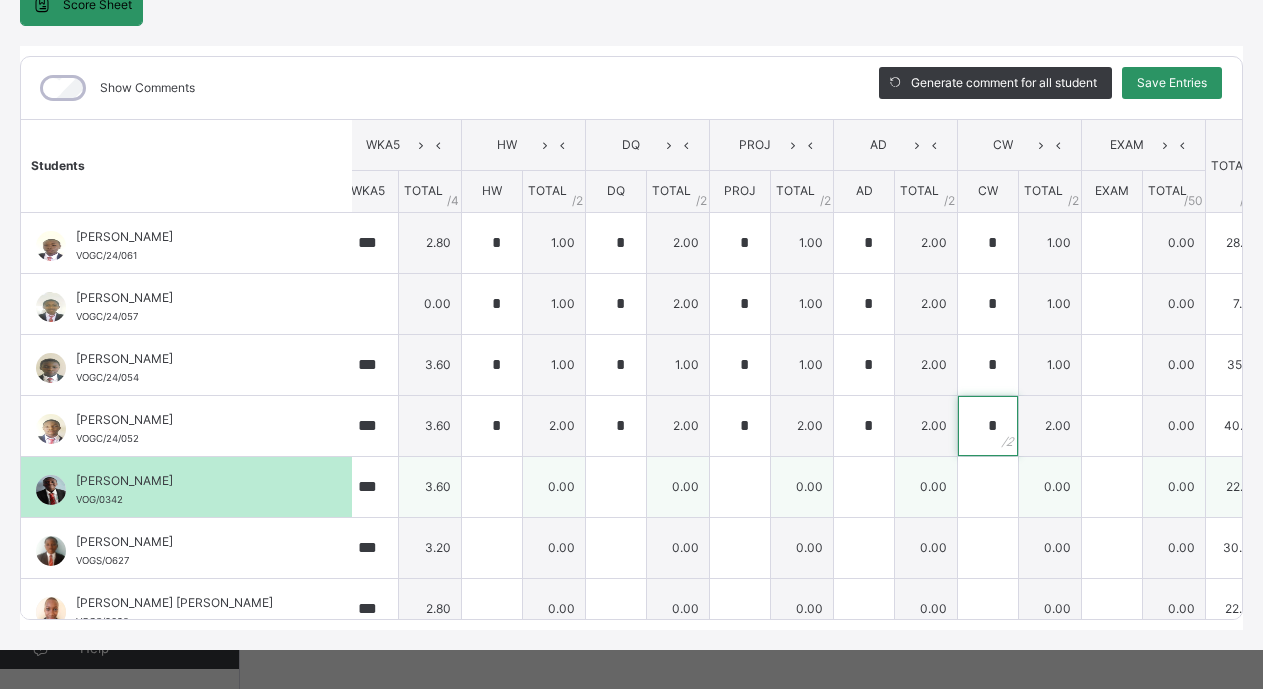 type on "*" 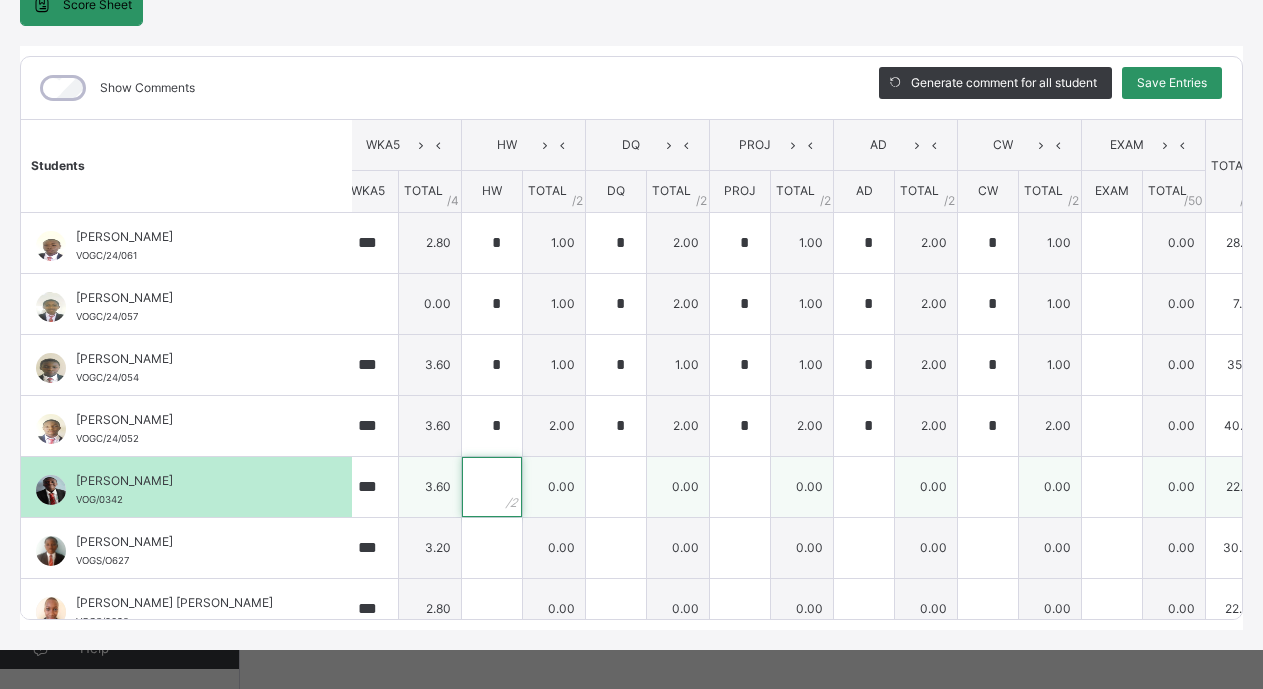 click at bounding box center [492, 487] 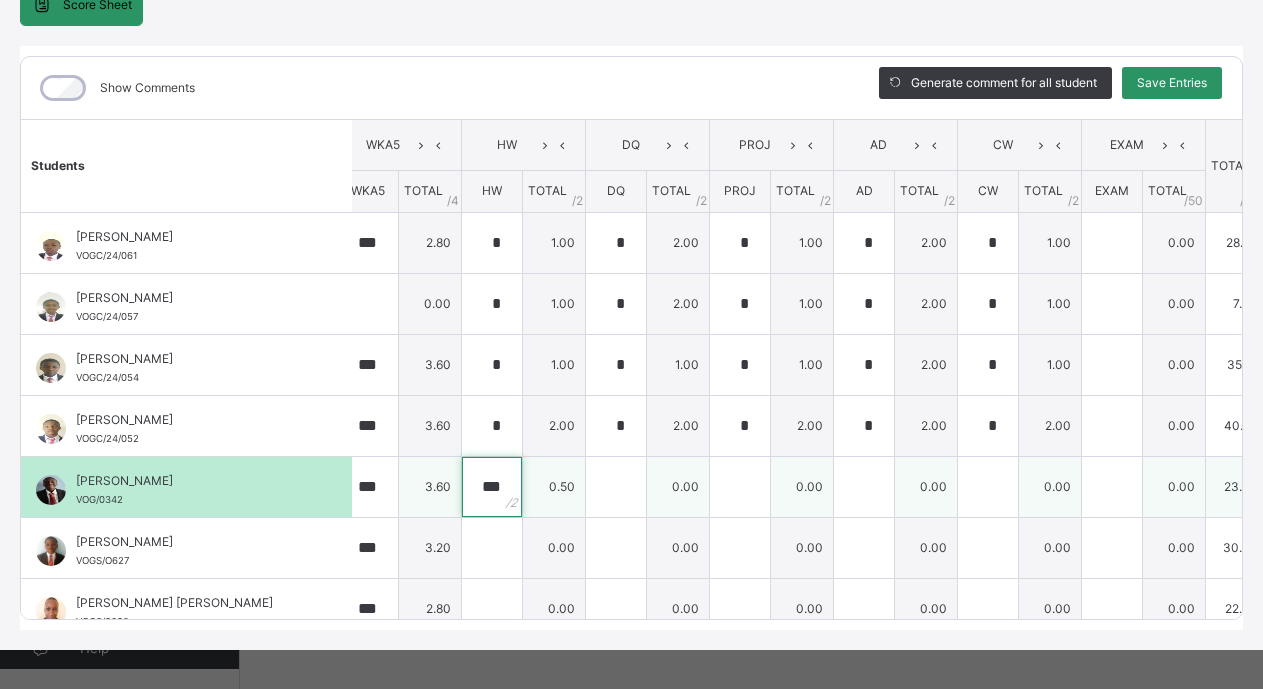 type on "***" 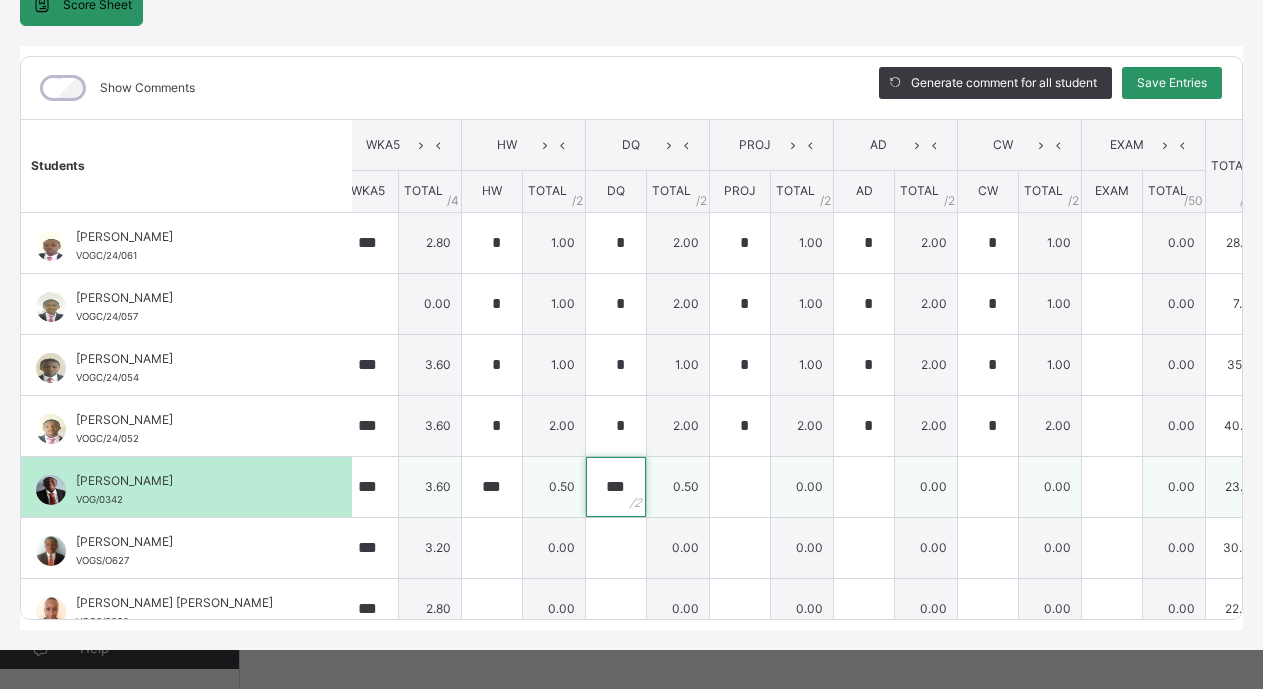 type on "***" 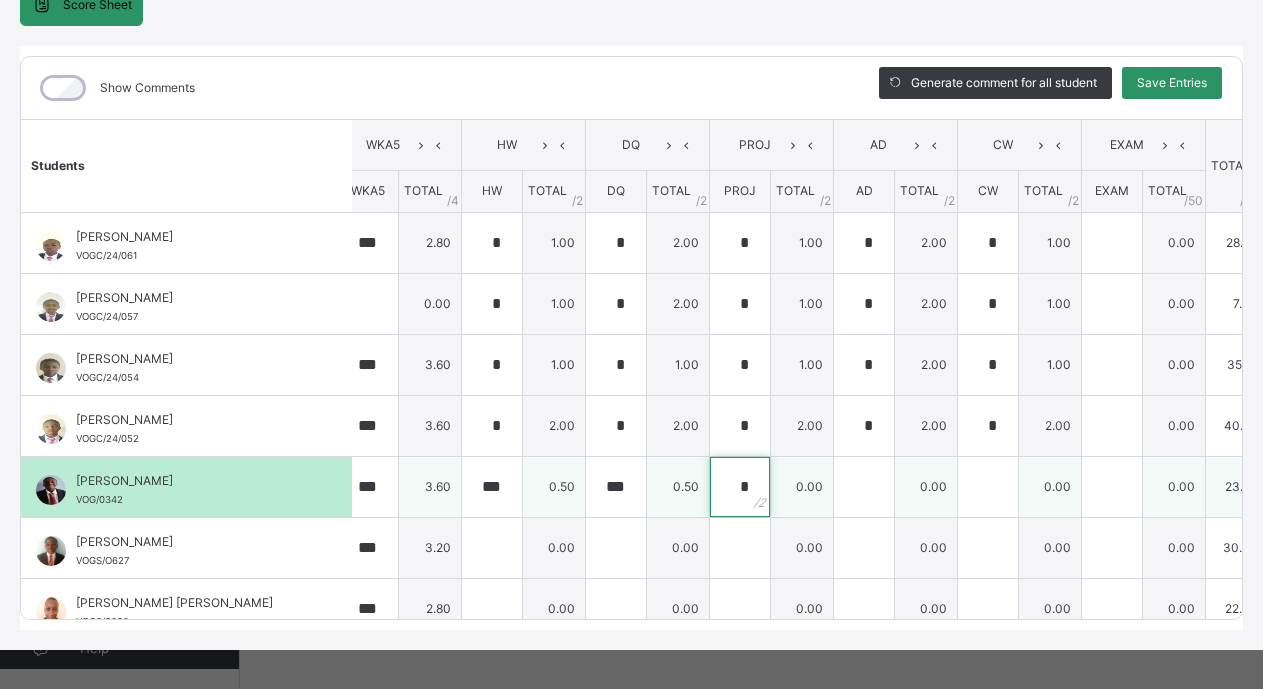 type on "*" 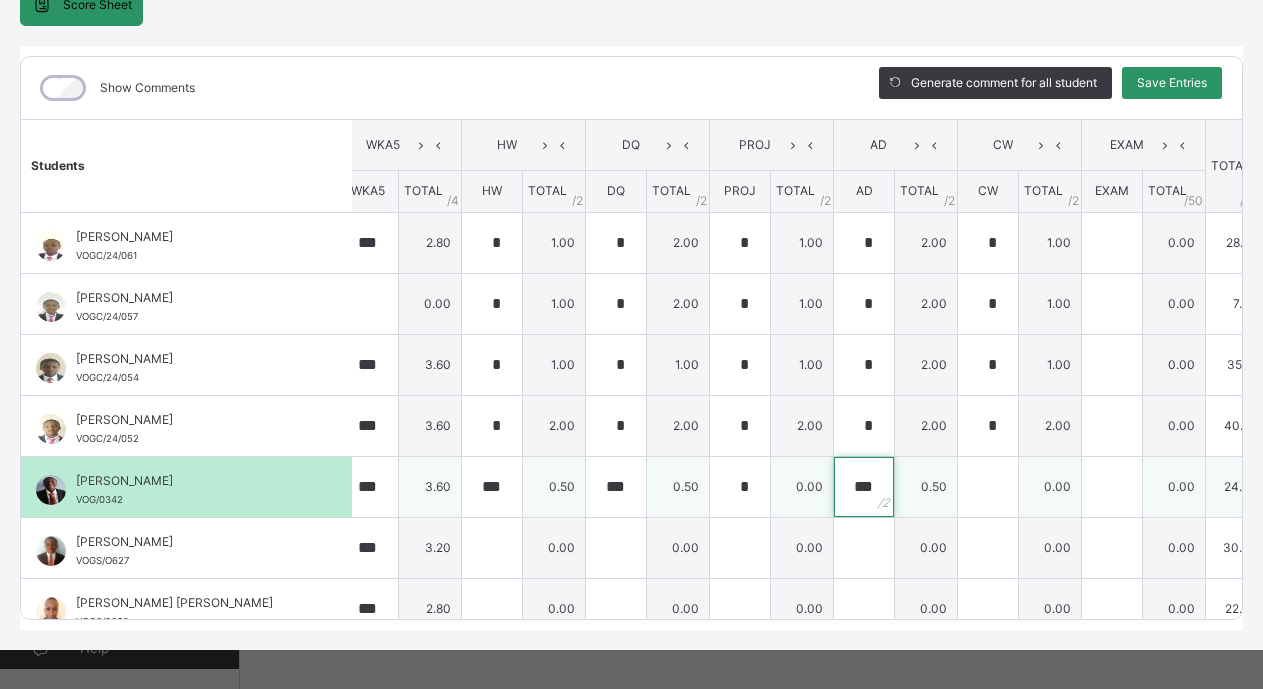 type on "***" 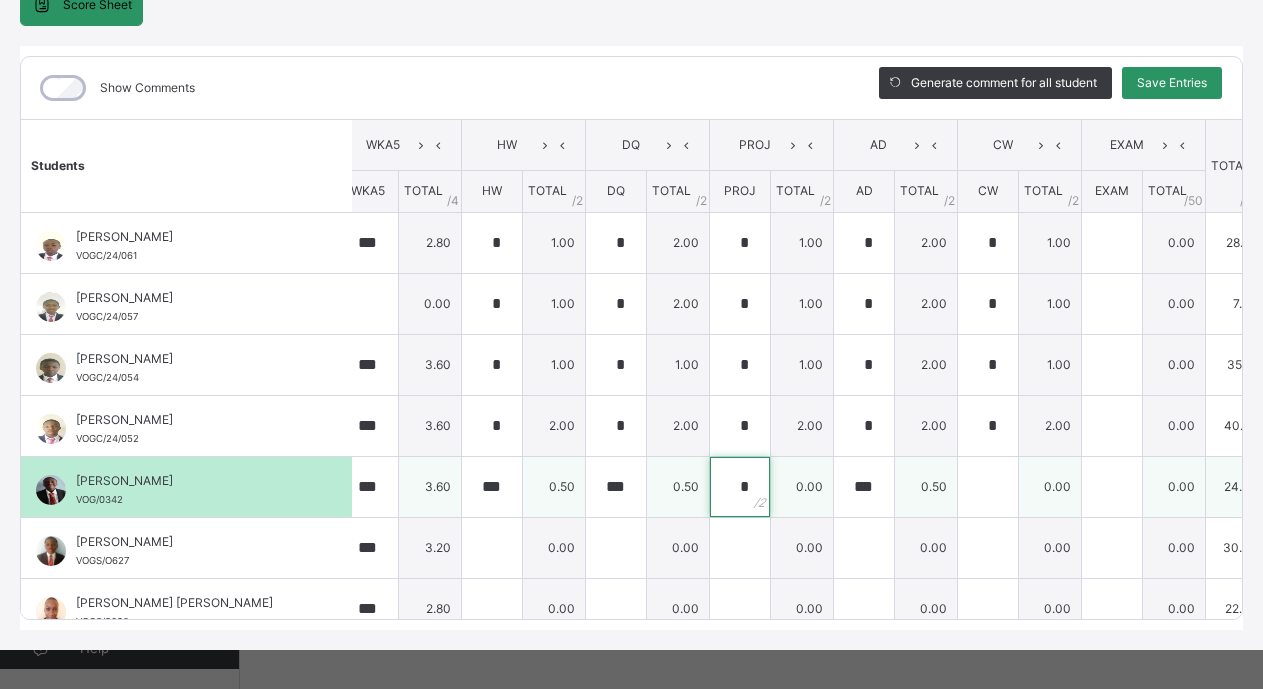 click on "*" at bounding box center [740, 487] 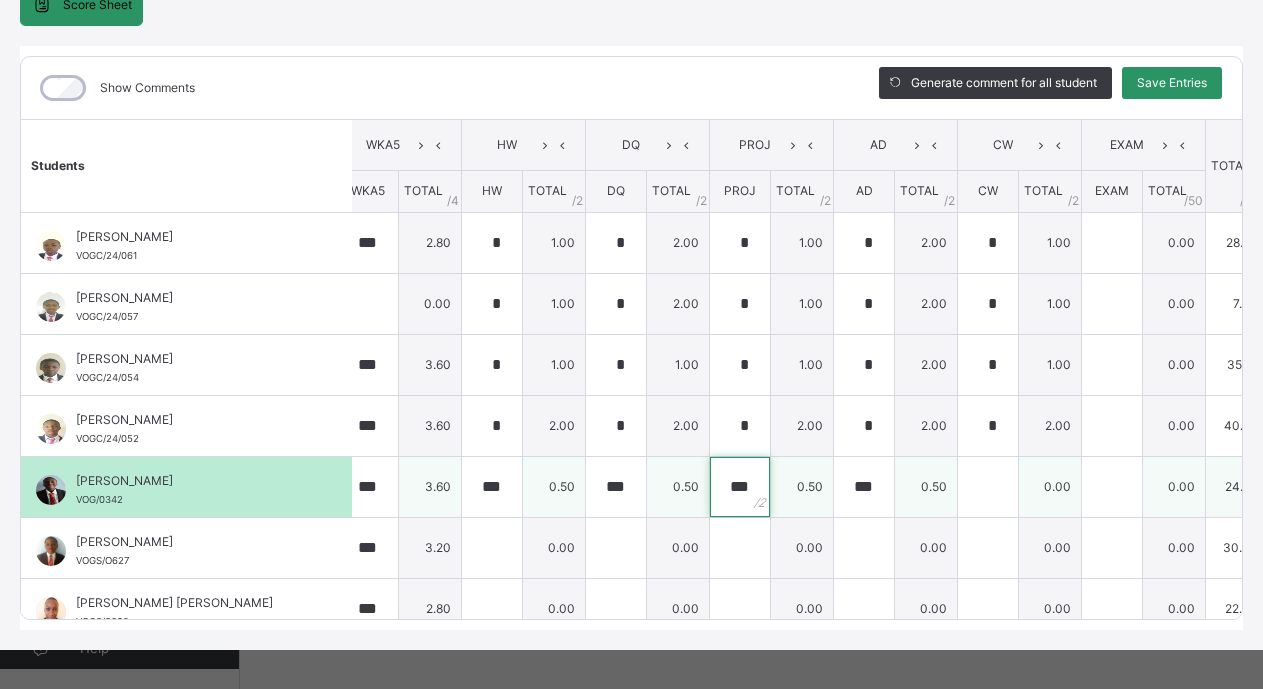 type on "***" 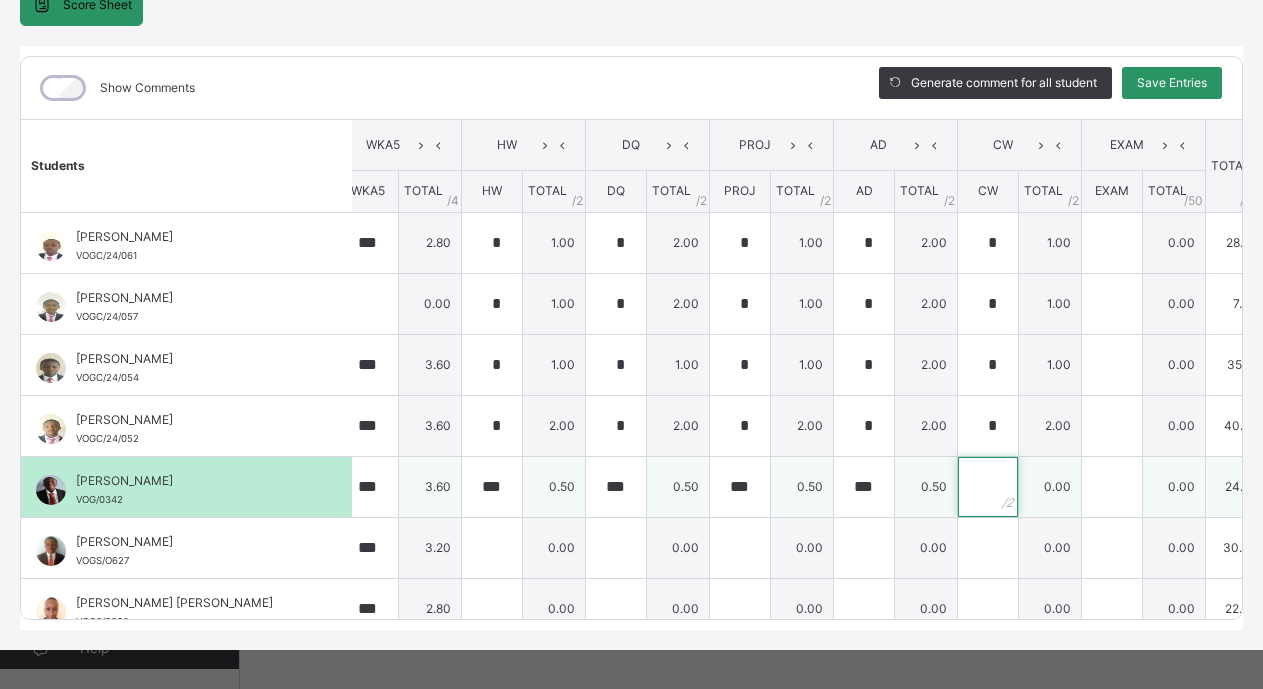 click at bounding box center (988, 487) 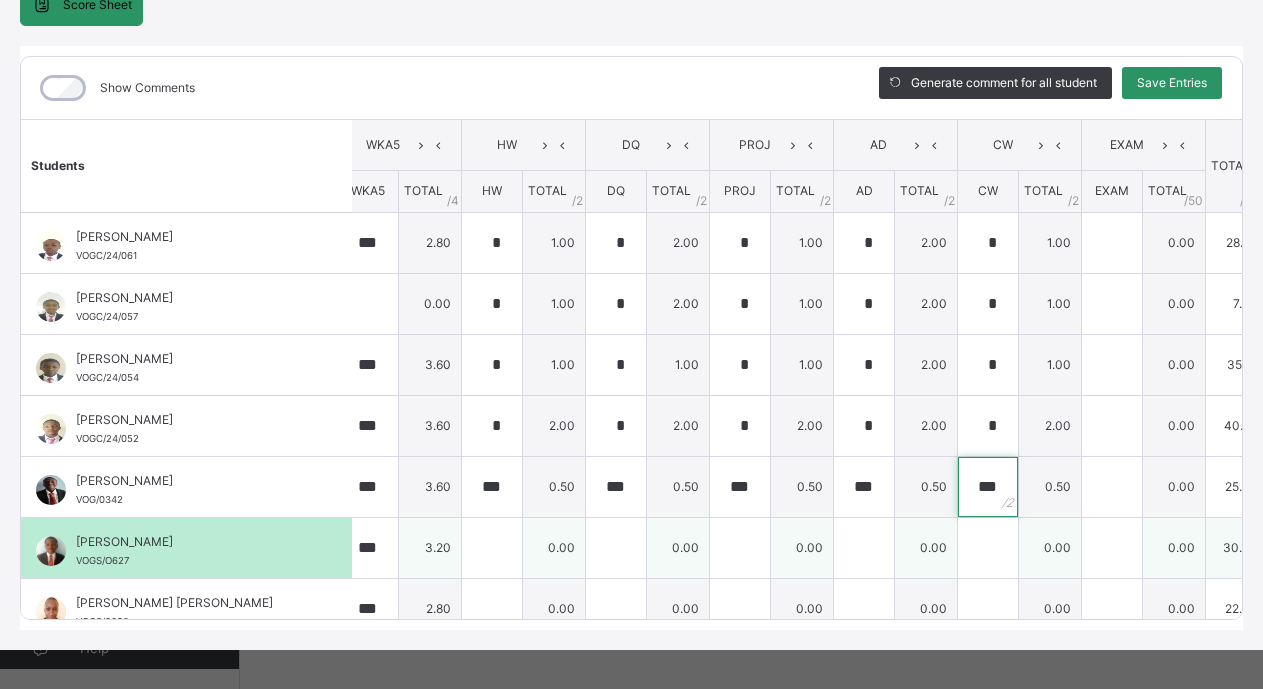 type on "***" 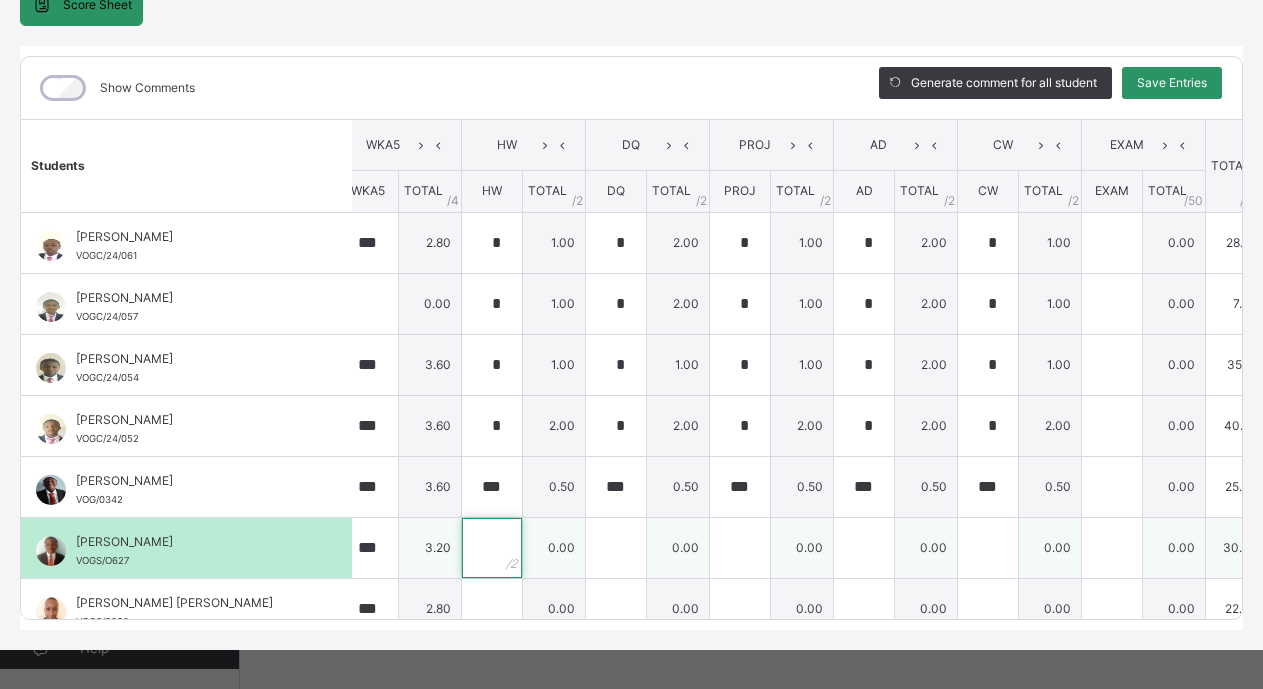 click at bounding box center [492, 548] 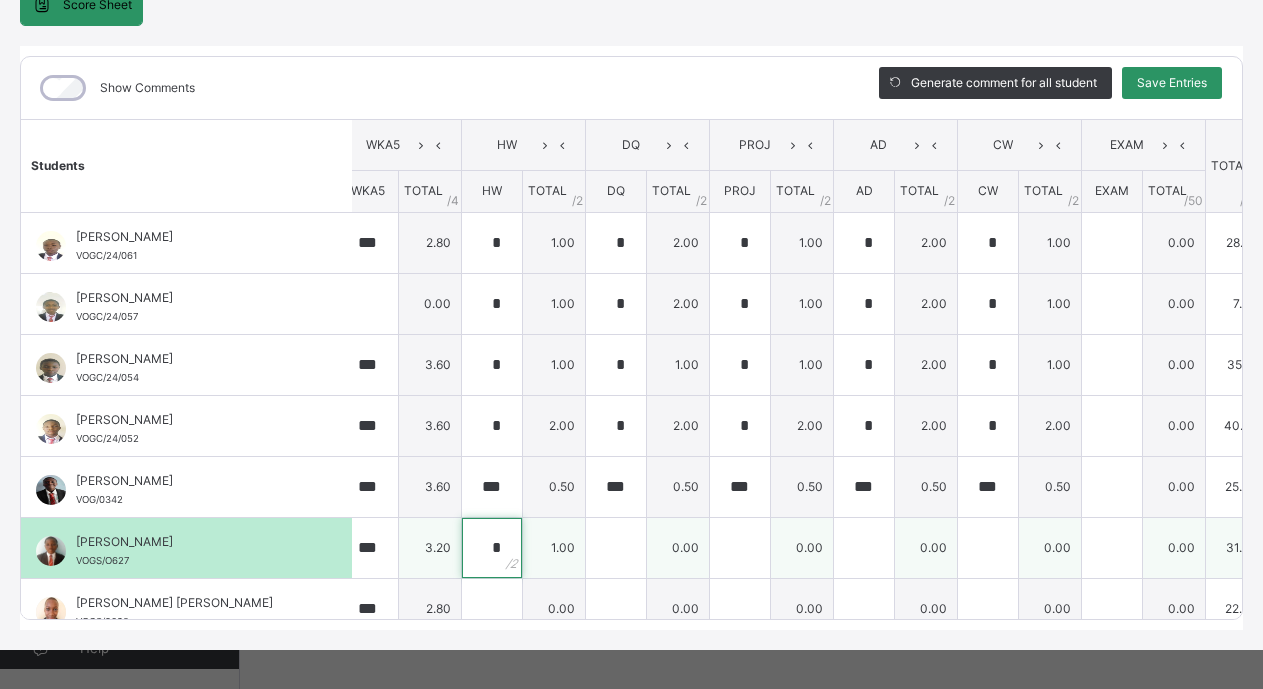 type on "*" 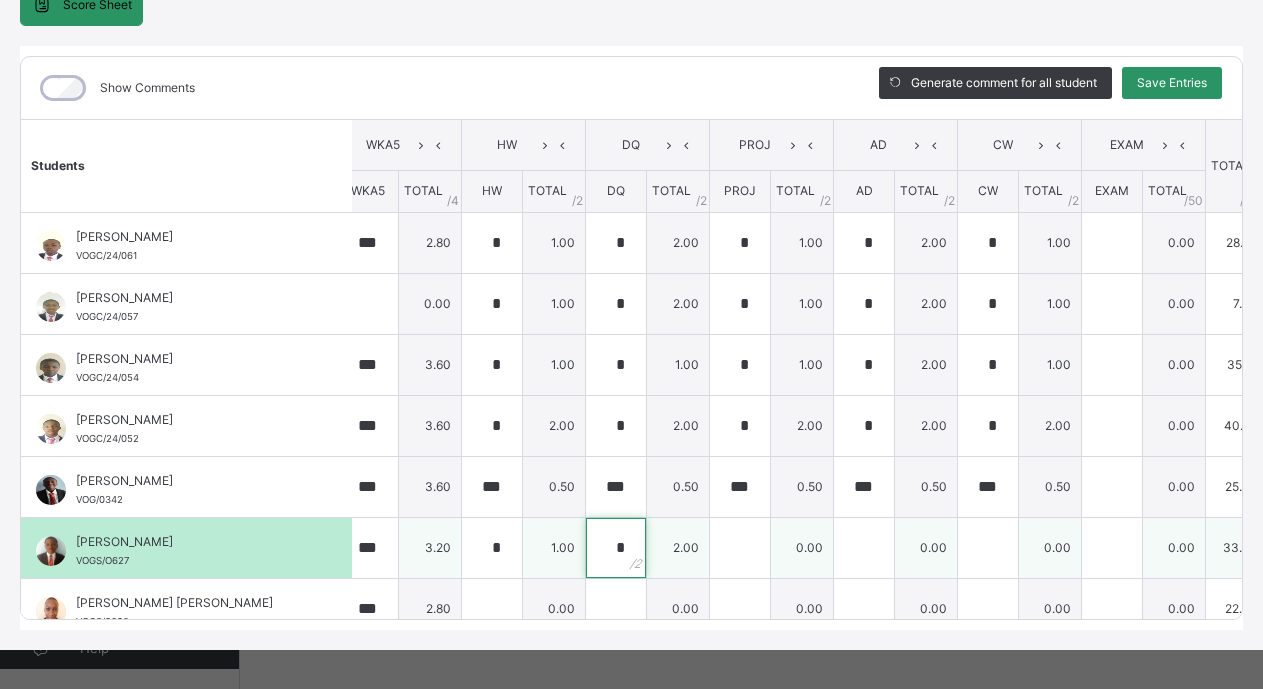 type on "*" 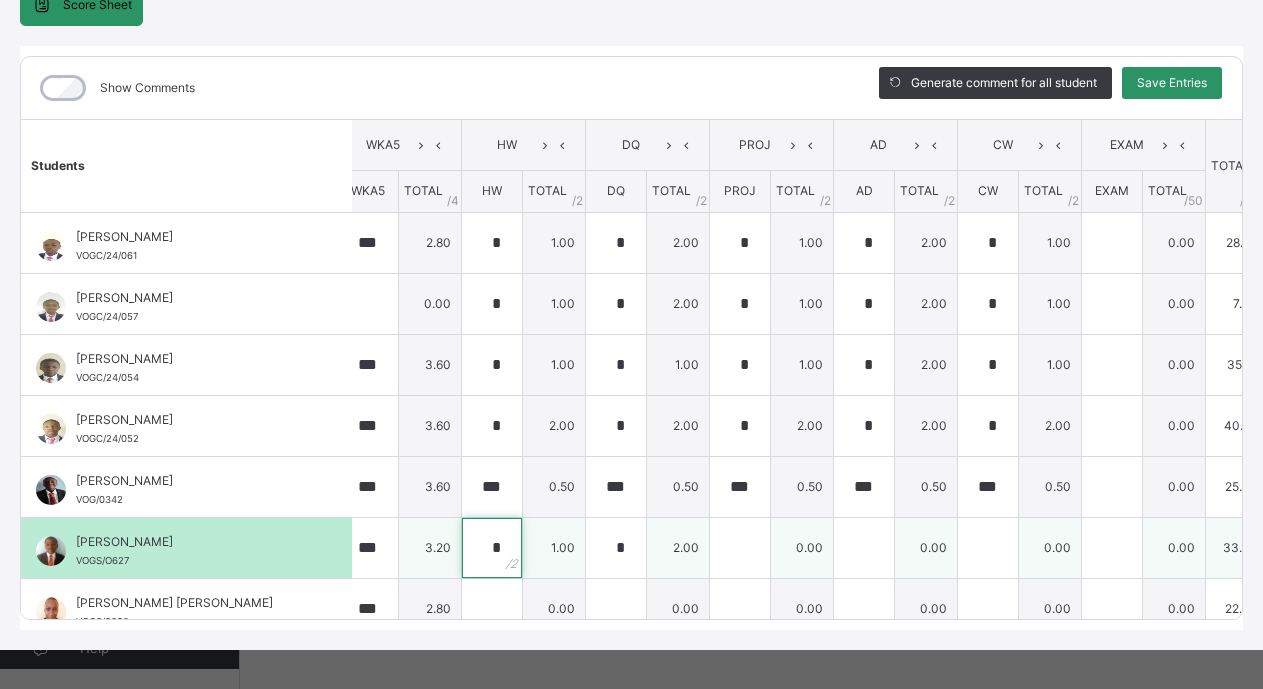 click on "*" at bounding box center (492, 548) 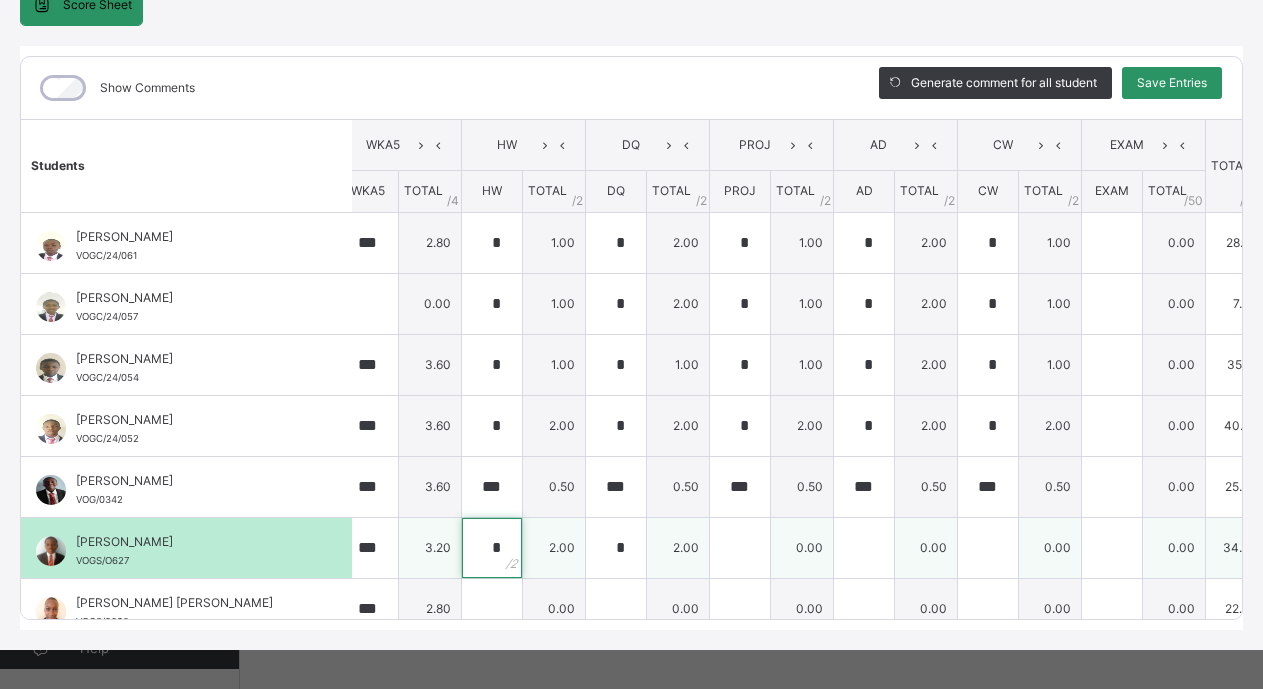 type on "*" 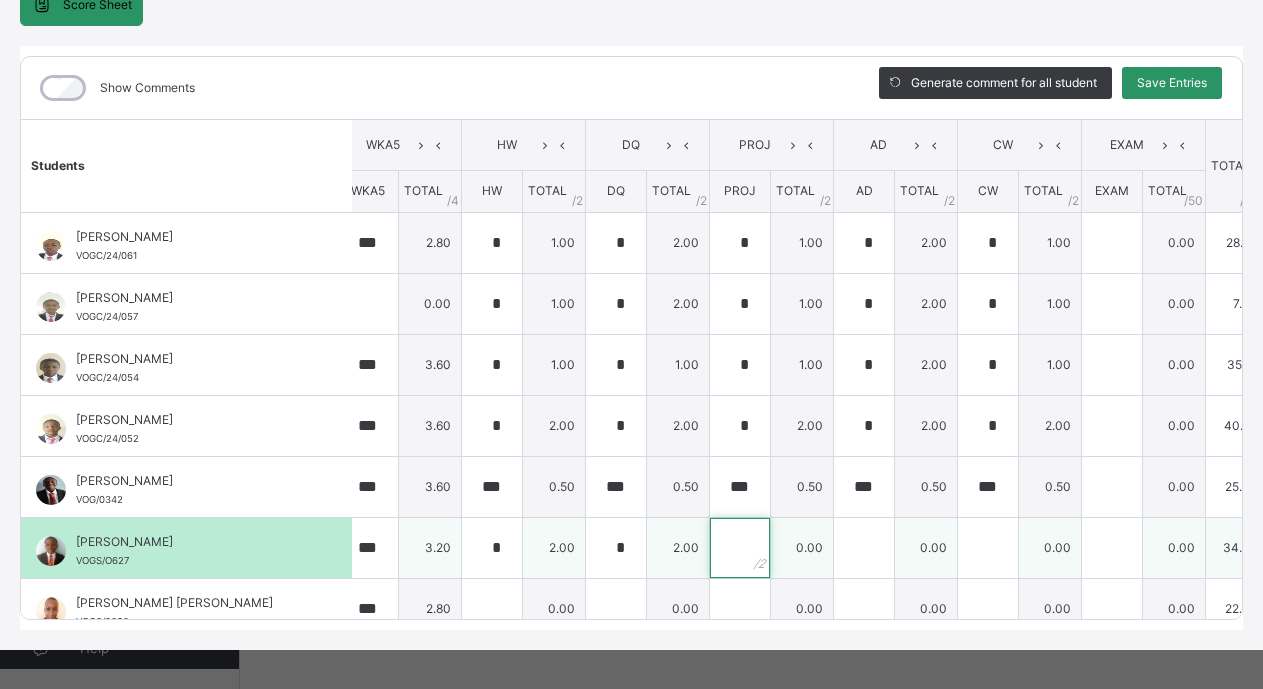 click at bounding box center (740, 548) 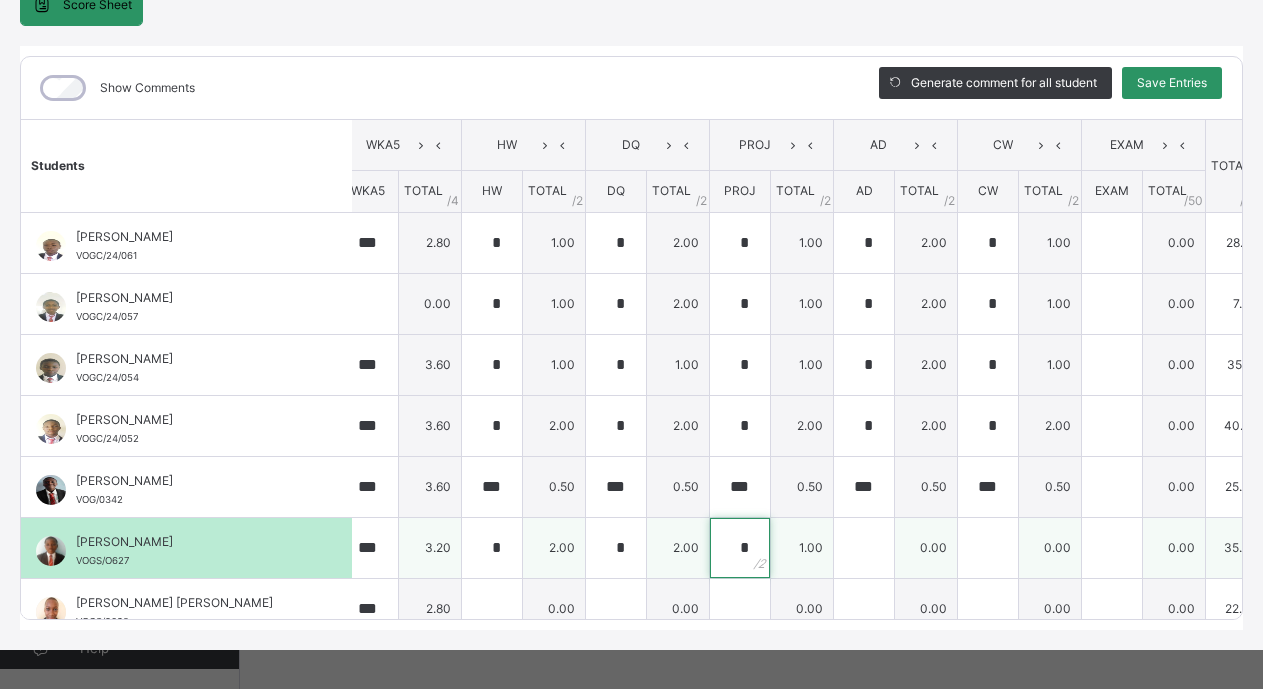 type on "*" 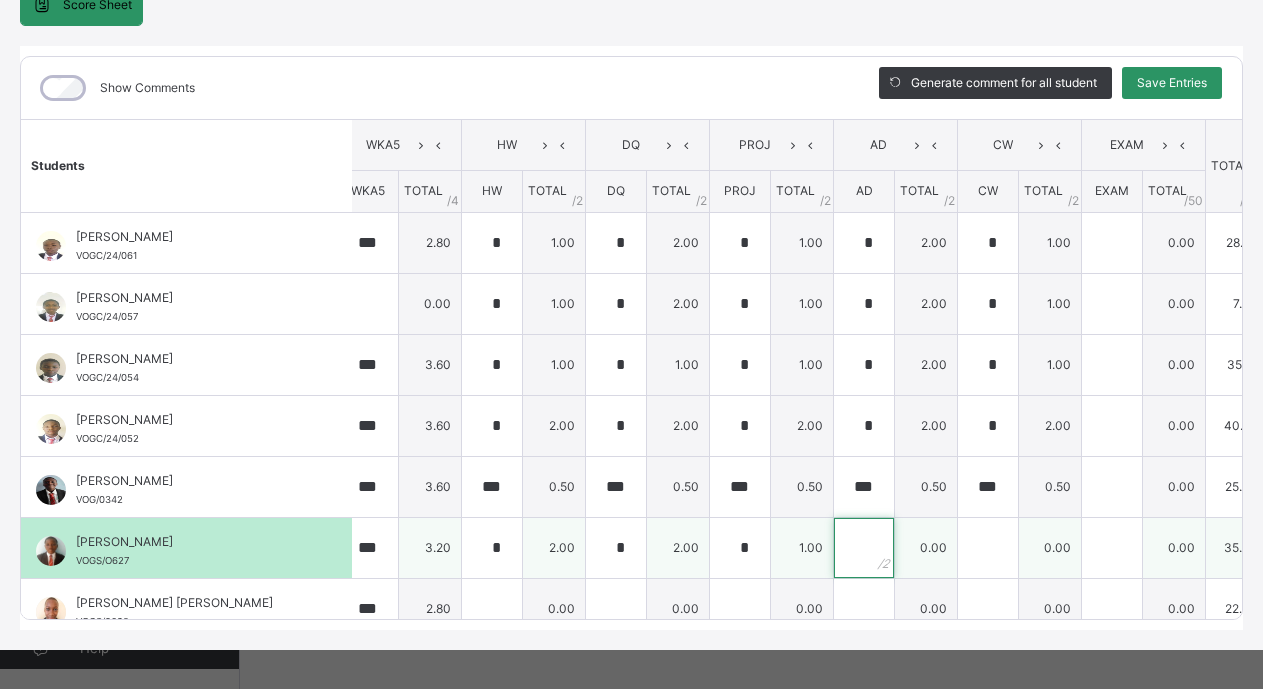 click at bounding box center (864, 548) 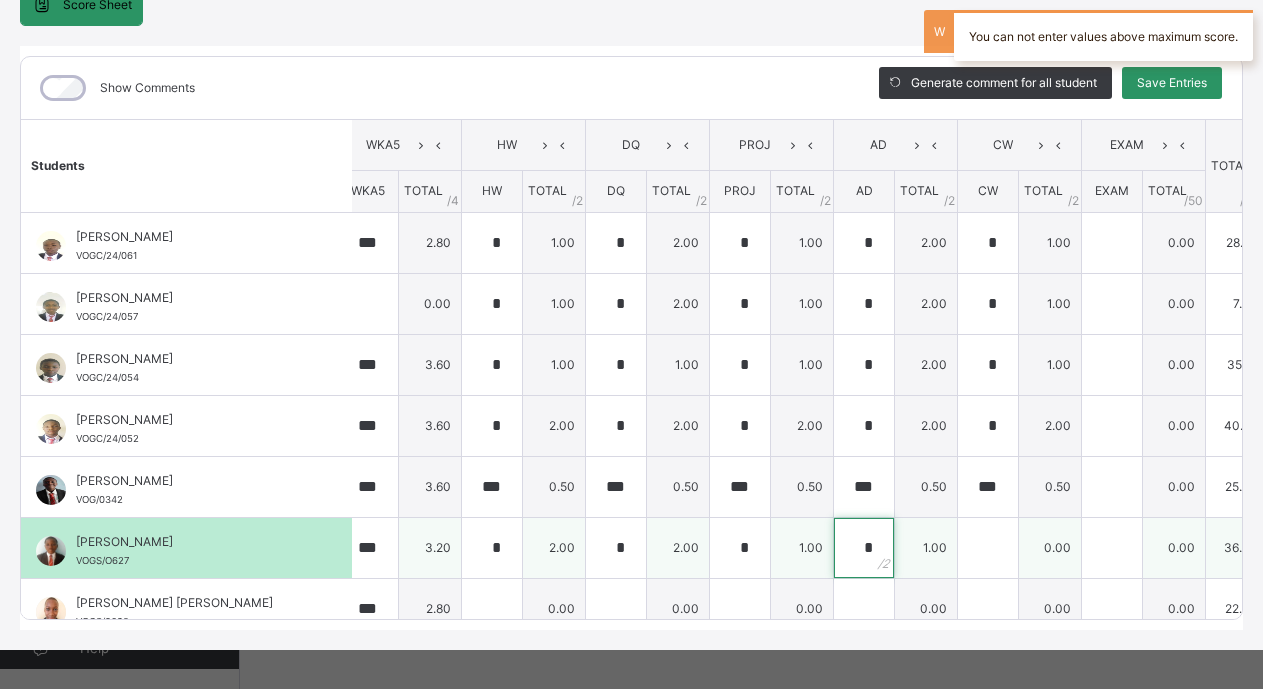 type on "*" 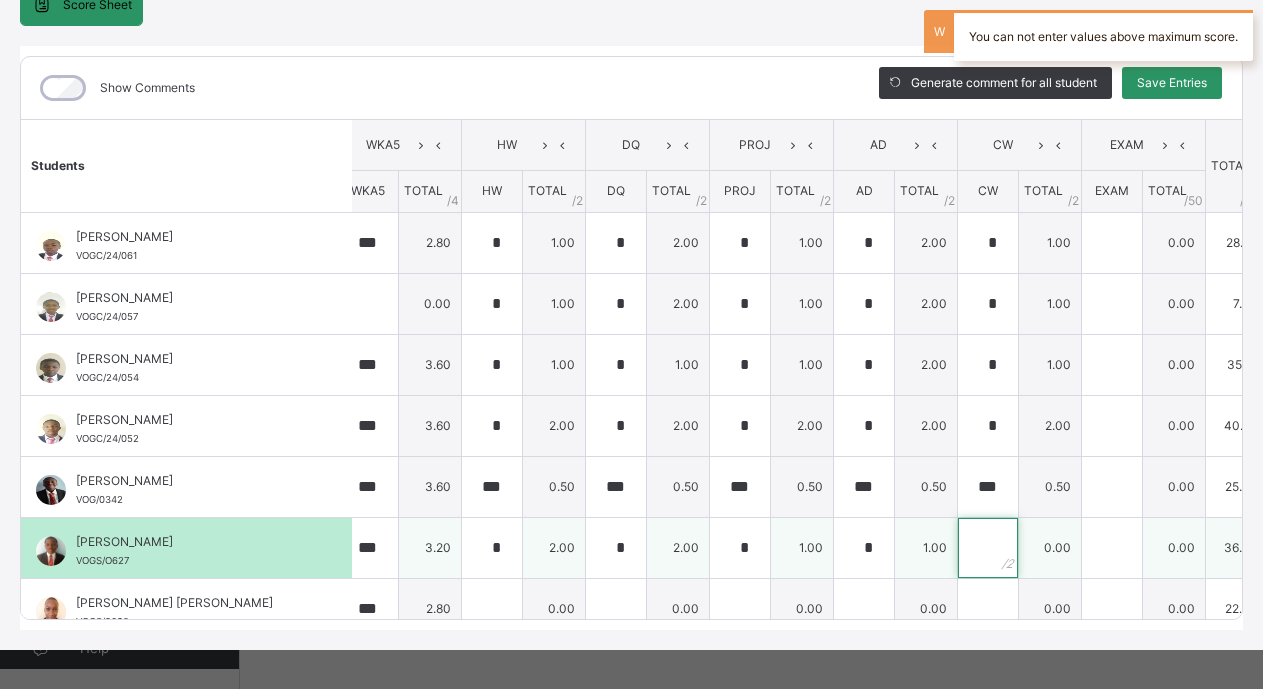 click at bounding box center [988, 548] 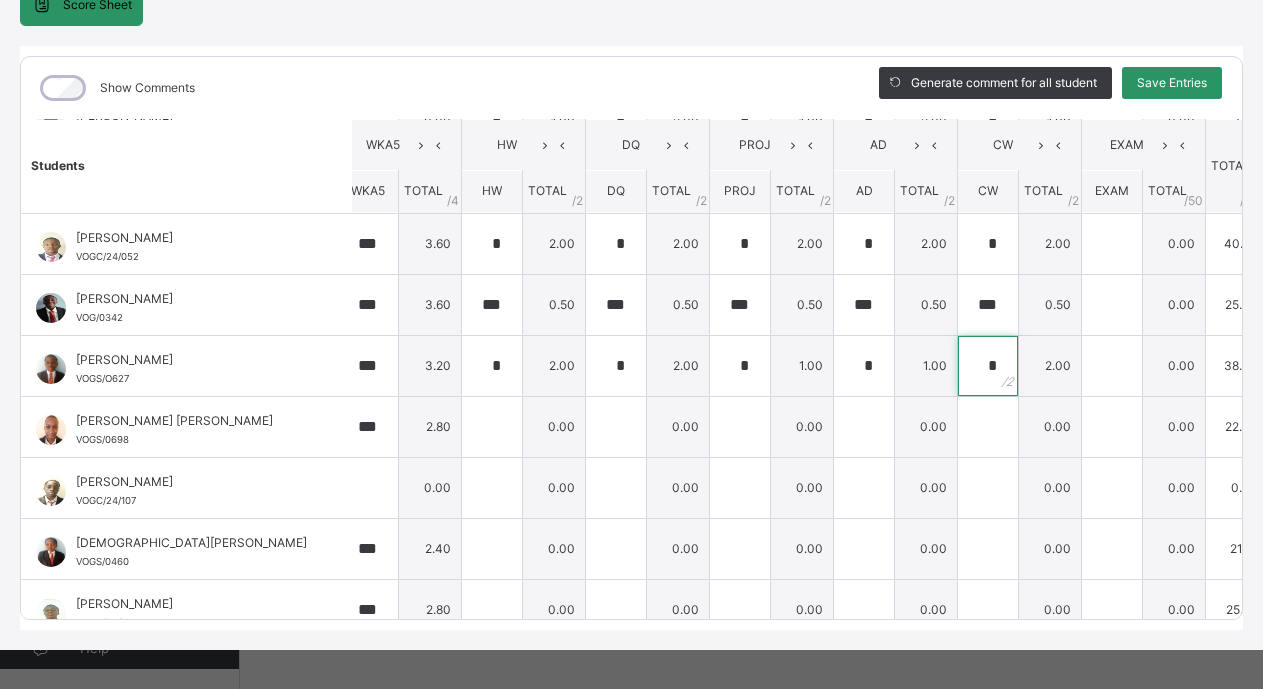 scroll, scrollTop: 195, scrollLeft: 635, axis: both 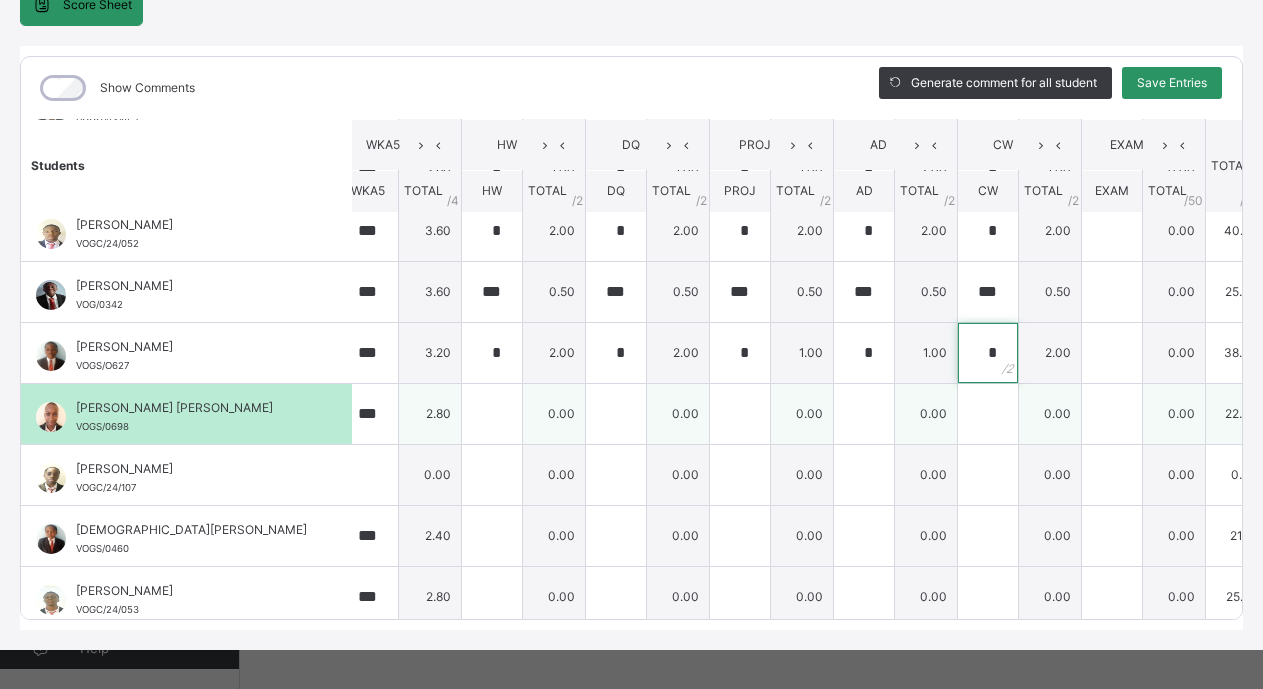 type on "*" 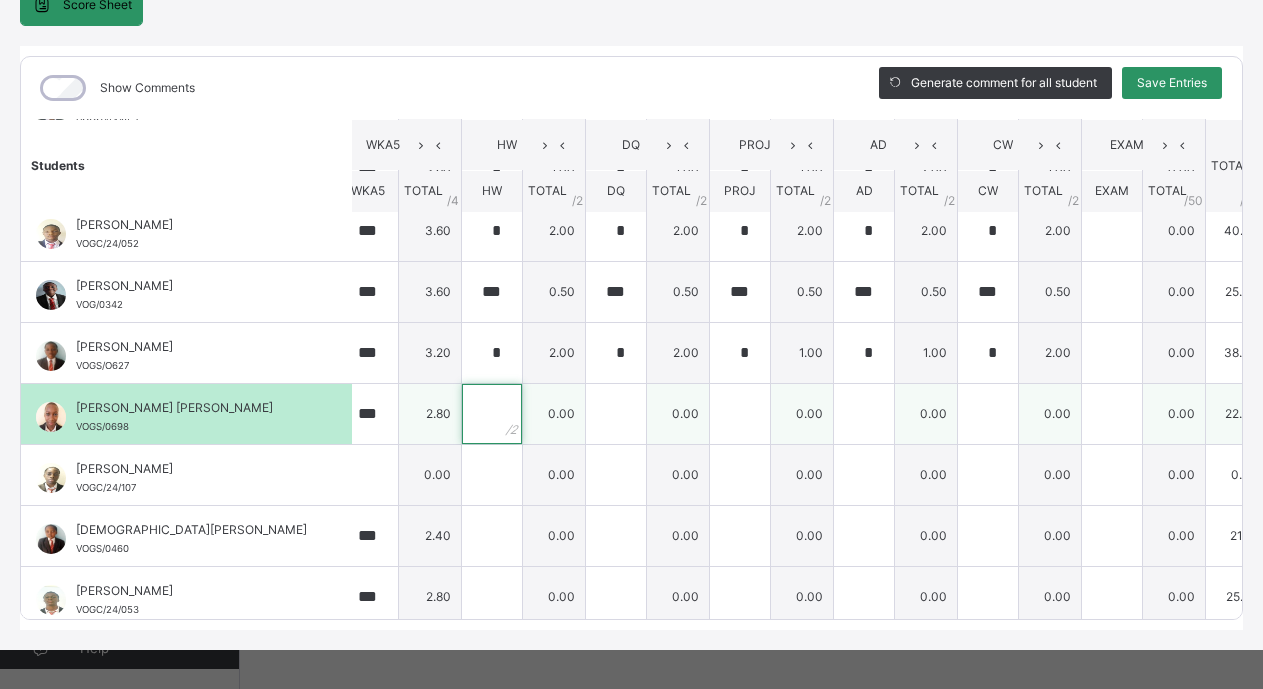 click at bounding box center (492, 414) 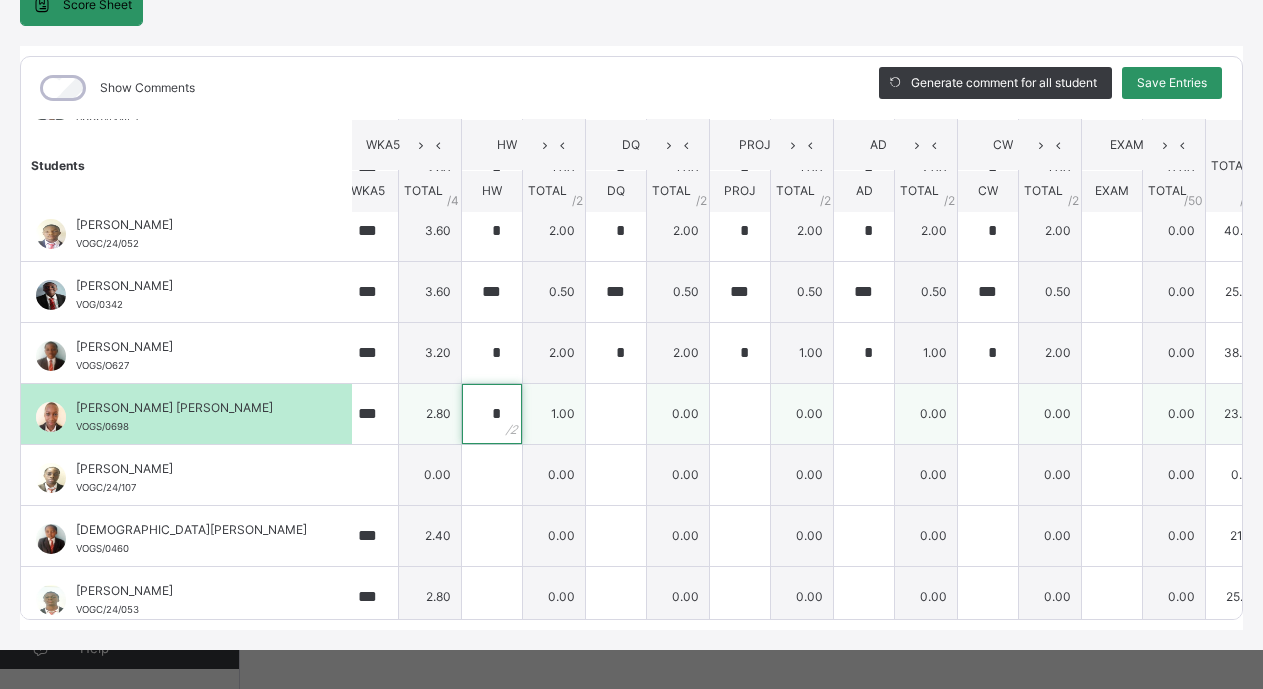 type on "*" 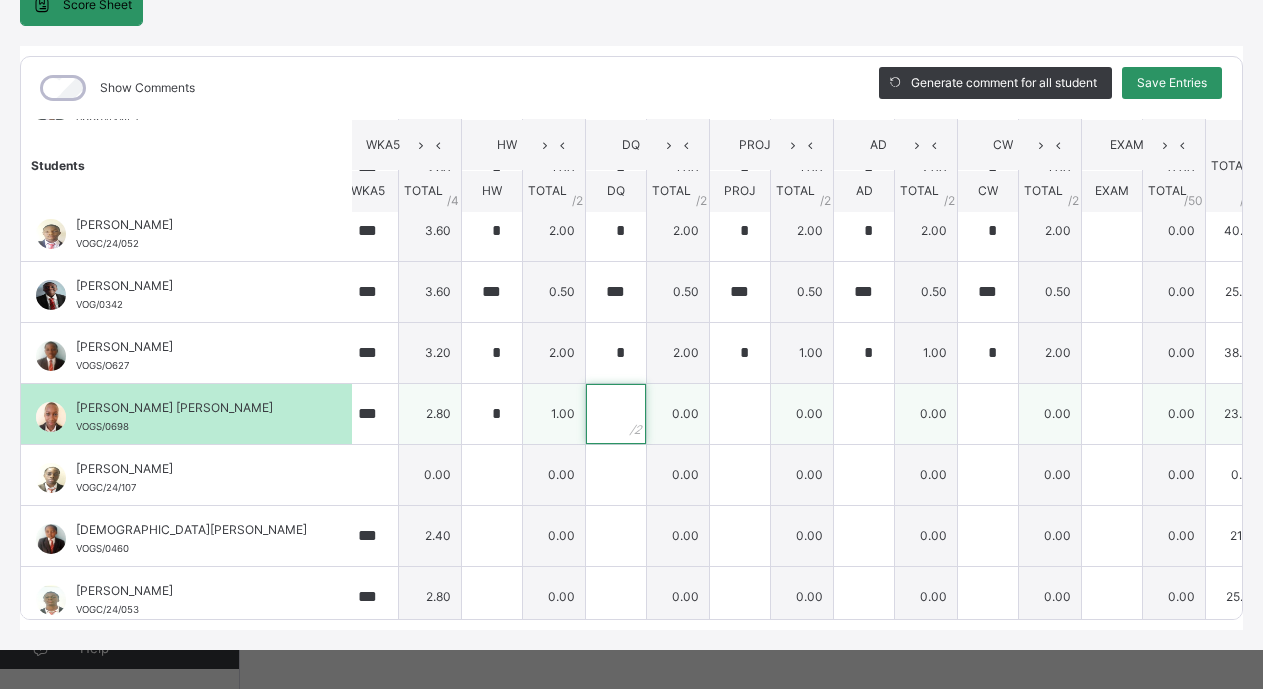 type on "*" 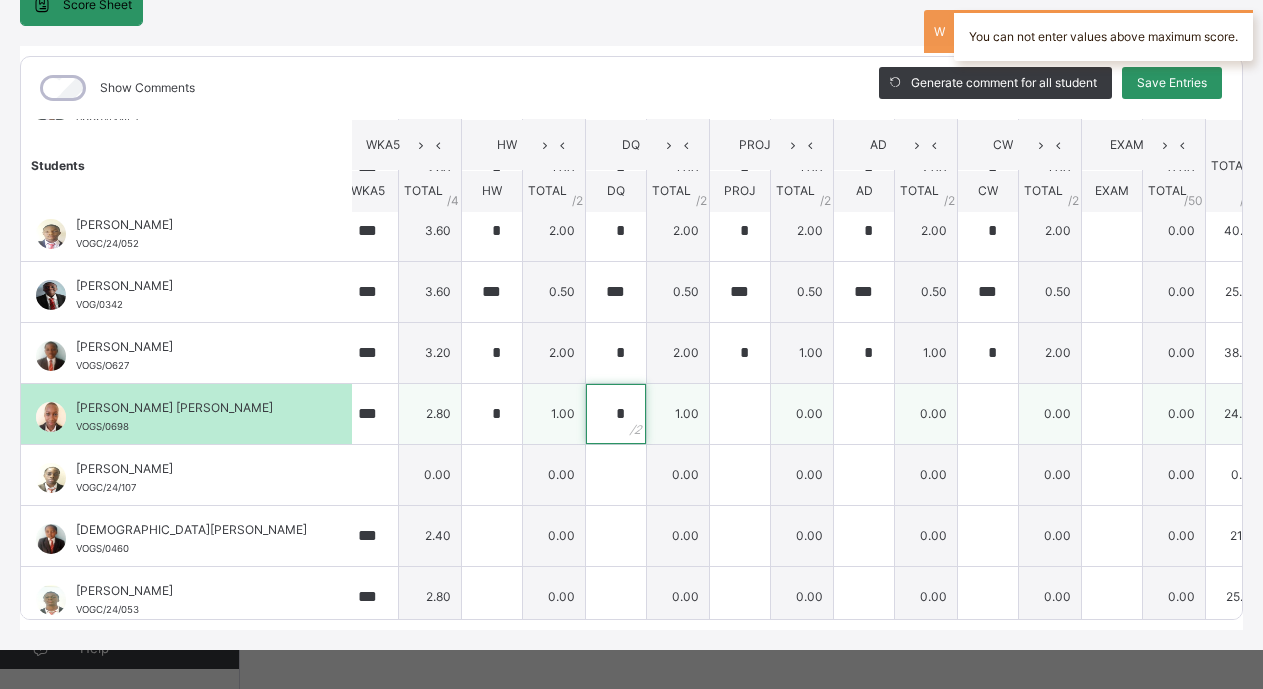 type on "*" 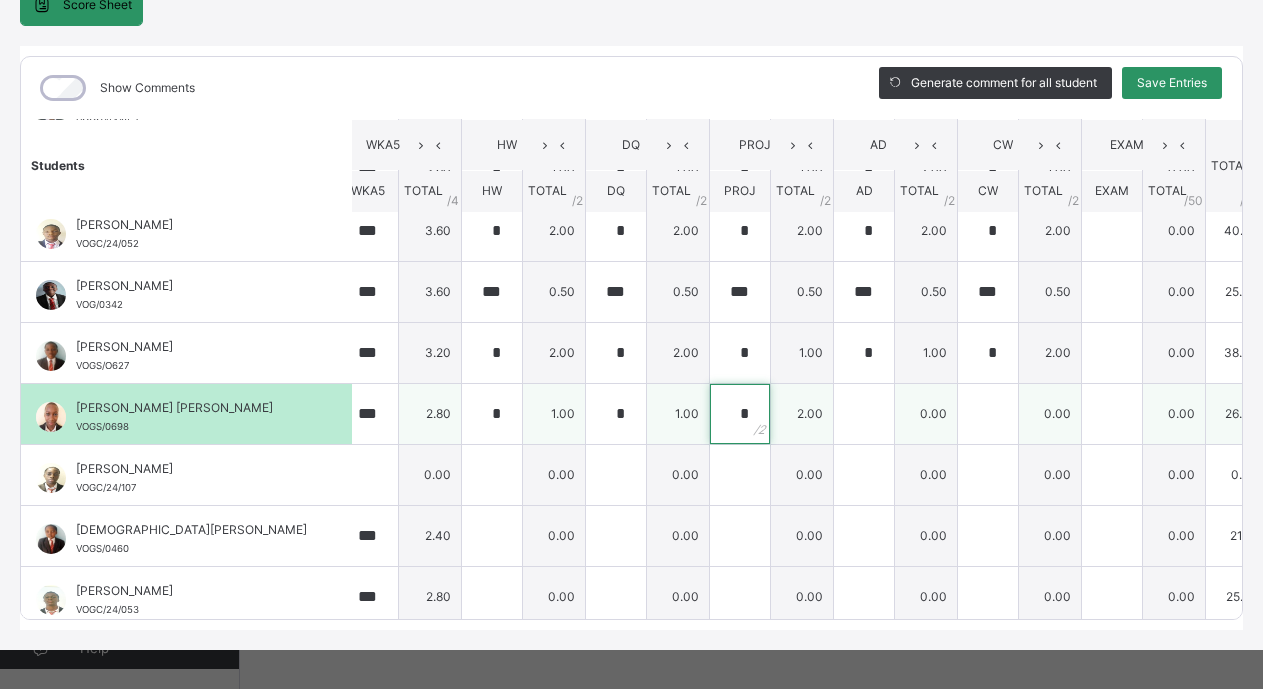 type on "*" 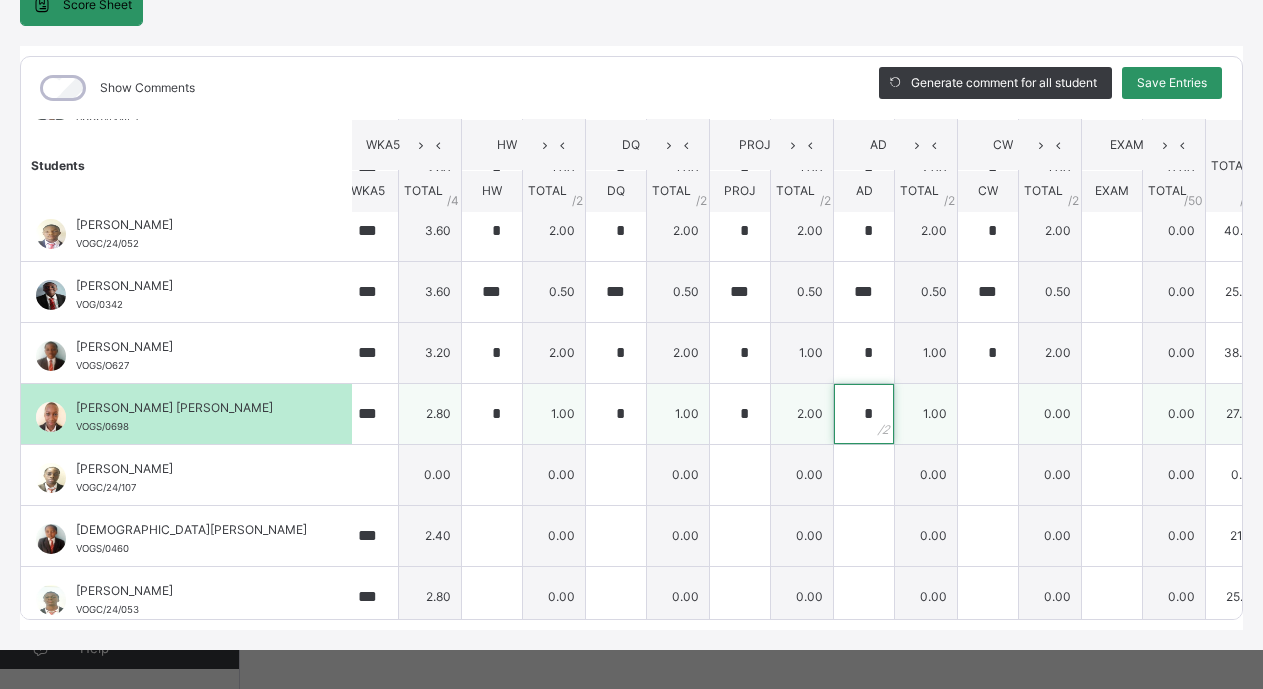 type on "*" 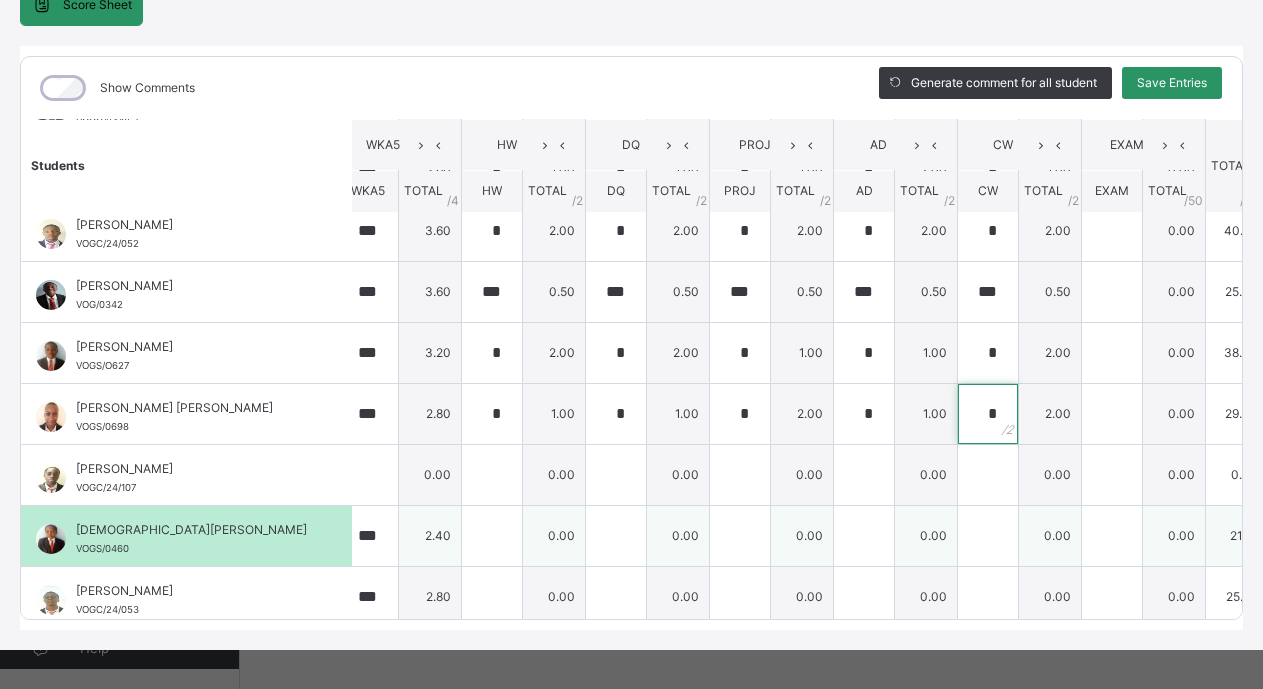 type on "*" 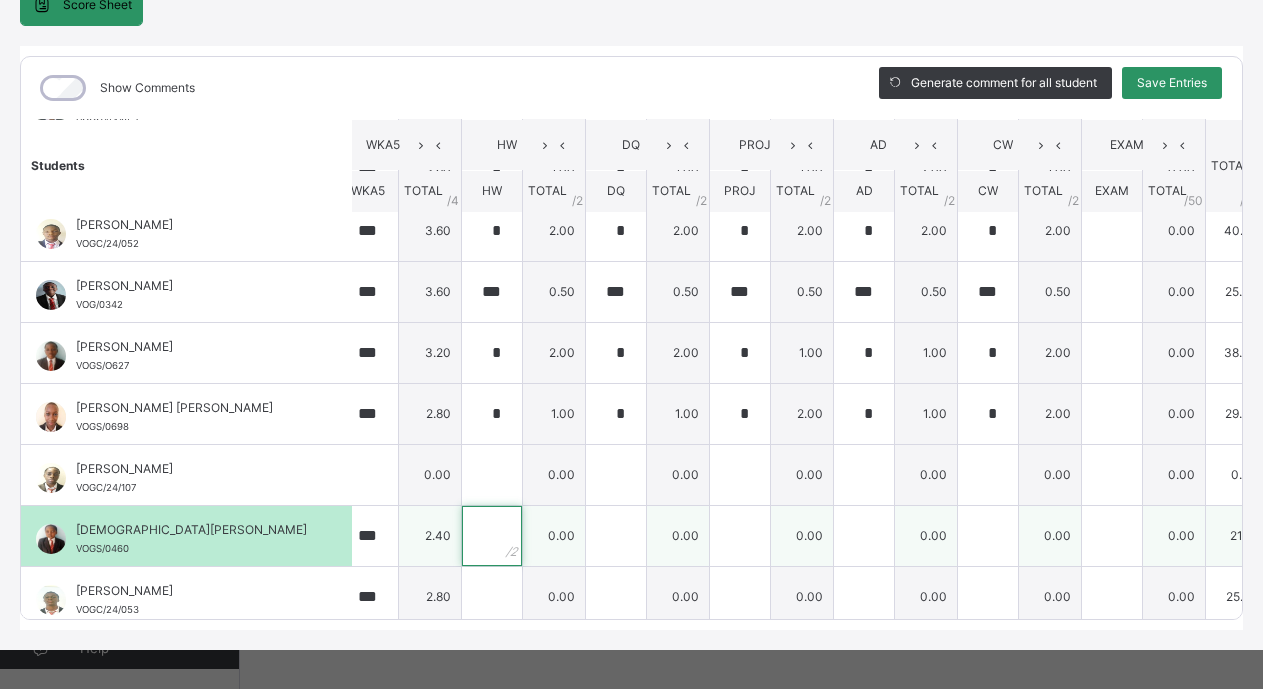 click at bounding box center [492, 536] 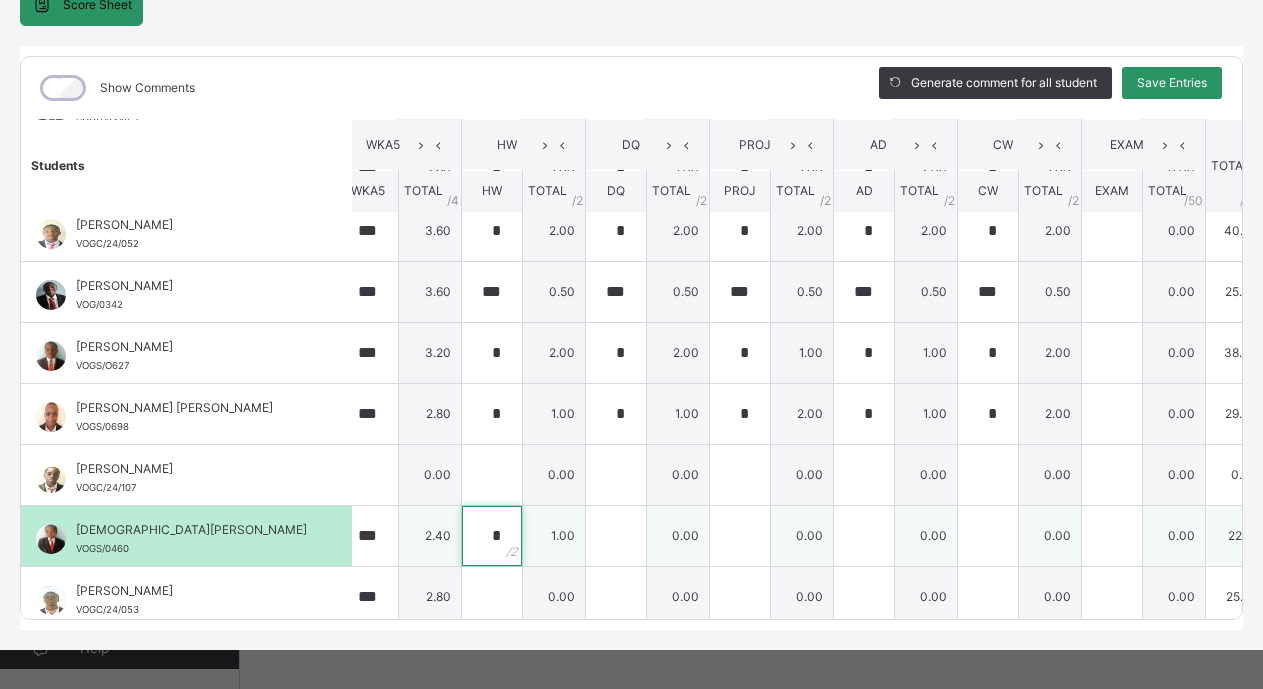 type on "*" 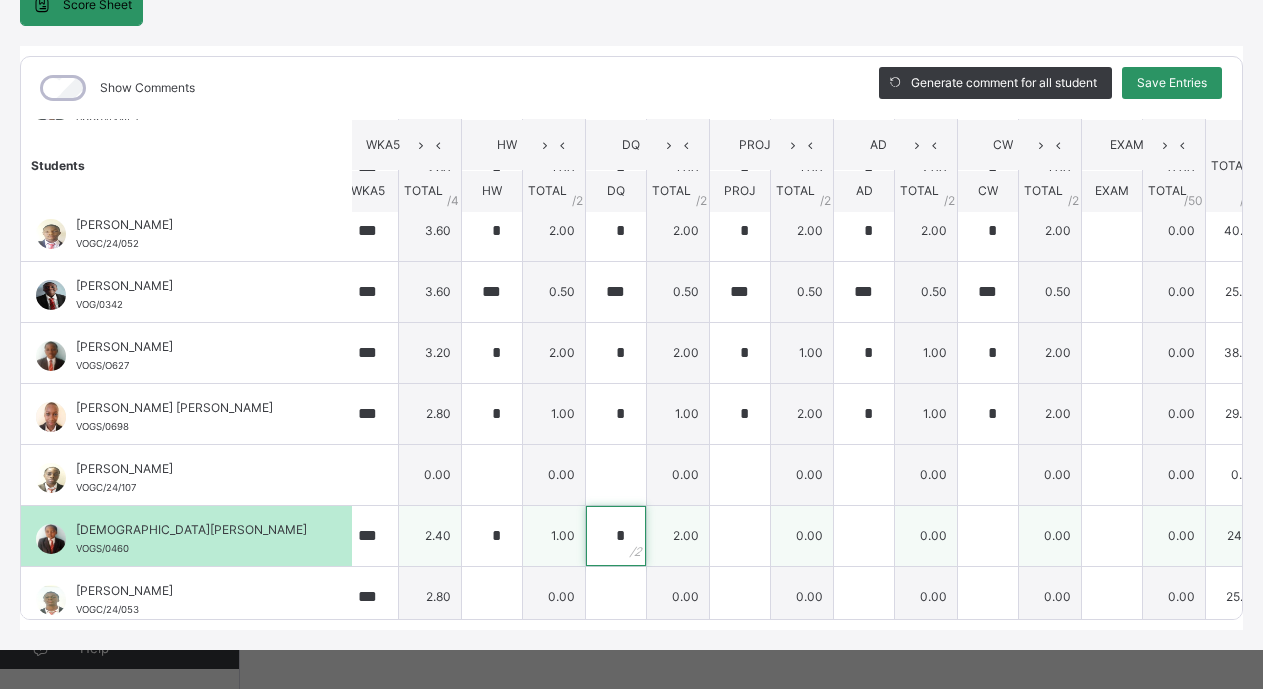 type on "*" 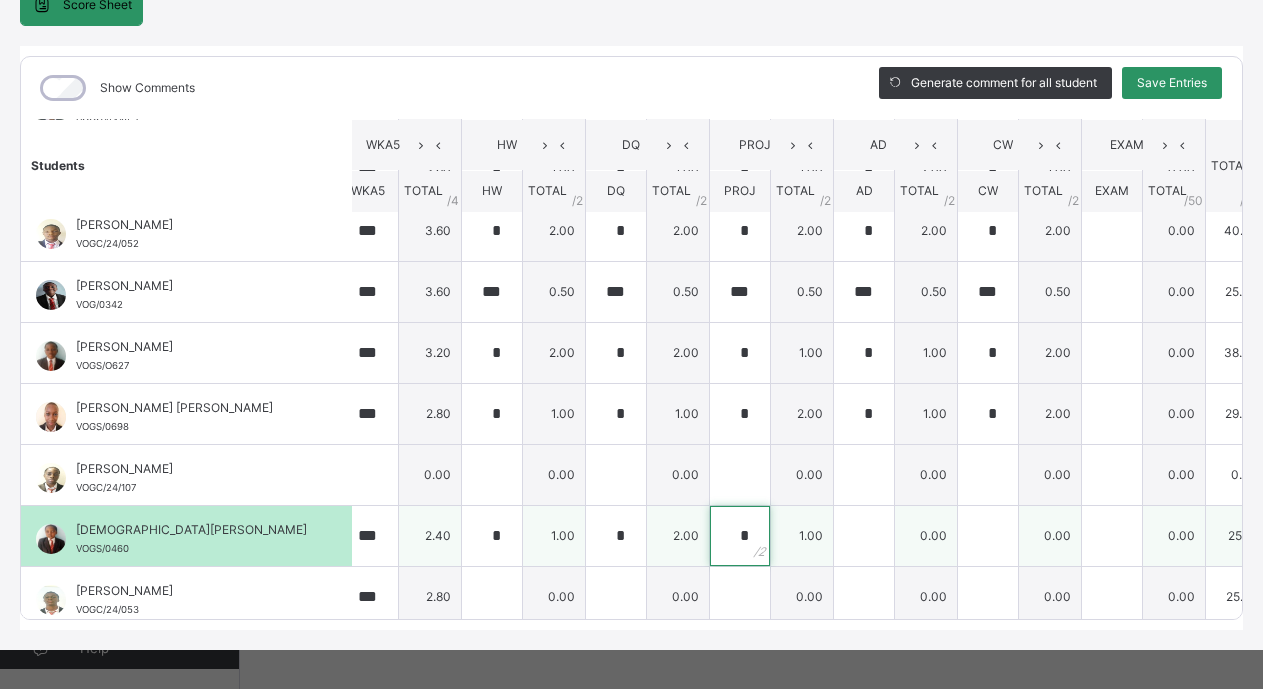 type on "*" 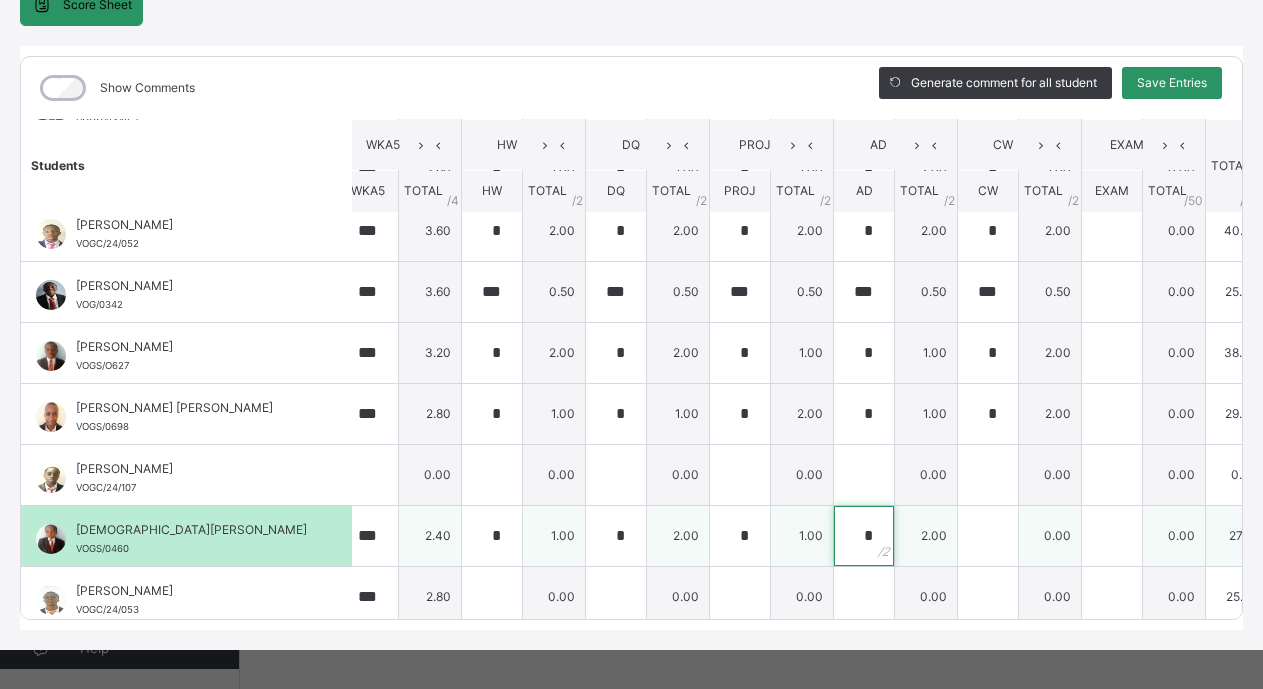 type on "*" 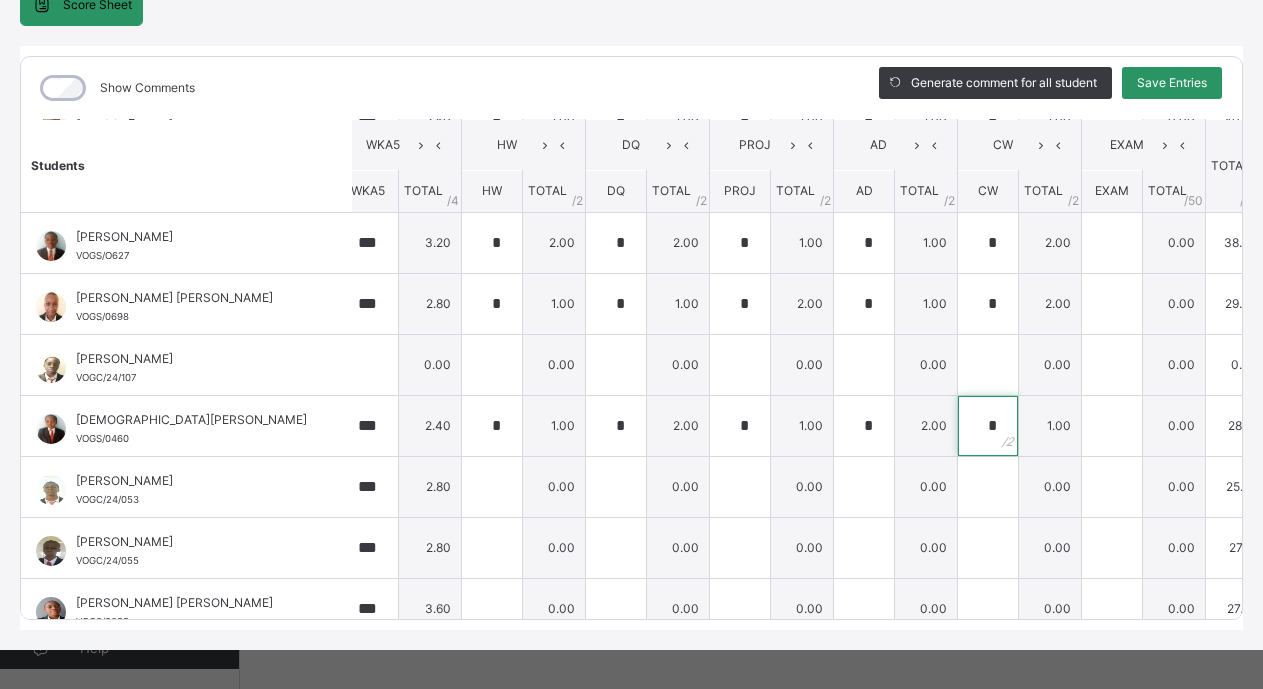 scroll, scrollTop: 313, scrollLeft: 635, axis: both 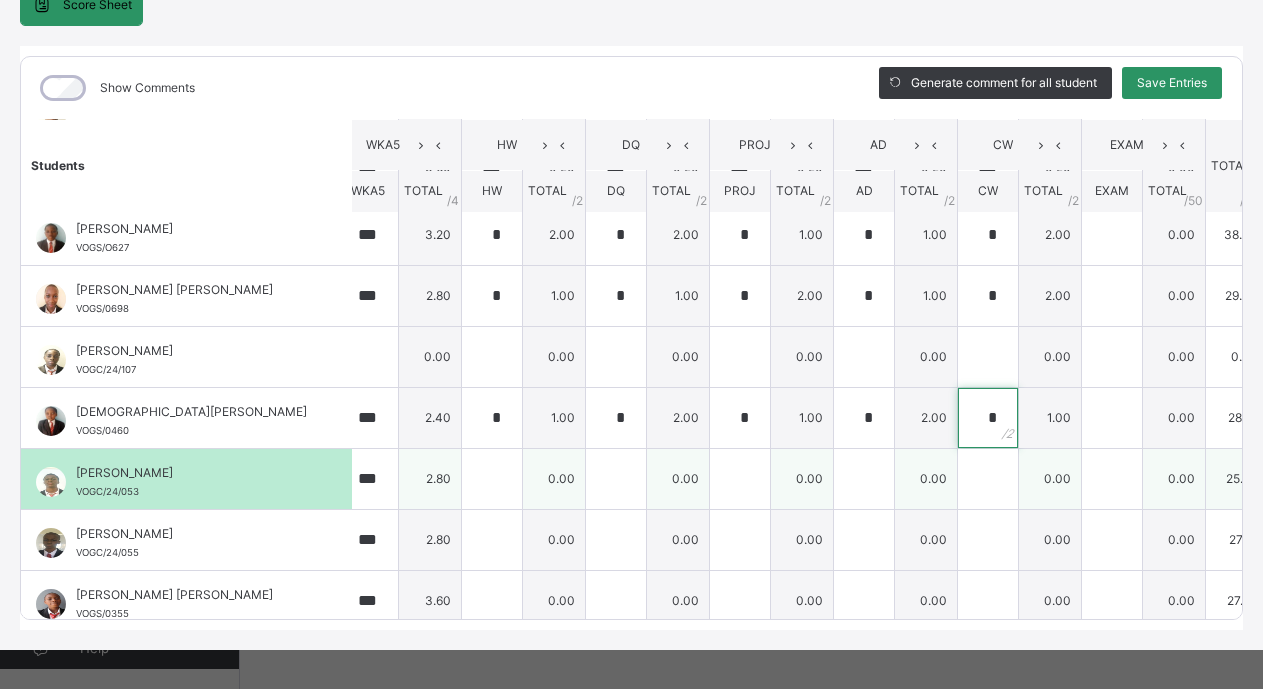 type on "*" 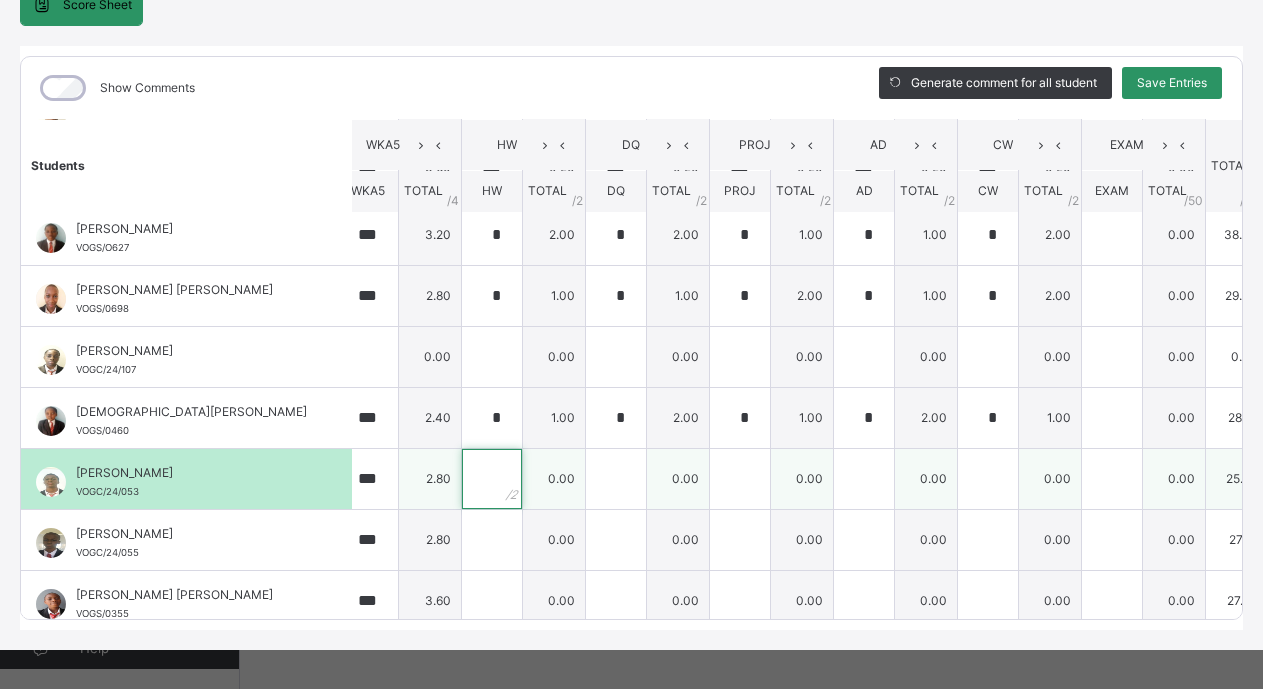 click at bounding box center (492, 479) 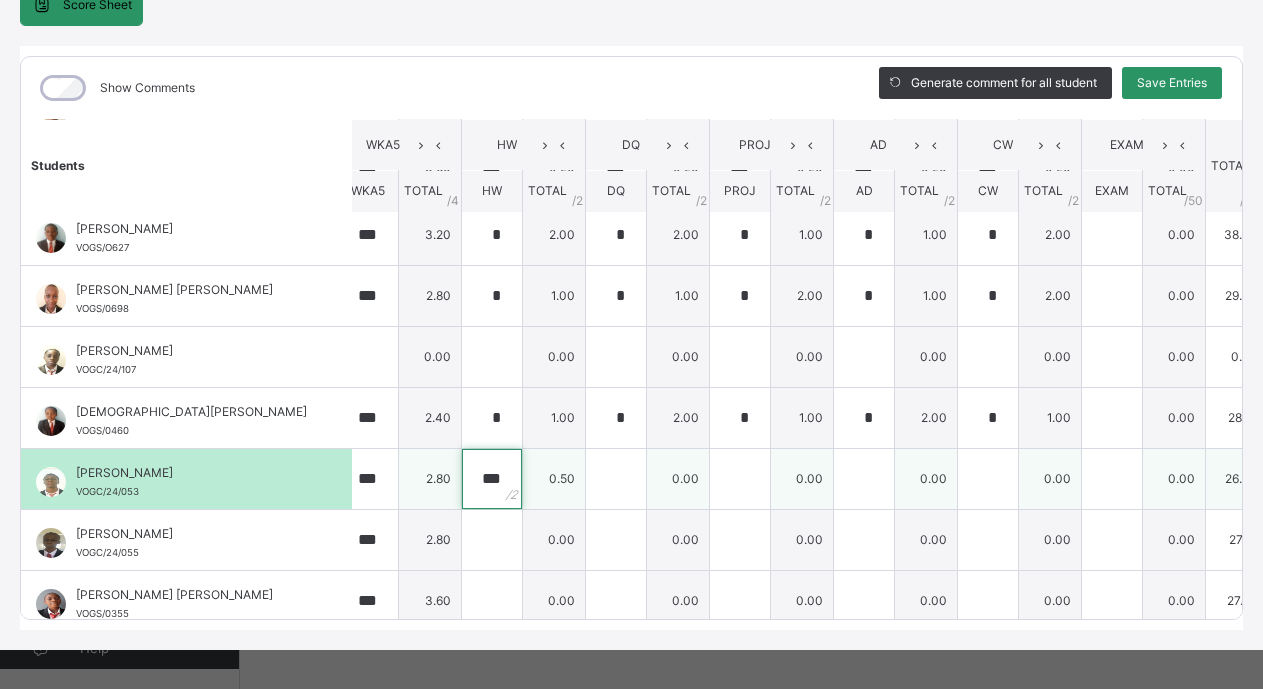 type on "***" 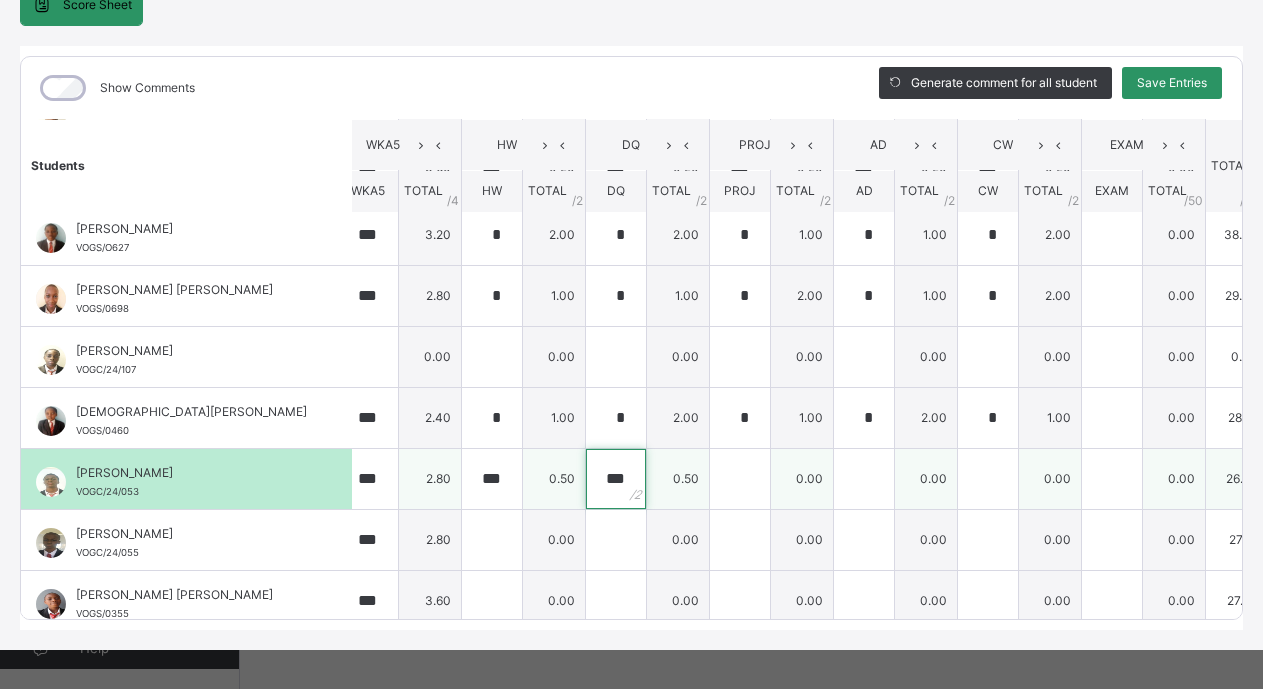 type on "***" 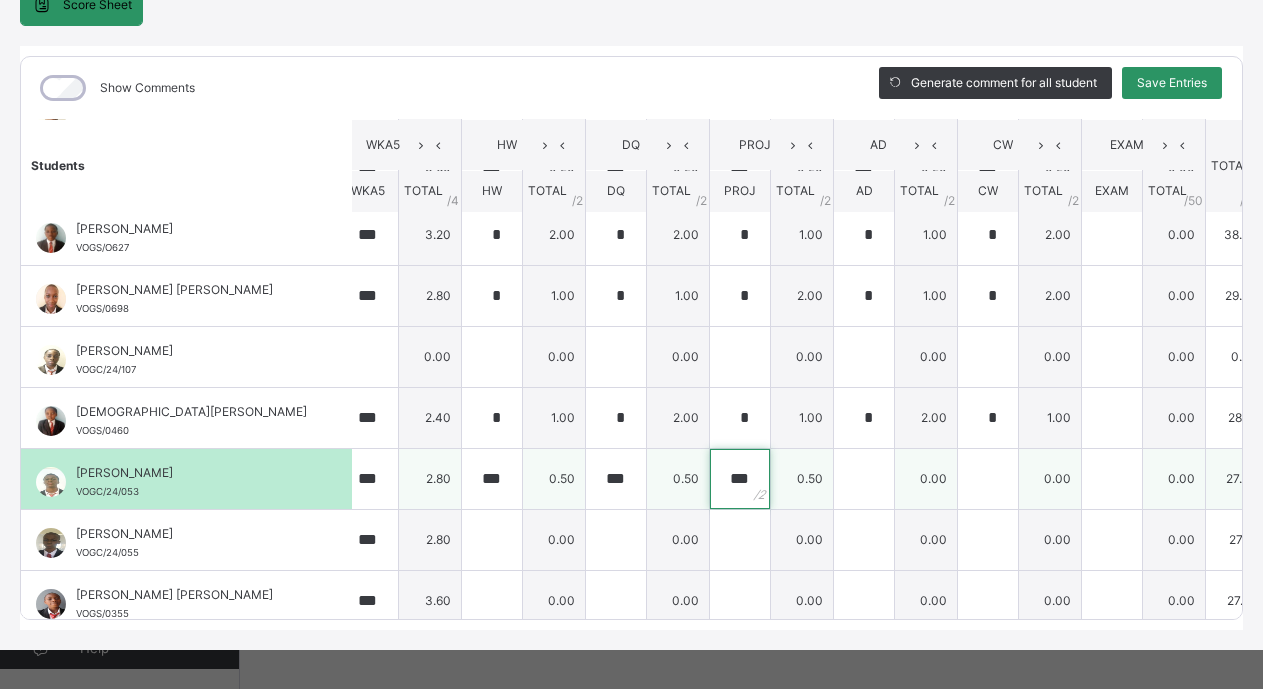 type on "***" 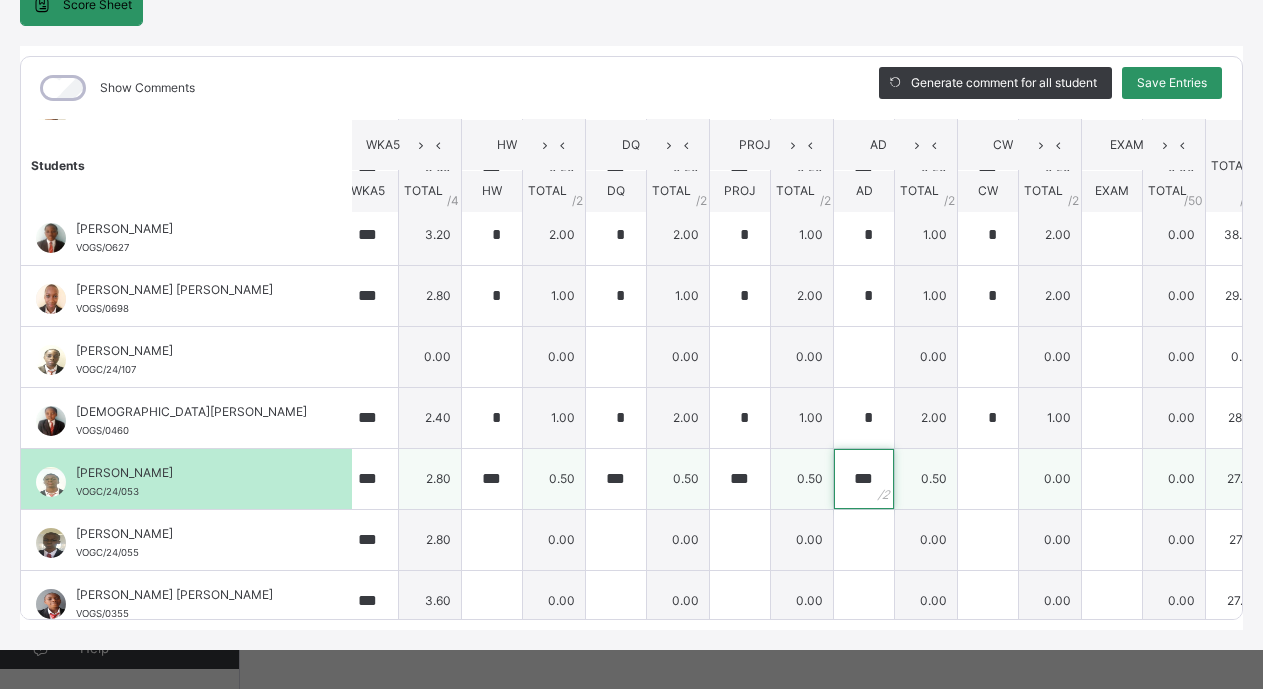 type on "***" 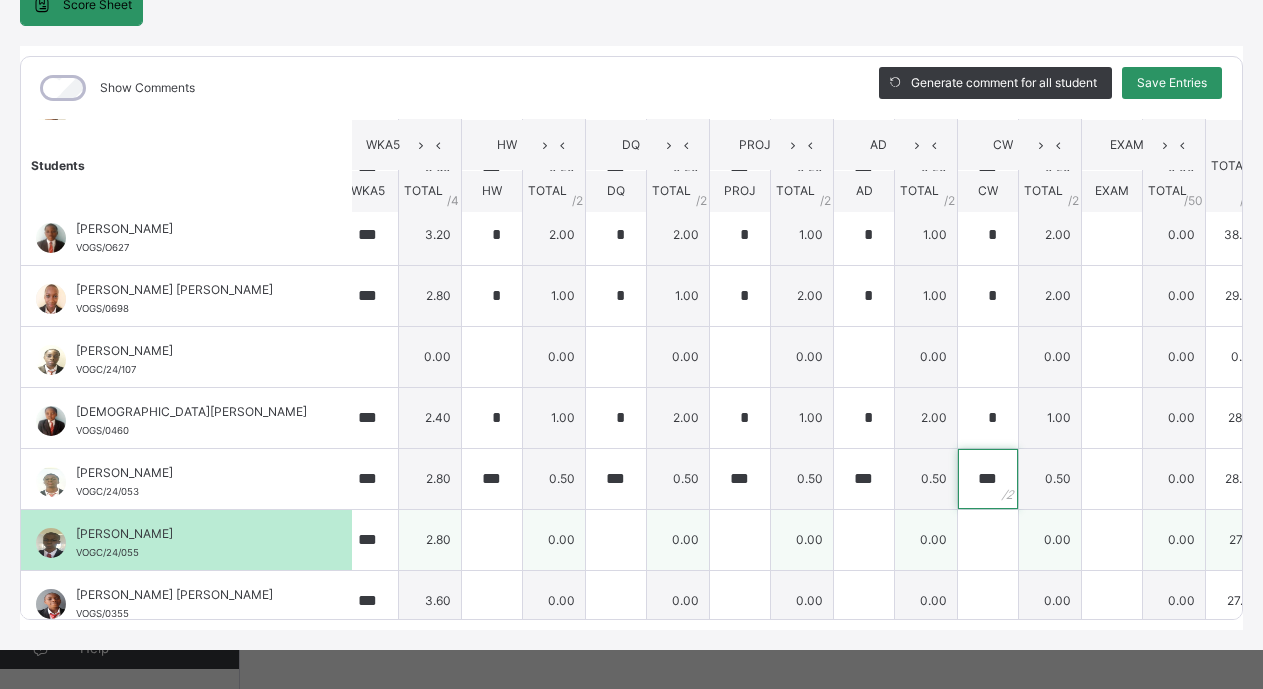 type on "***" 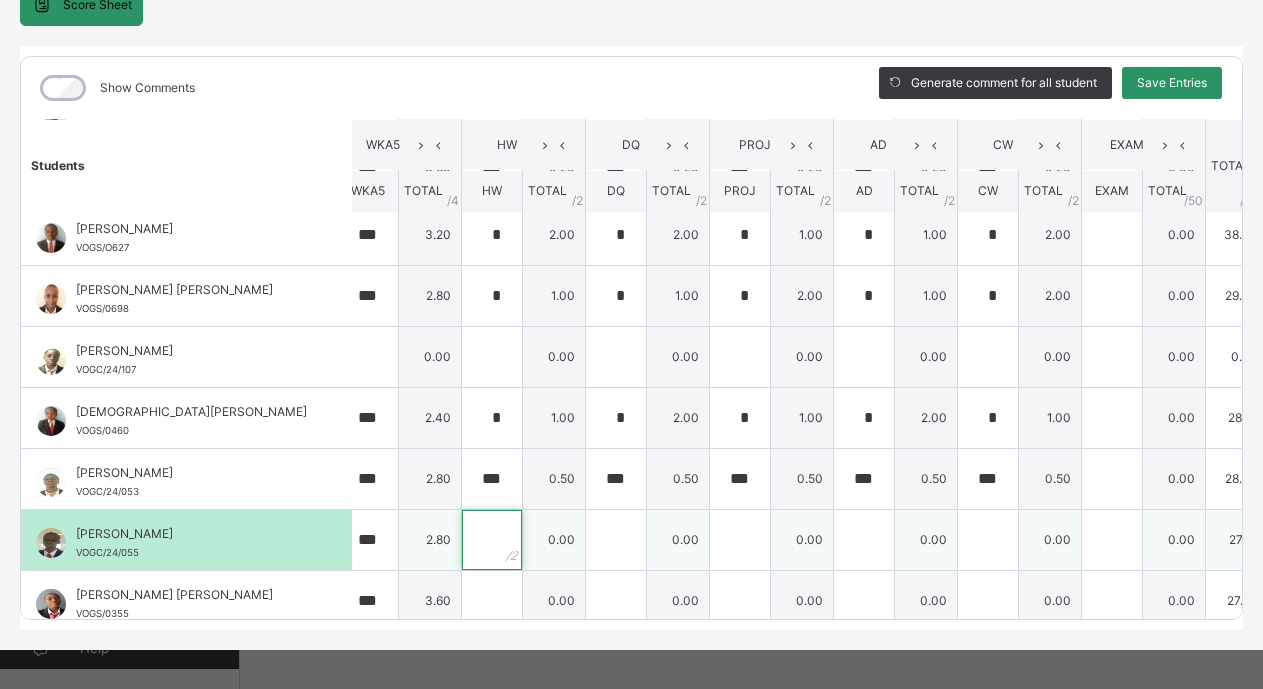 click at bounding box center (492, 540) 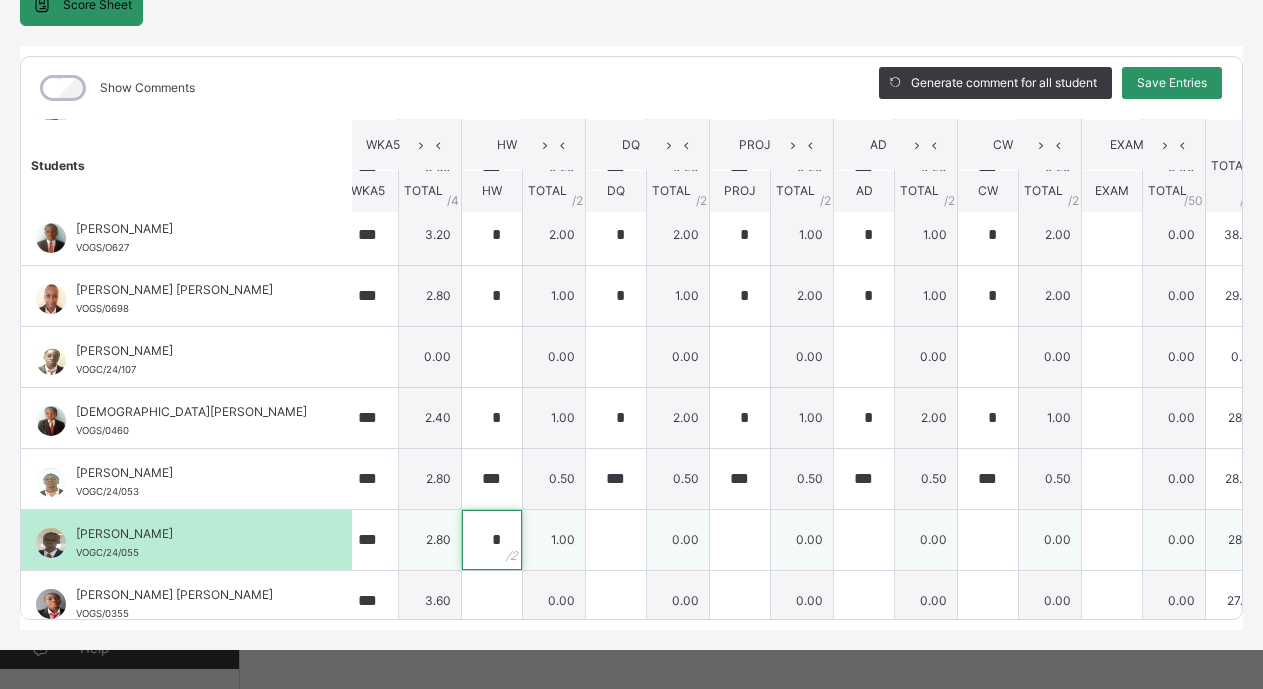 type on "*" 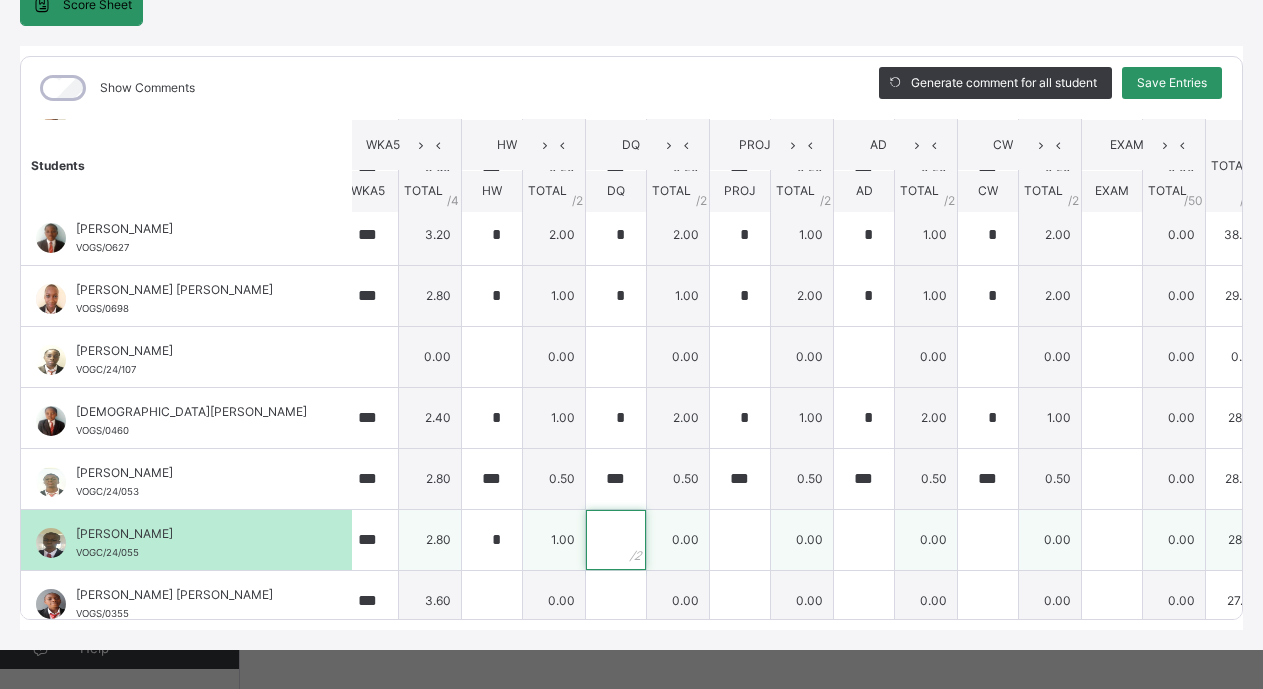 type on "*" 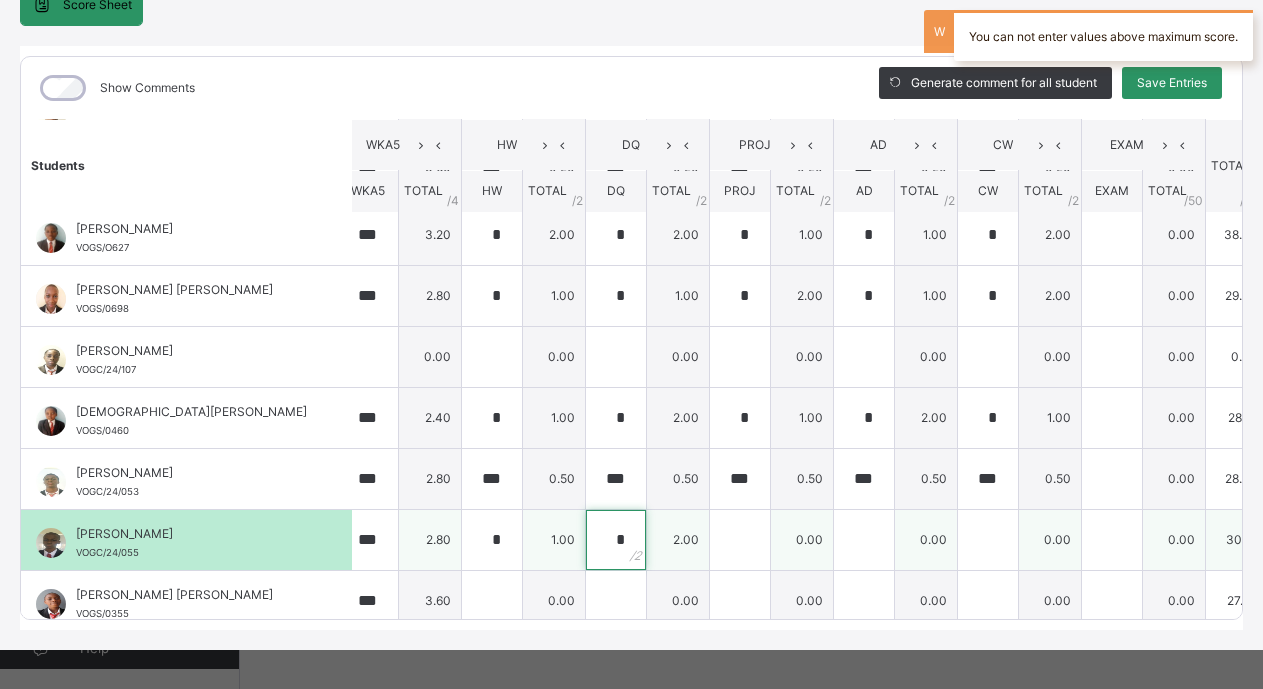 type on "*" 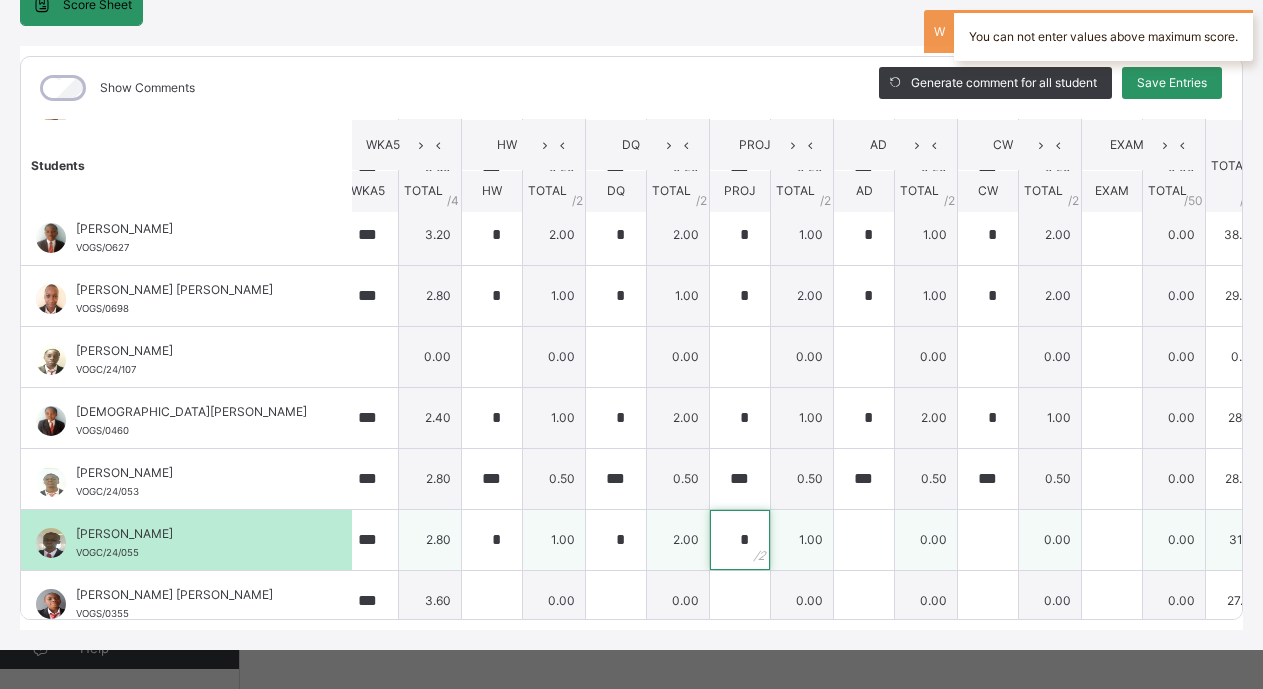 type on "*" 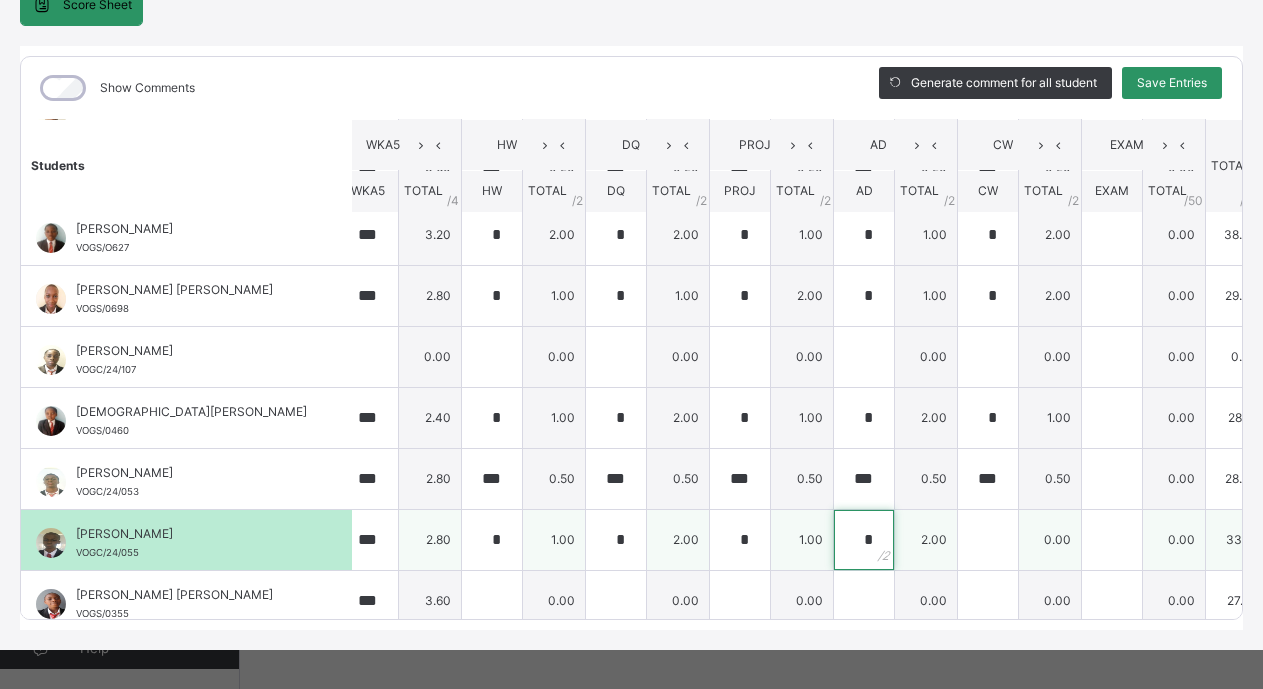 type on "*" 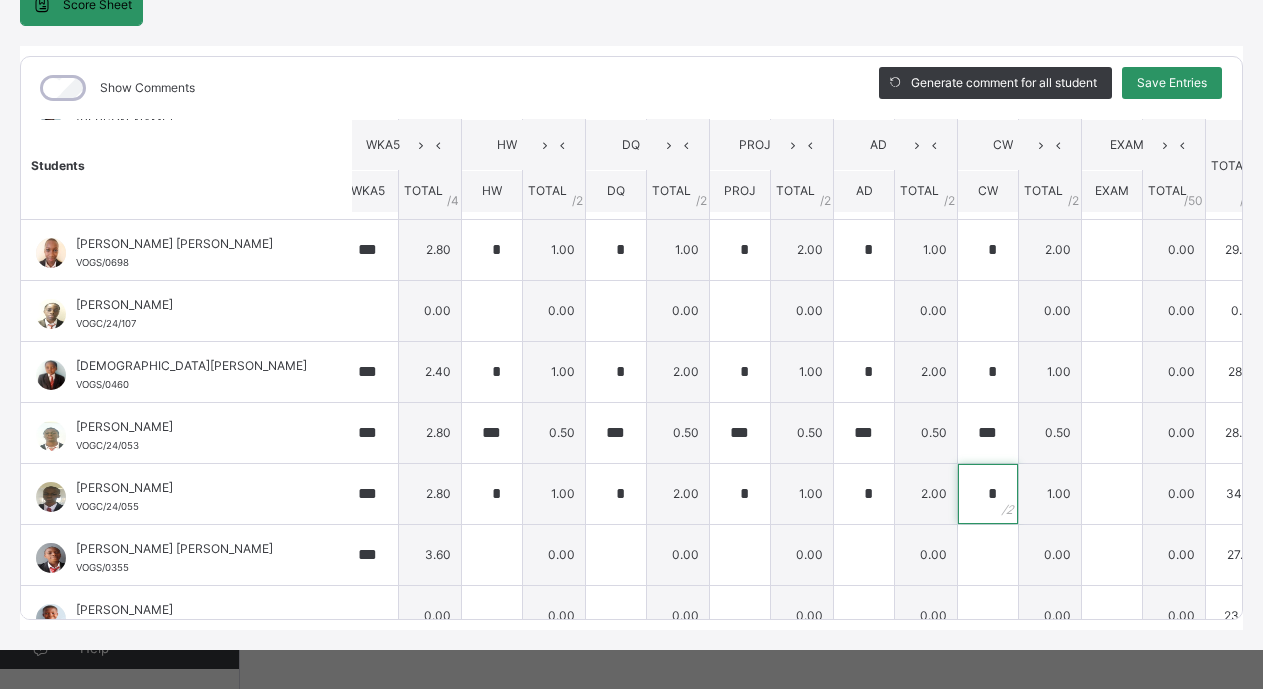scroll, scrollTop: 401, scrollLeft: 635, axis: both 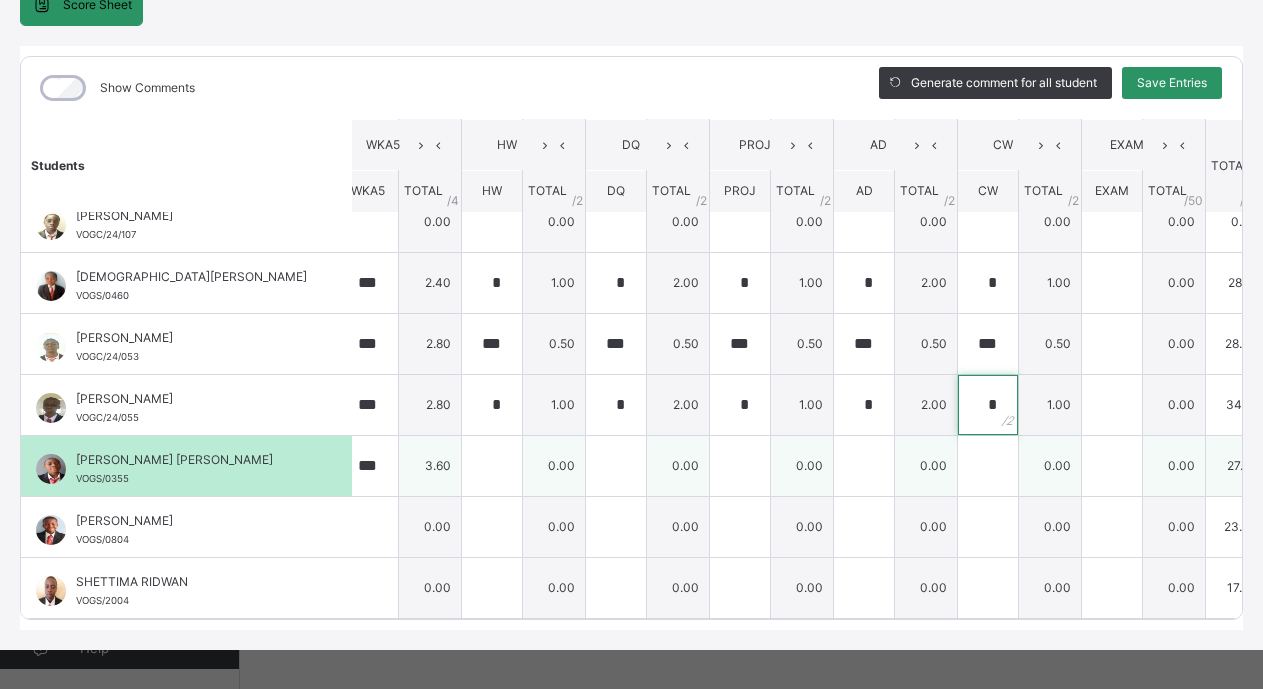 type on "*" 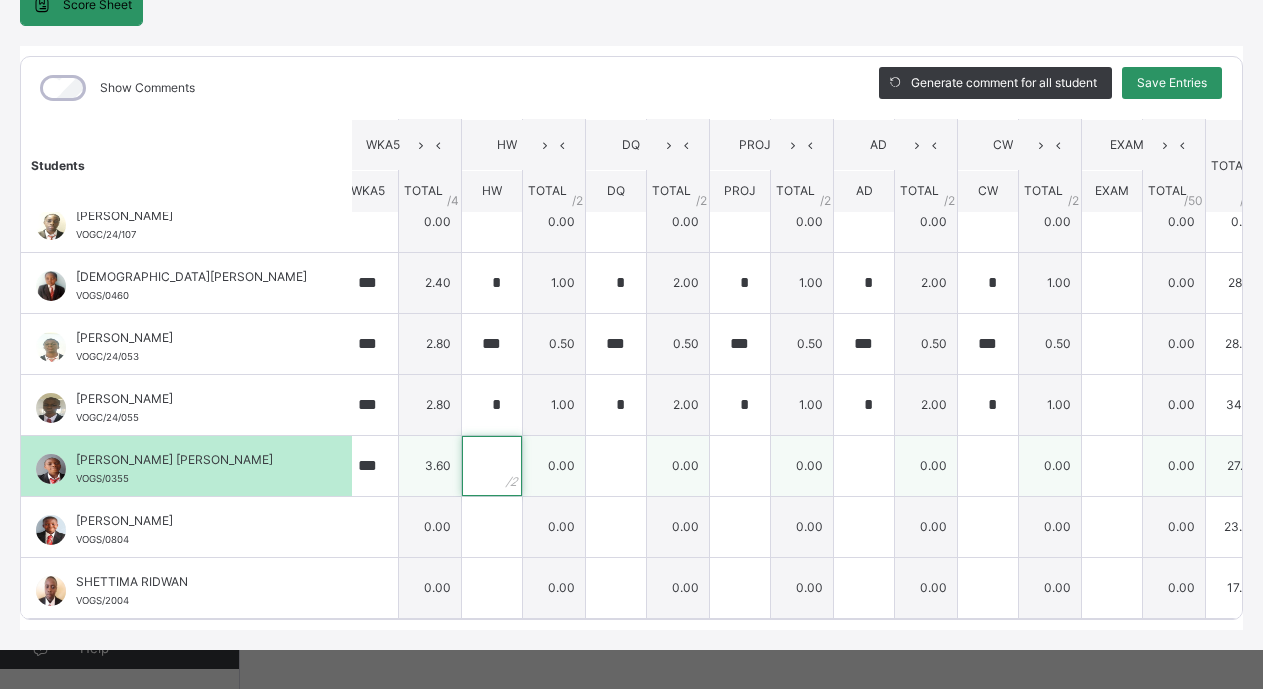 click at bounding box center (492, 466) 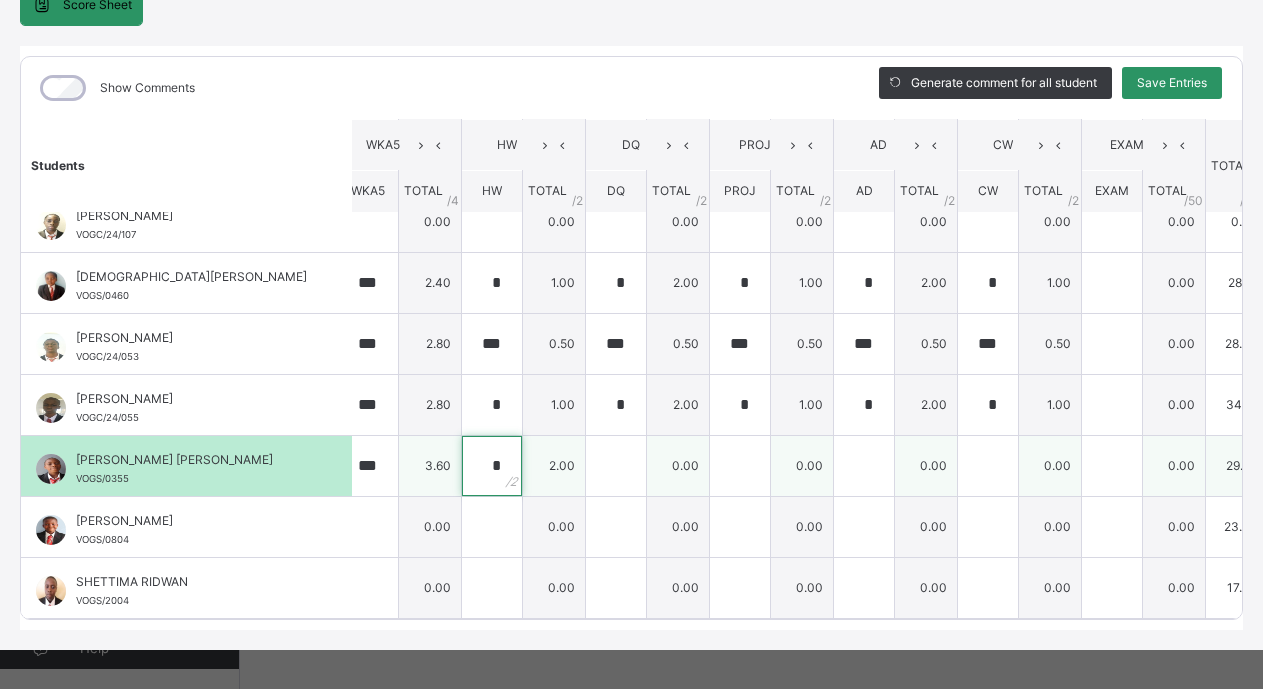 type on "*" 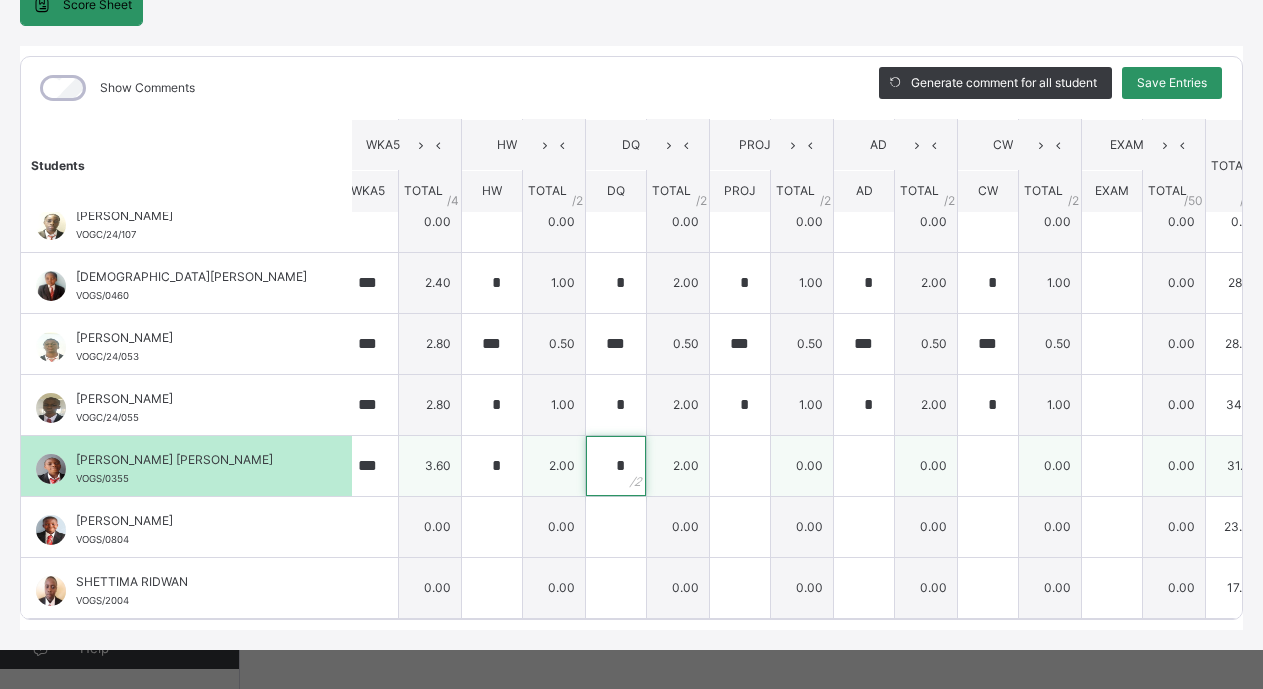 type on "*" 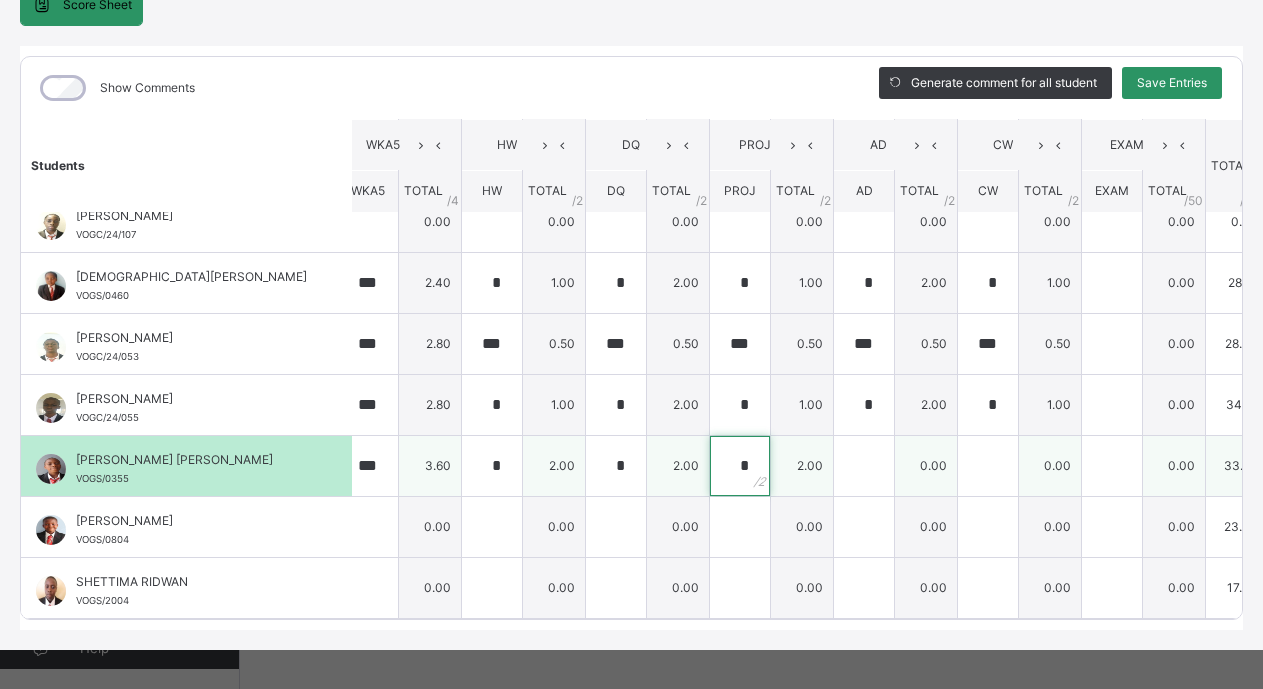 type on "*" 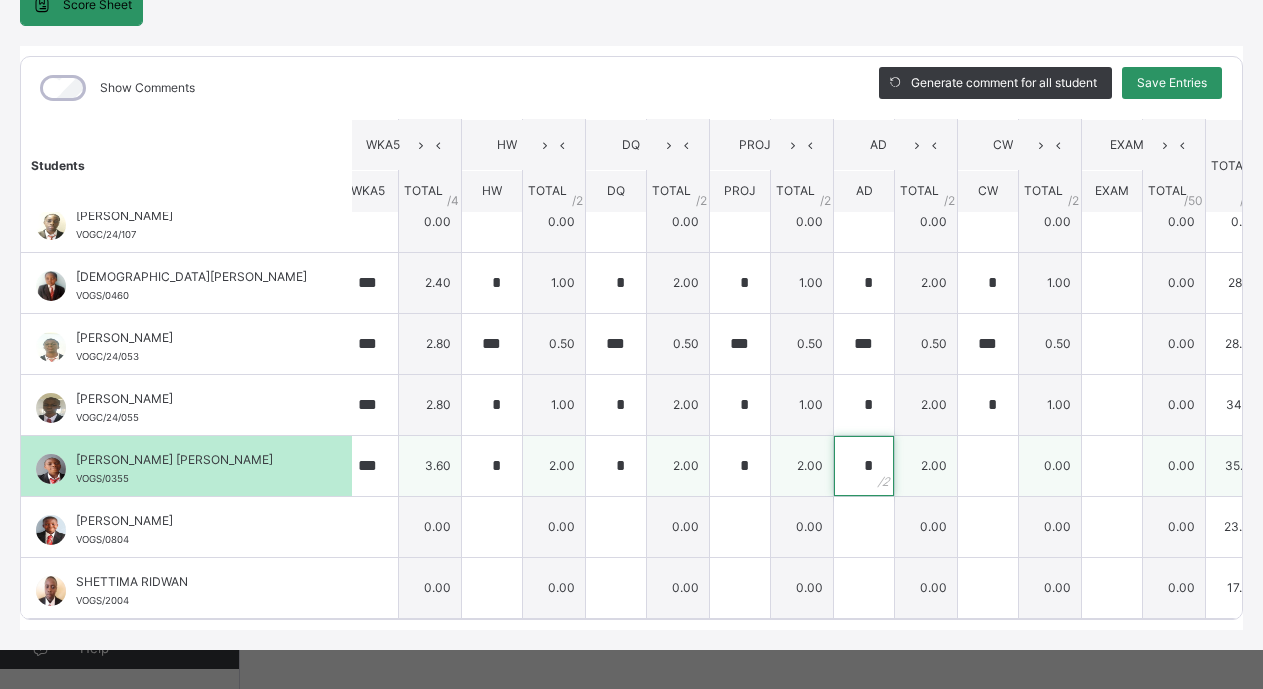 type on "*" 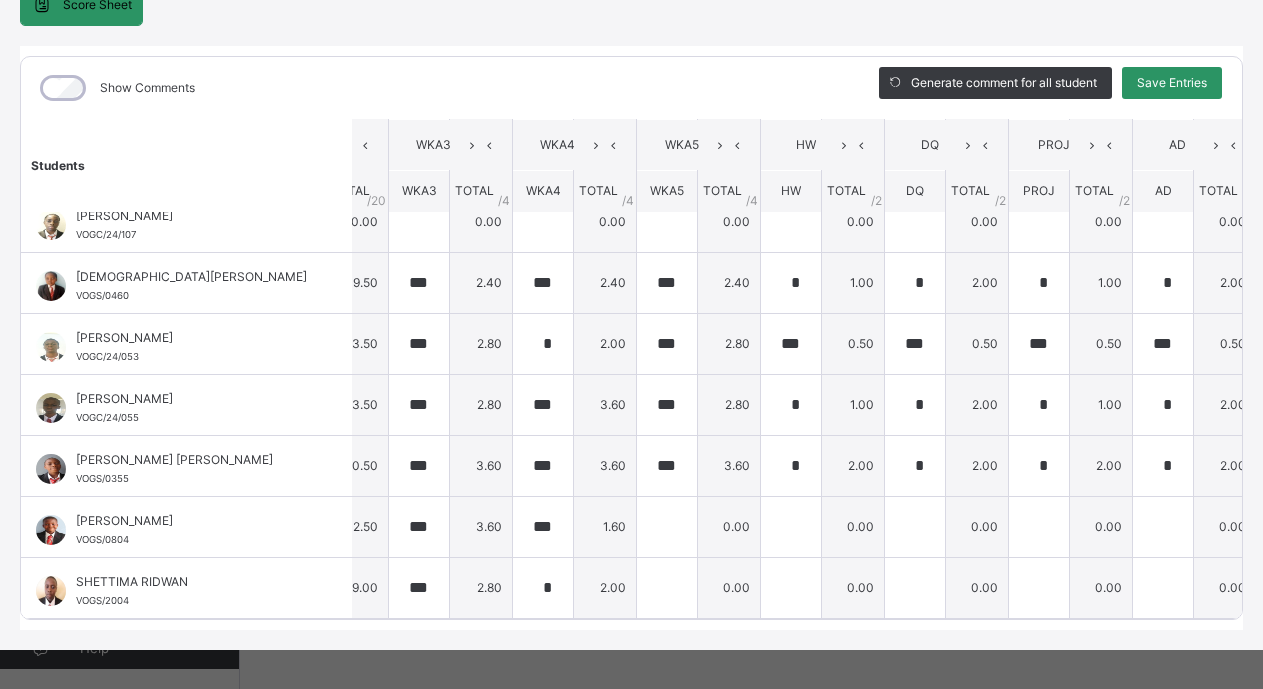 scroll, scrollTop: 465, scrollLeft: 315, axis: both 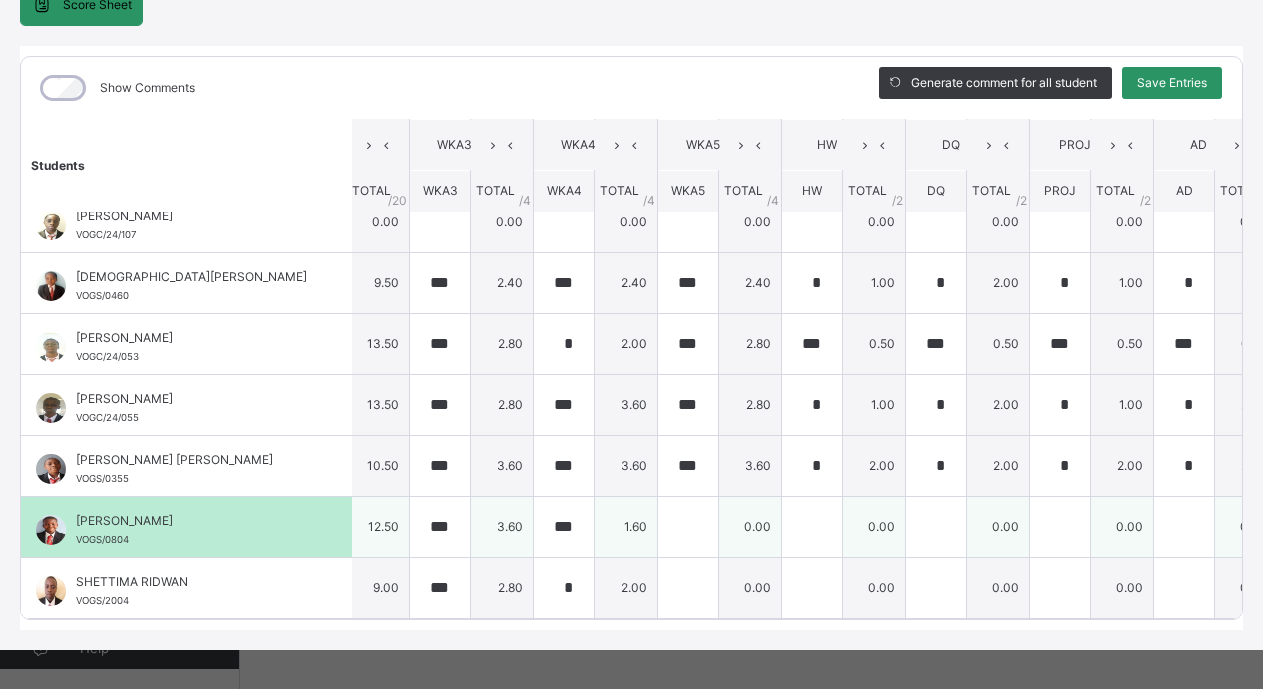 type on "*" 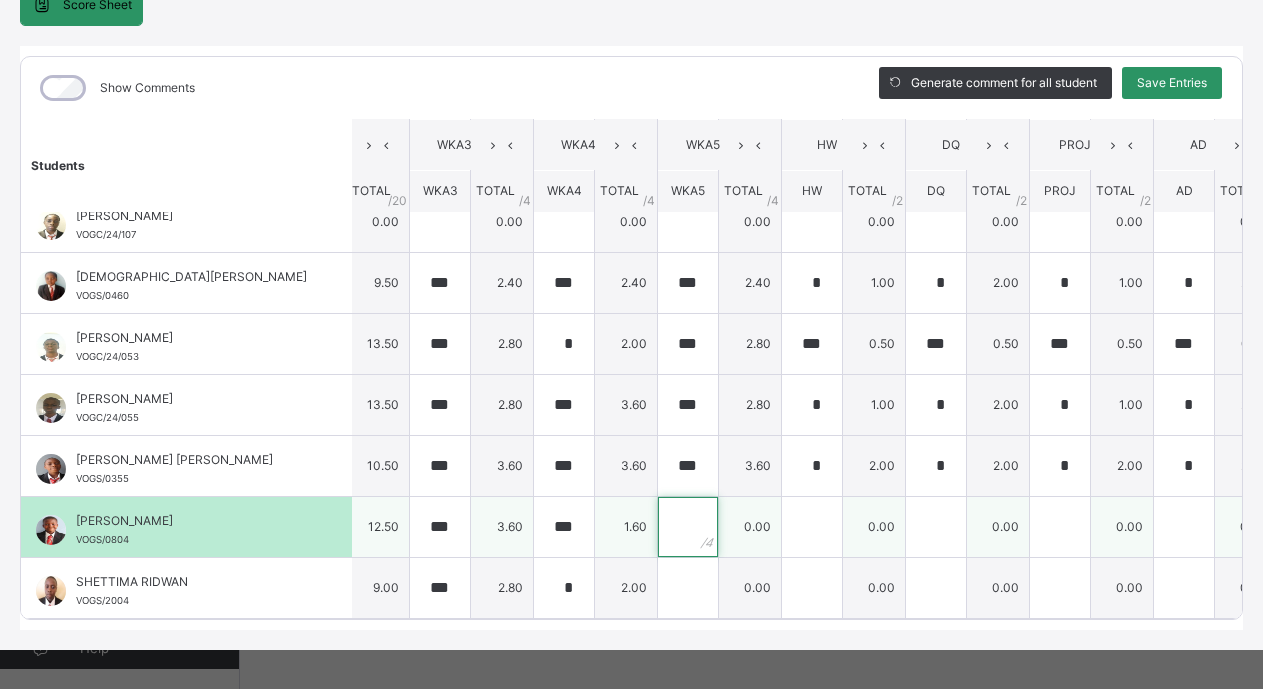 click at bounding box center [688, 527] 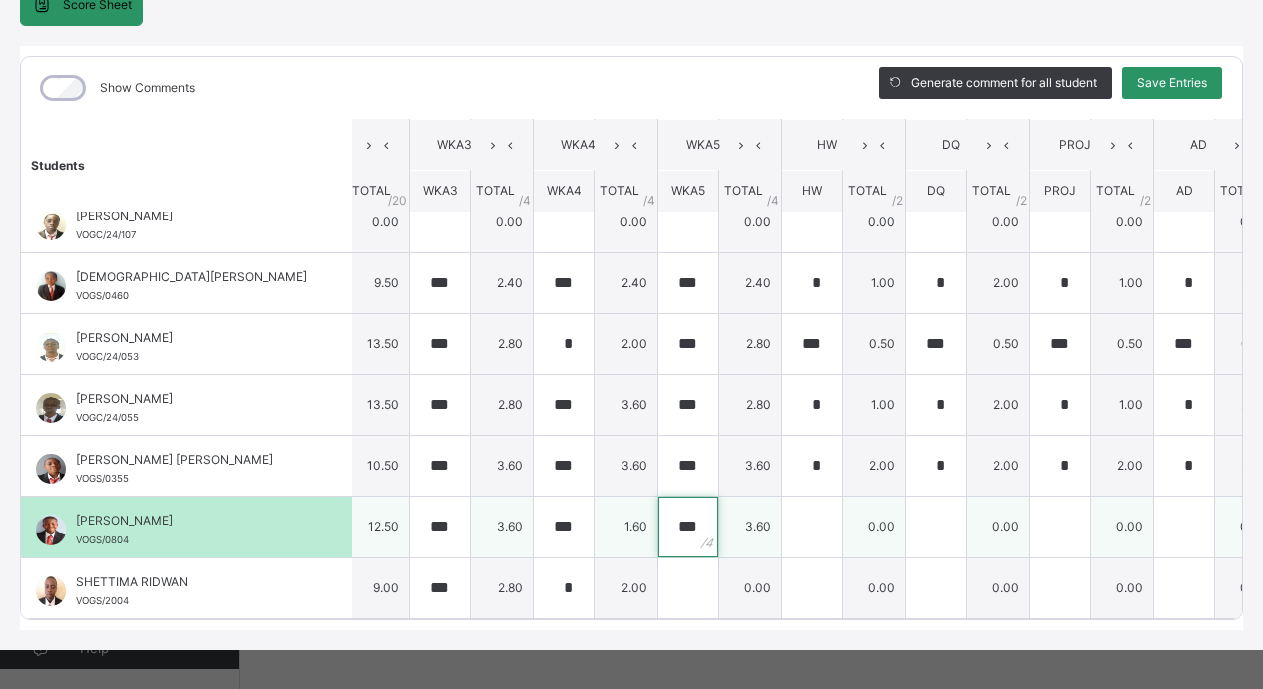 type on "***" 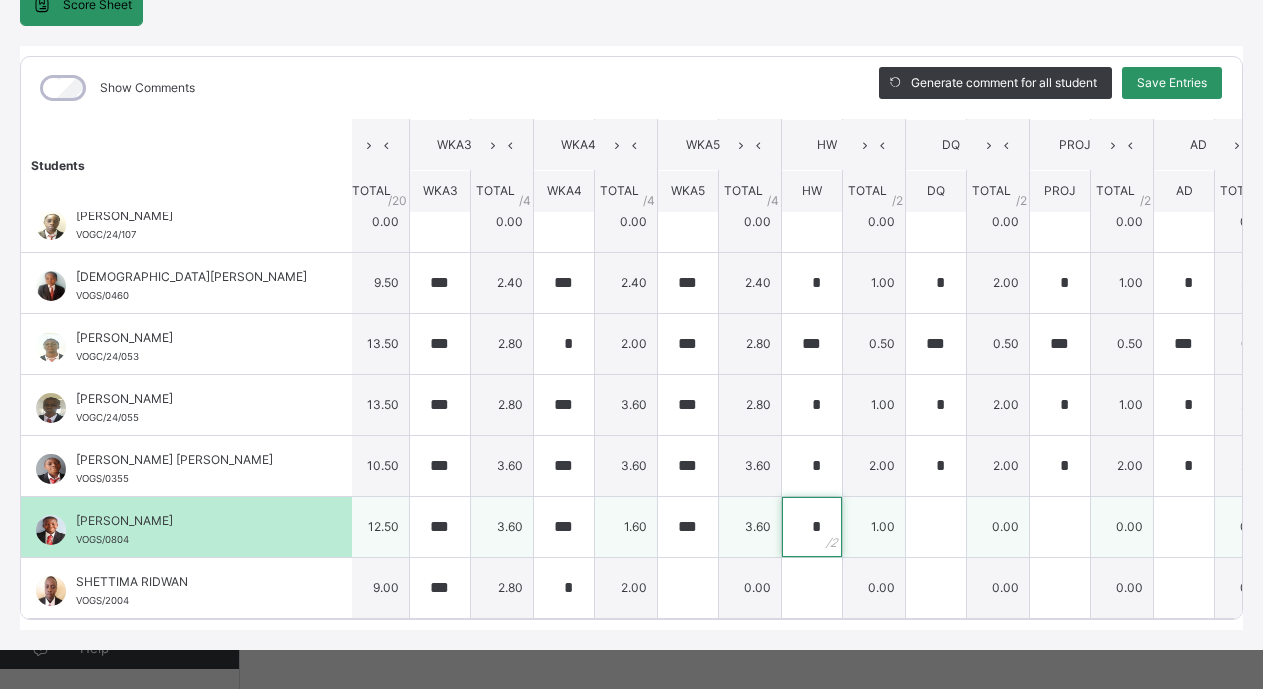type on "*" 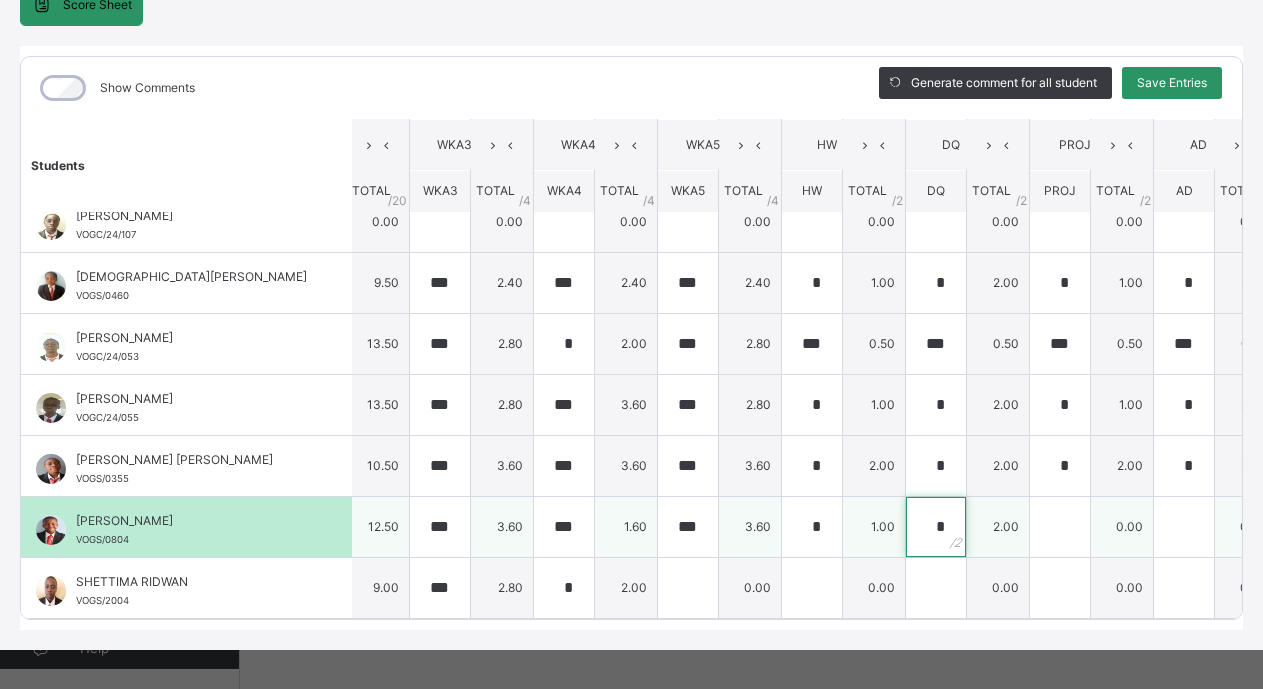 type on "*" 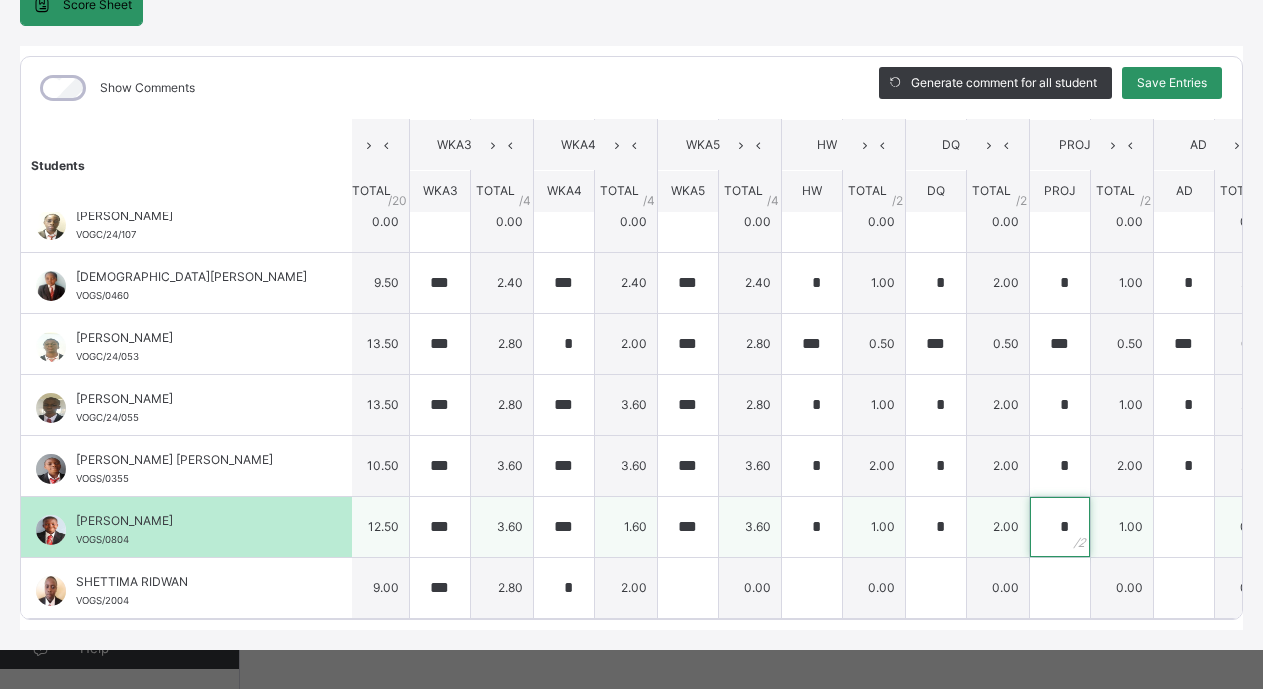 type on "*" 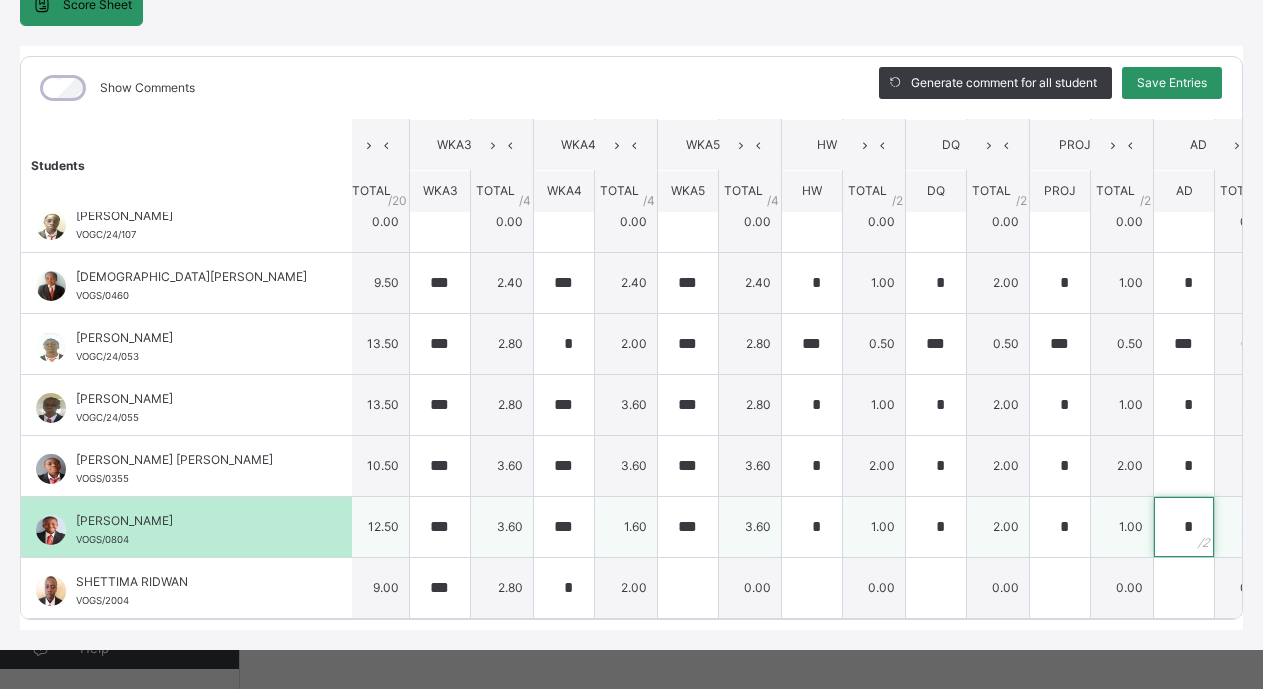 type on "*" 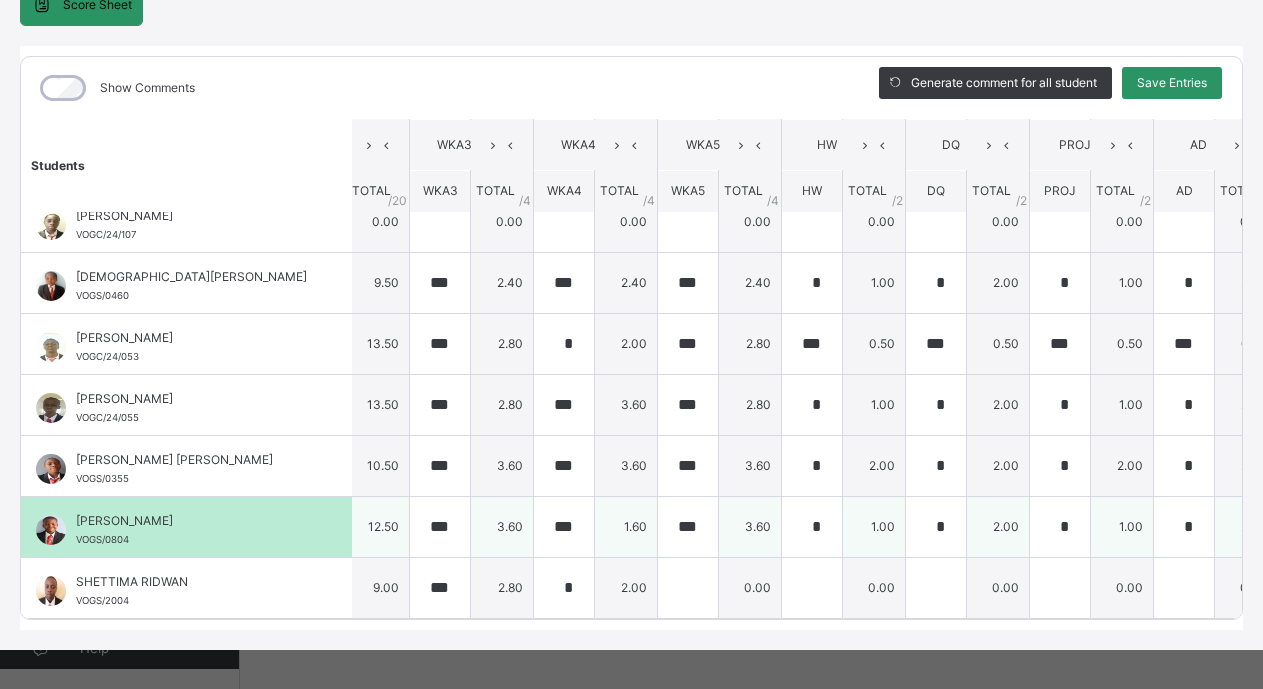 scroll, scrollTop: 465, scrollLeft: 695, axis: both 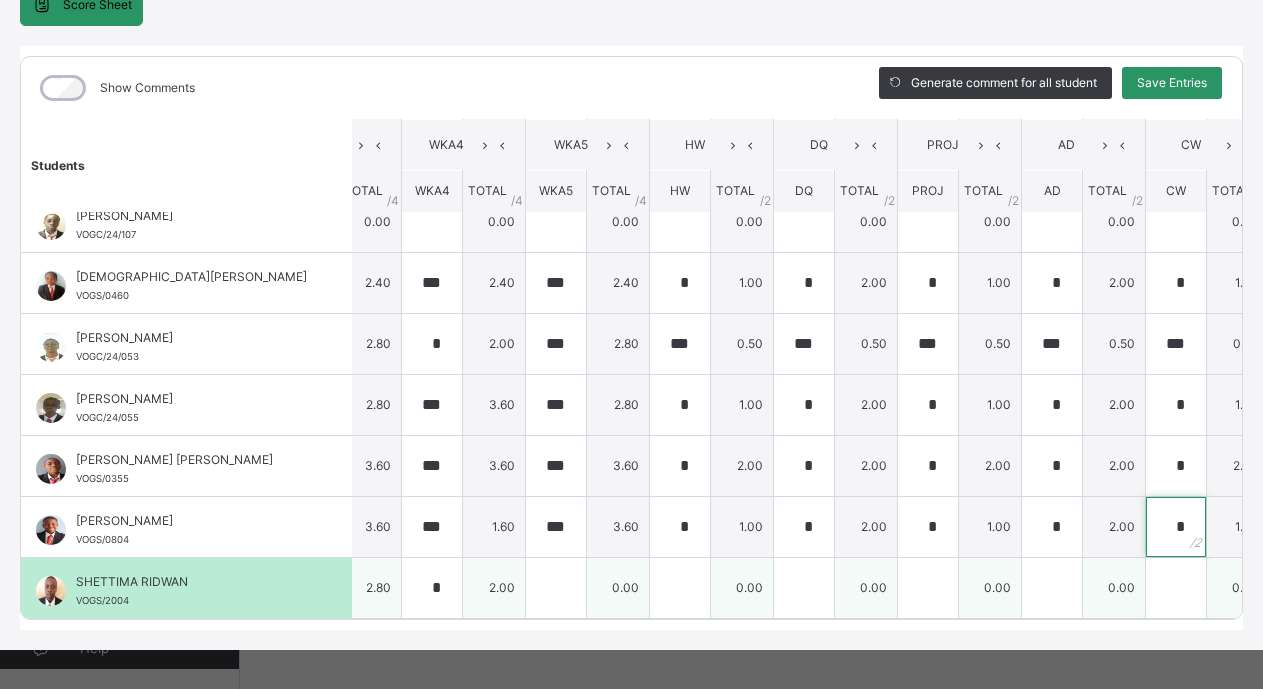 type on "*" 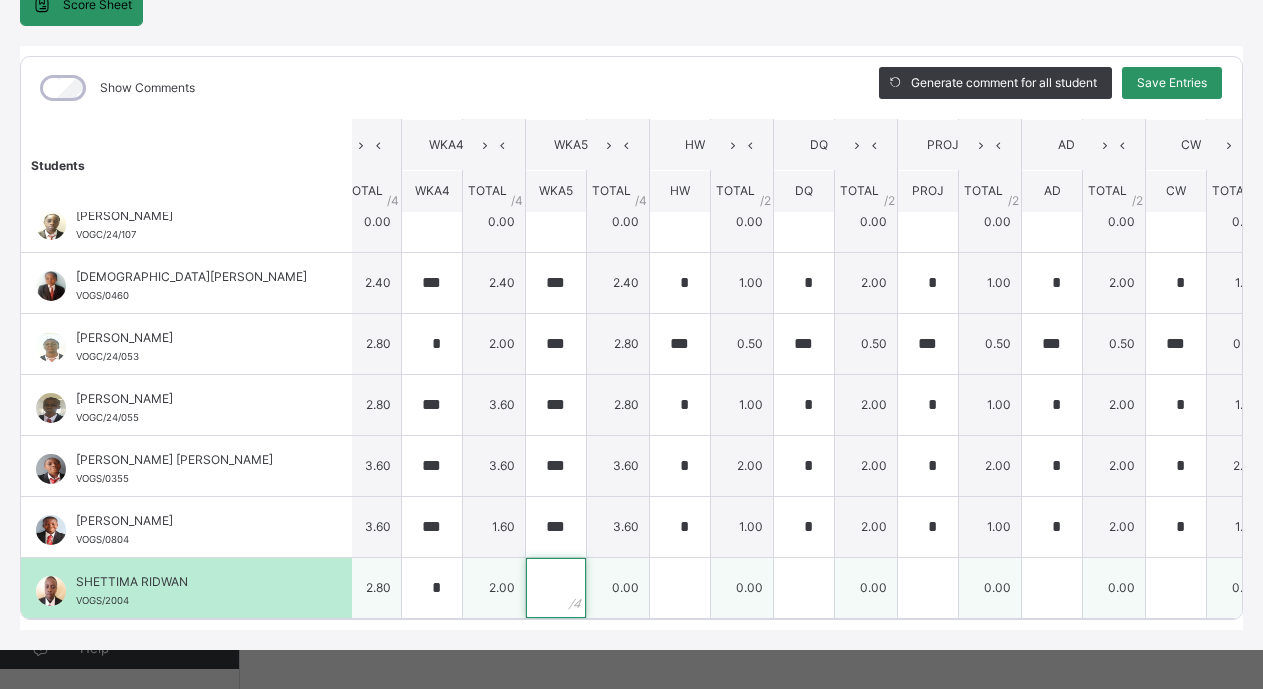 click at bounding box center [556, 588] 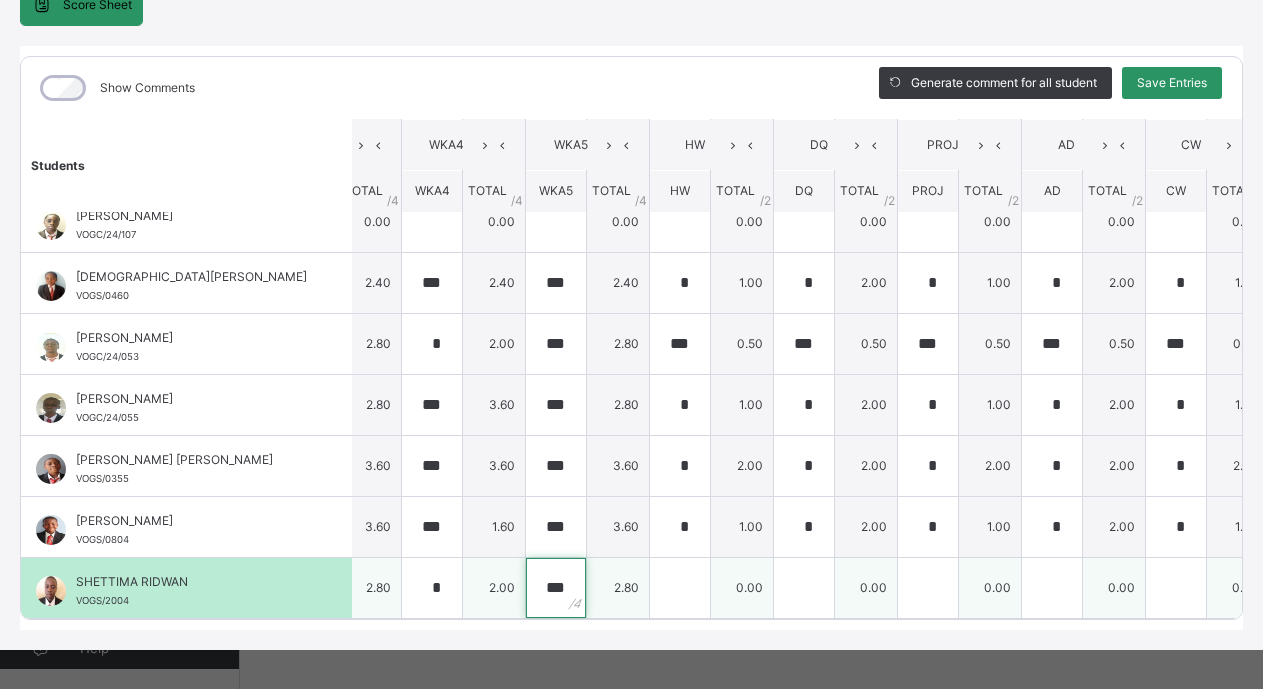 type on "***" 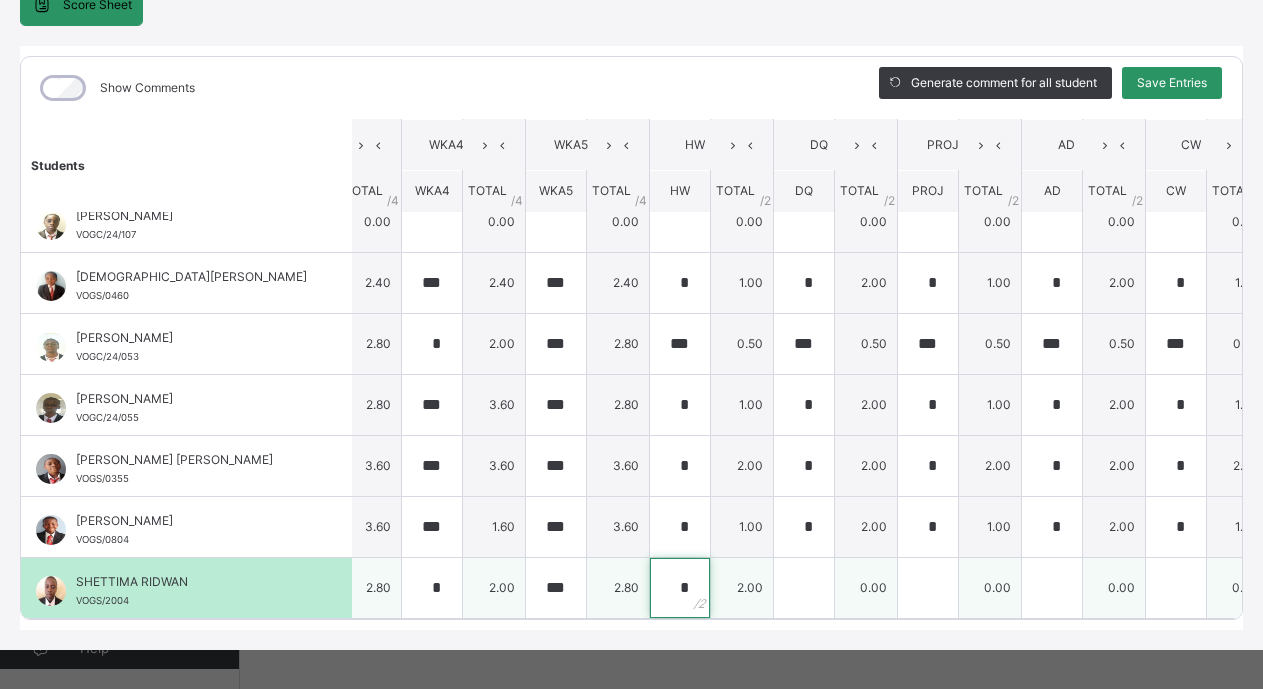 type on "*" 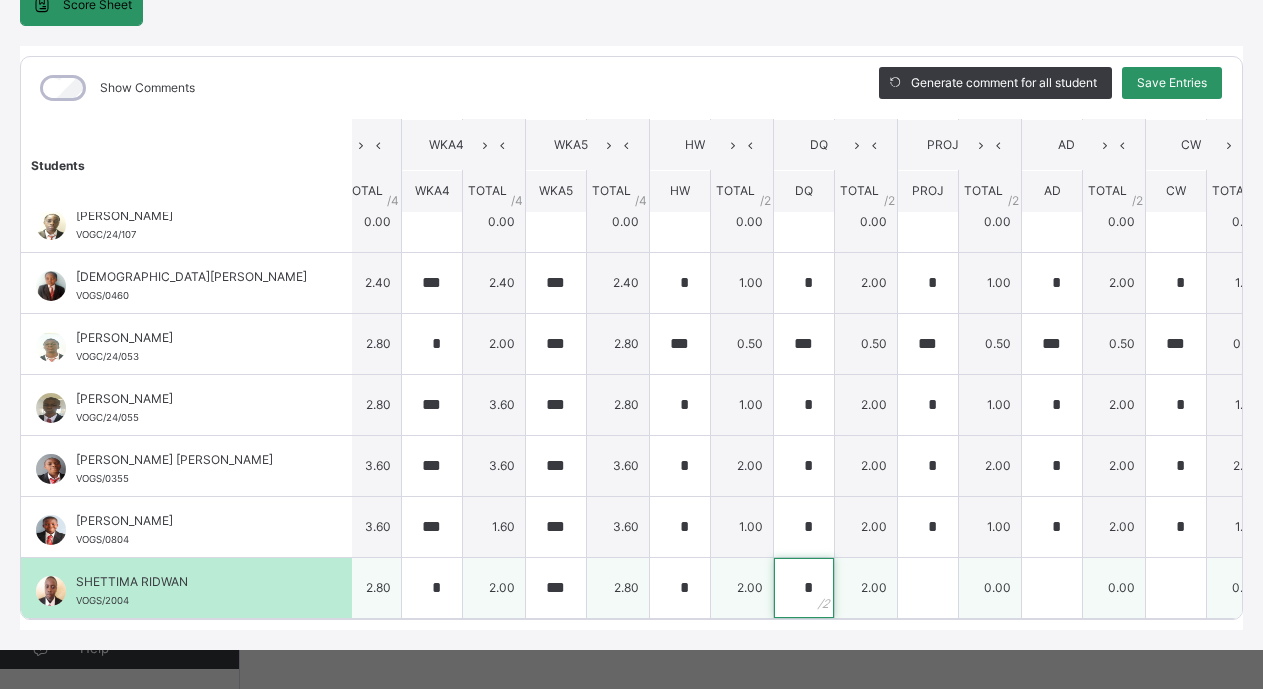 type on "*" 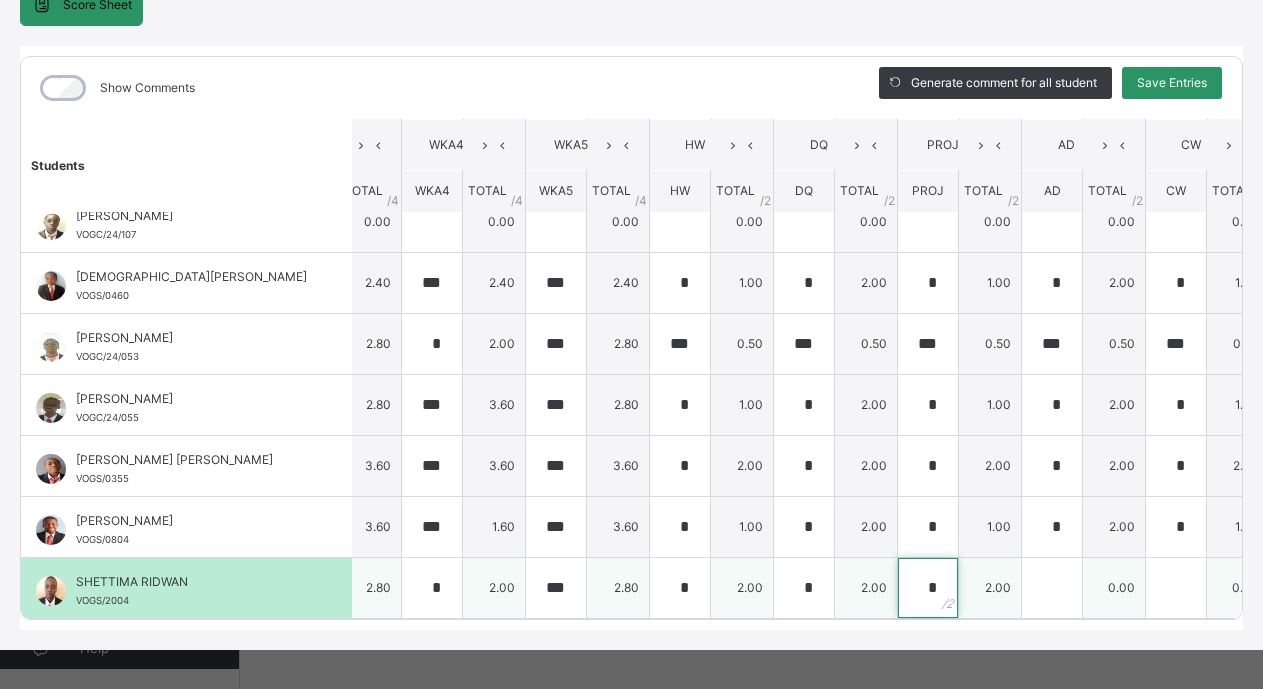 type on "*" 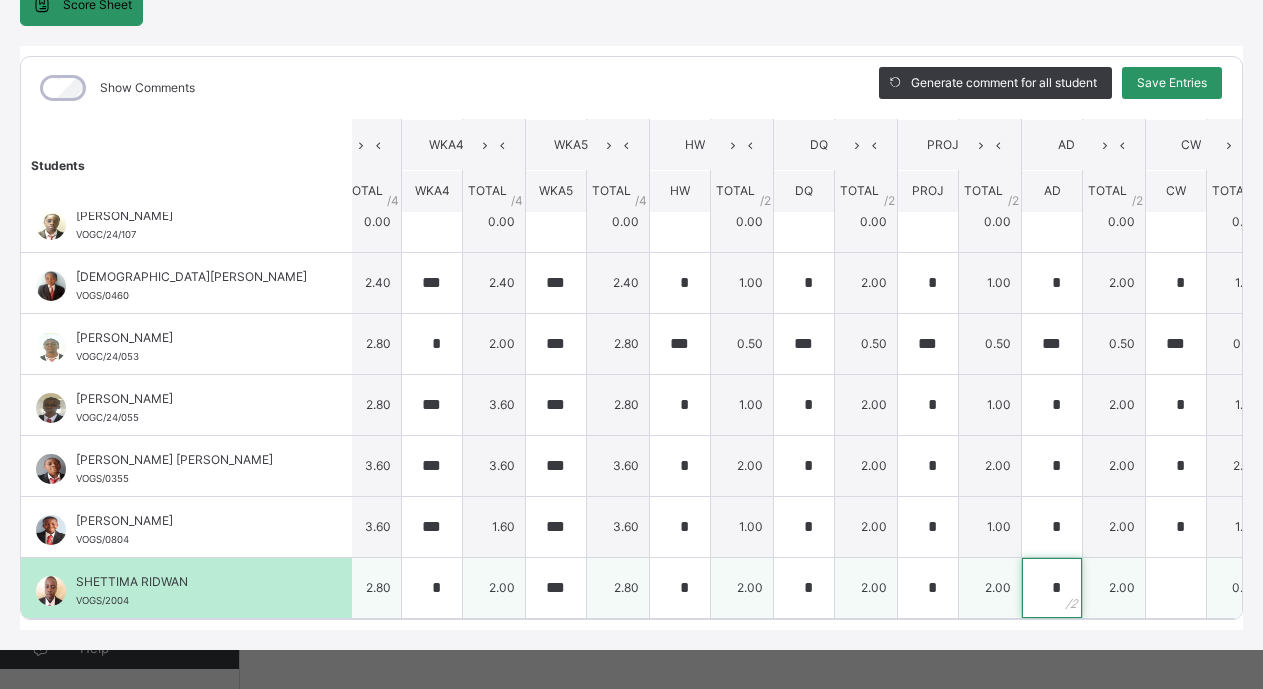 type on "*" 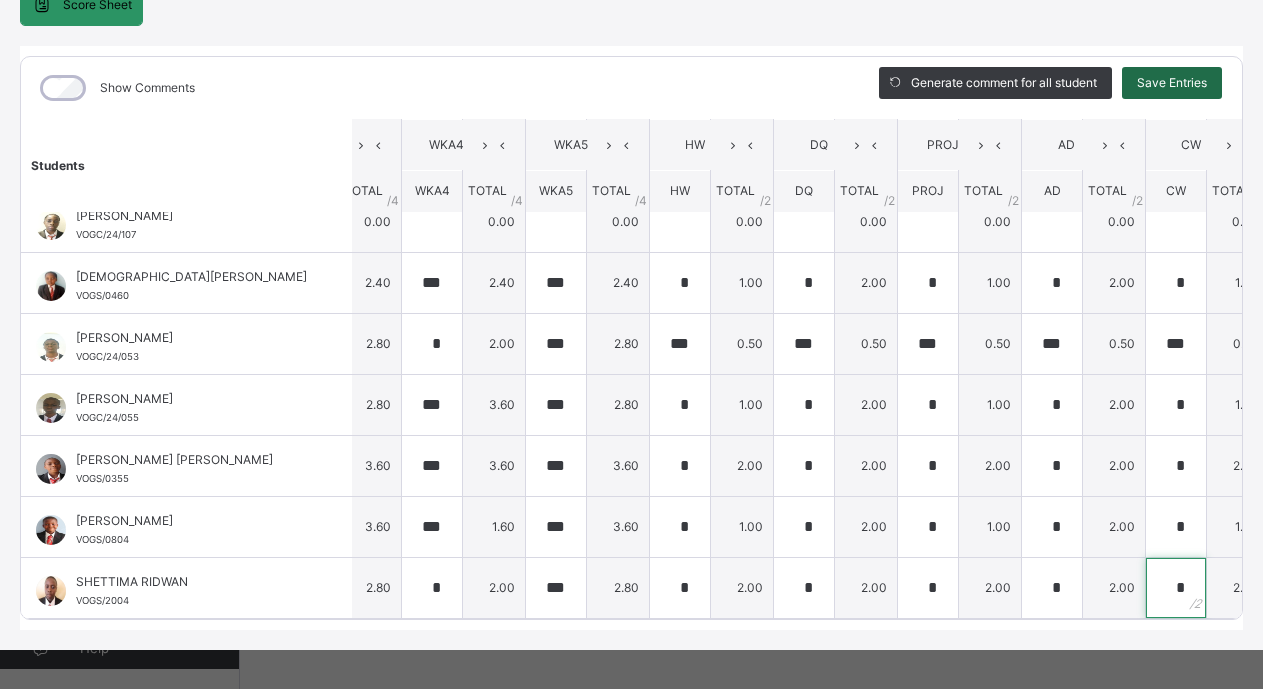 type on "*" 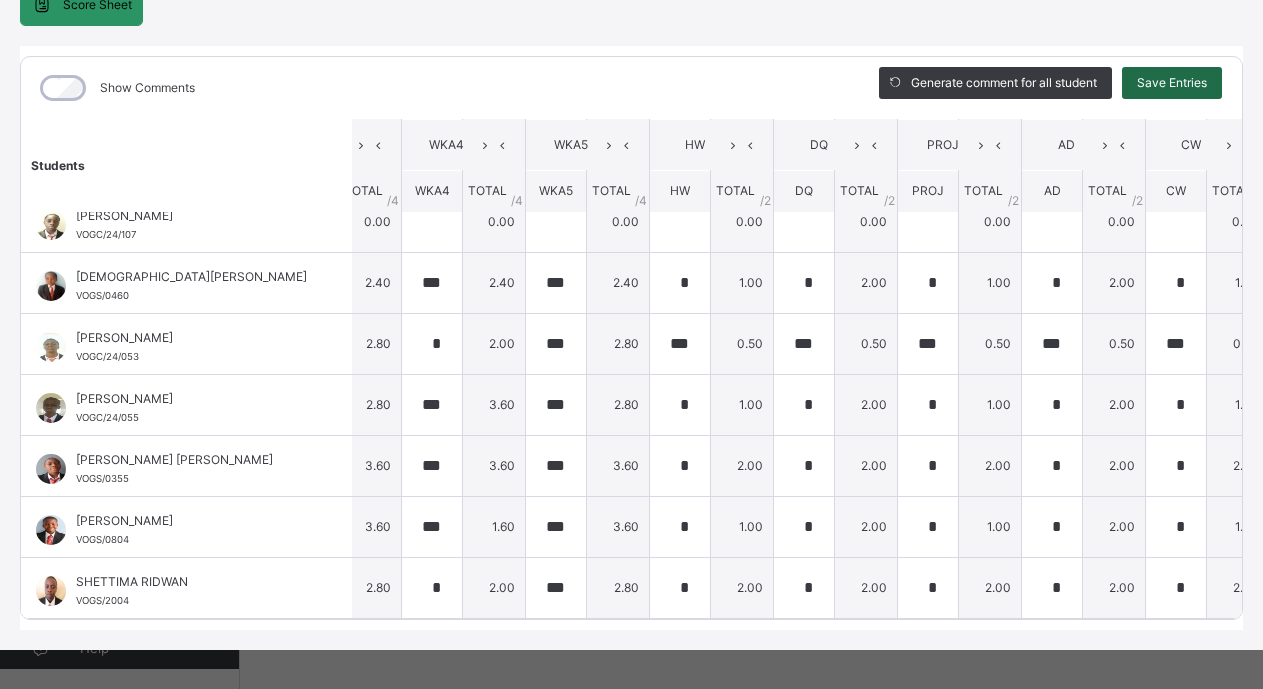 click on "Save Entries" at bounding box center (1172, 83) 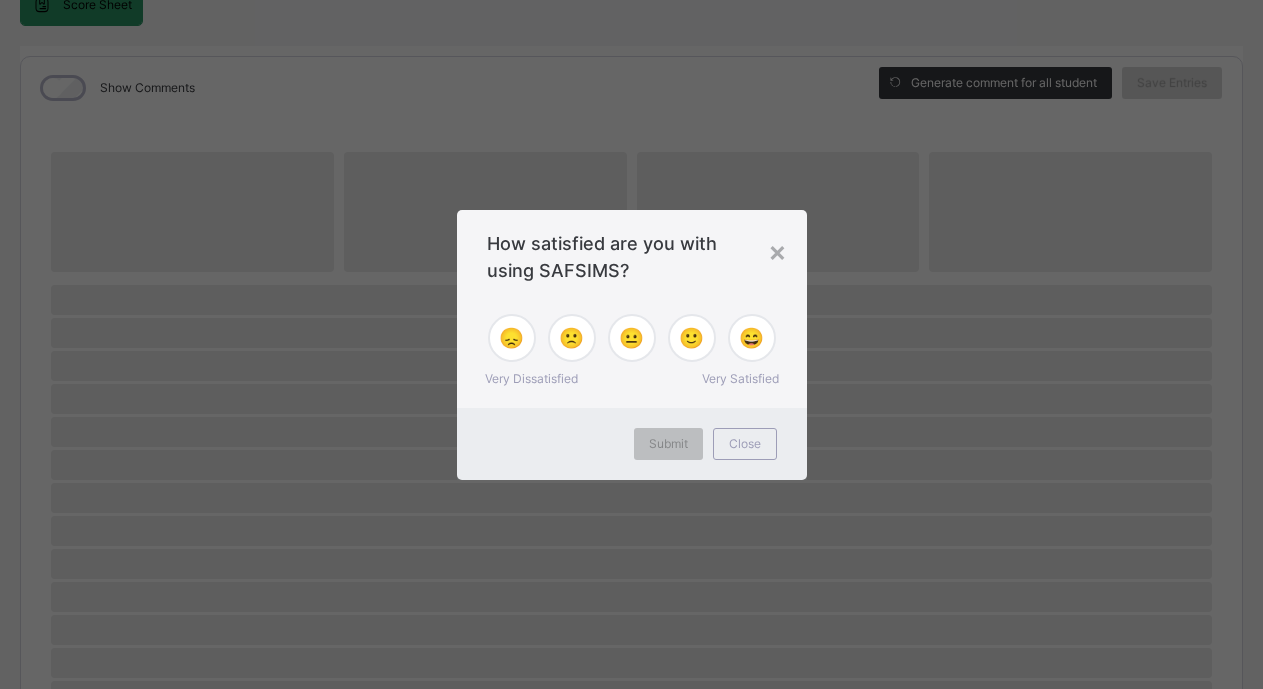 scroll, scrollTop: 211, scrollLeft: 0, axis: vertical 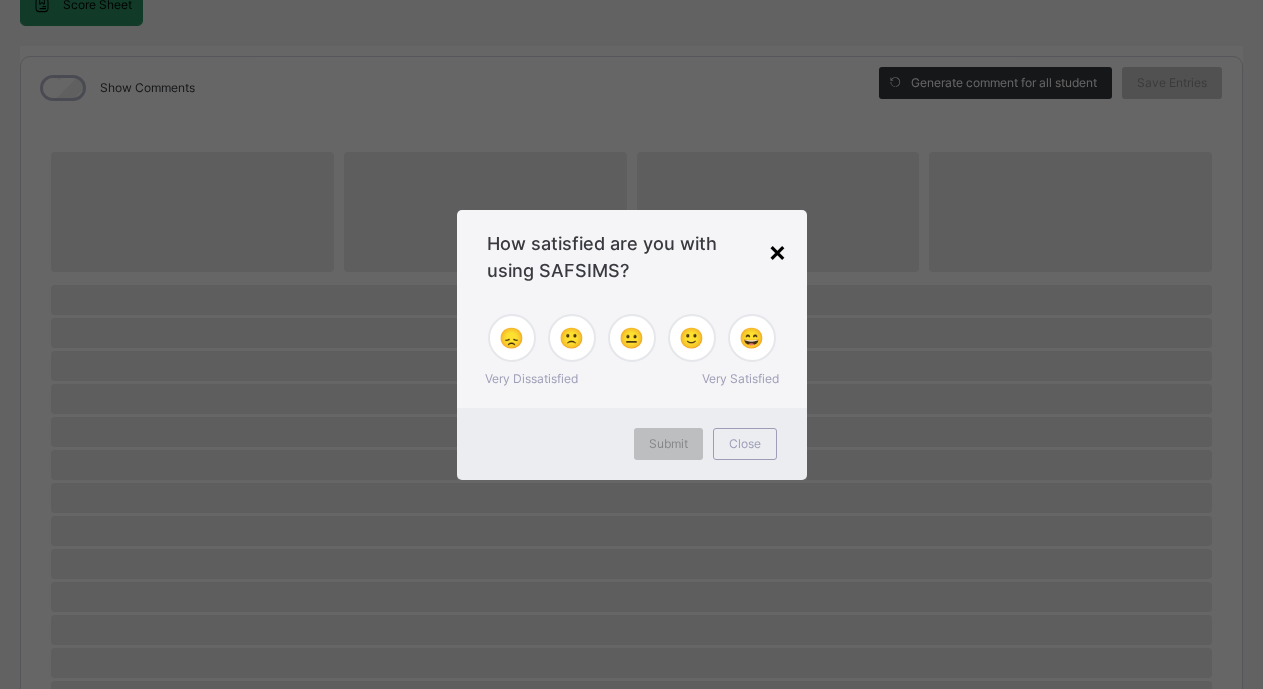 click on "×" at bounding box center (777, 251) 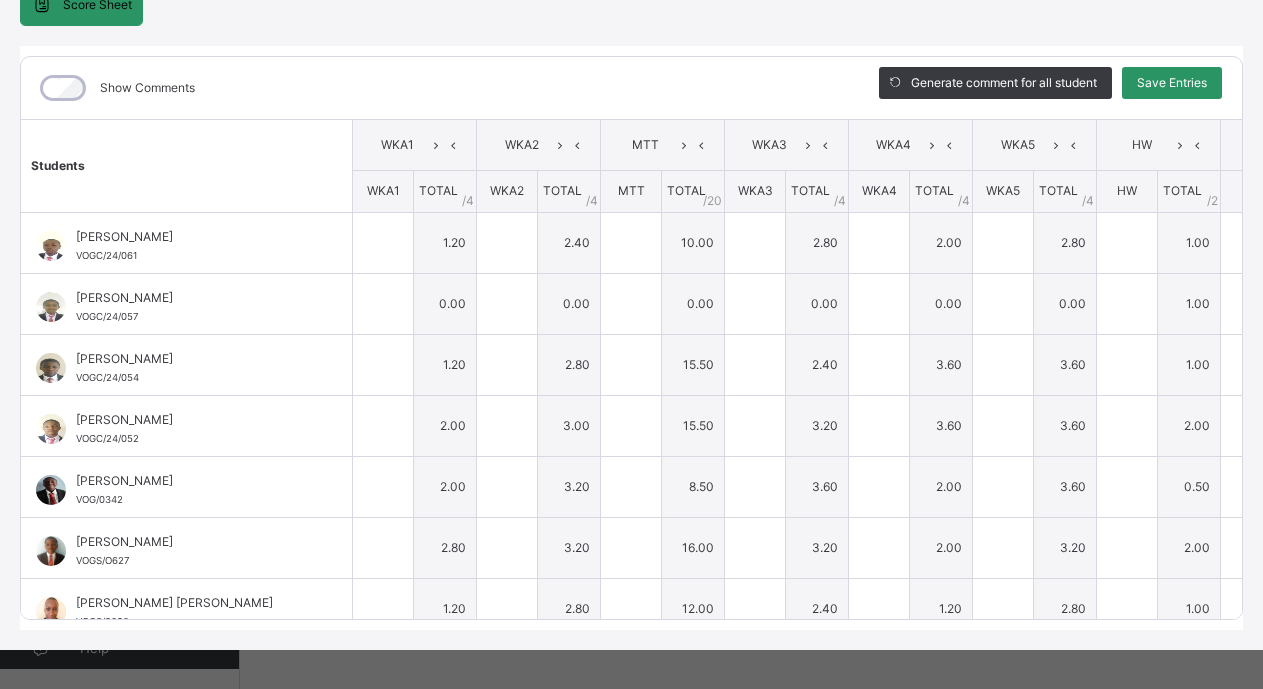 type on "***" 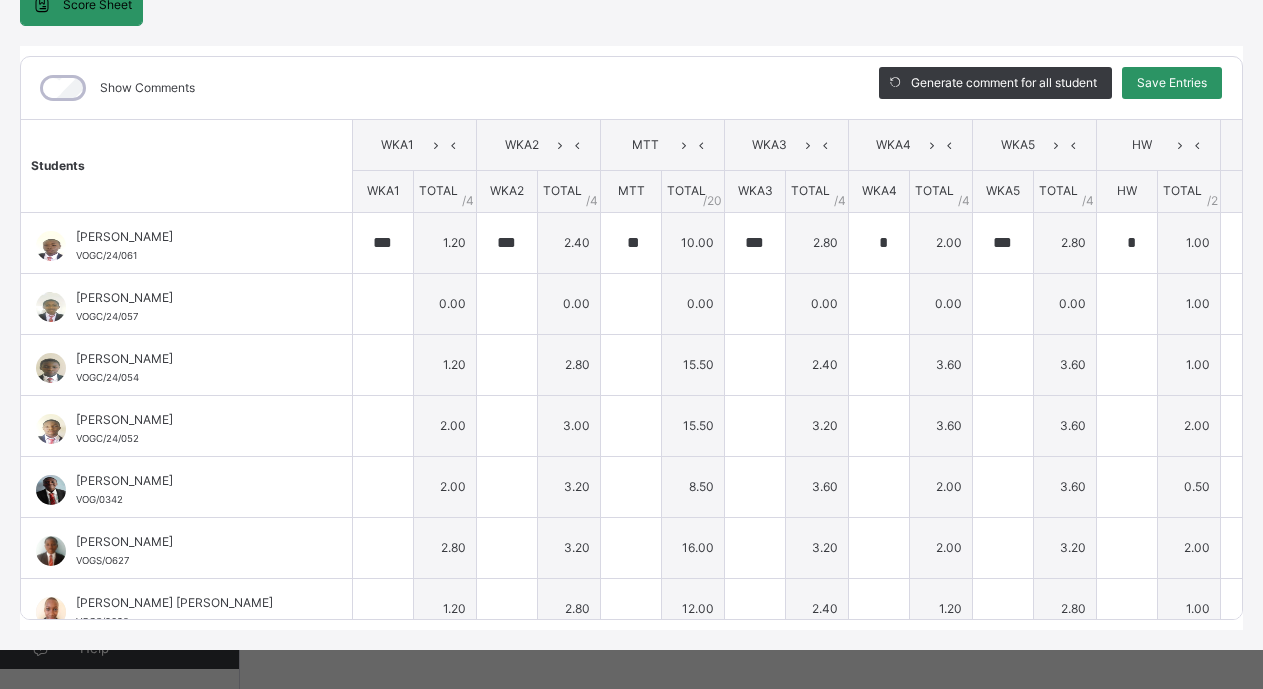 type on "*" 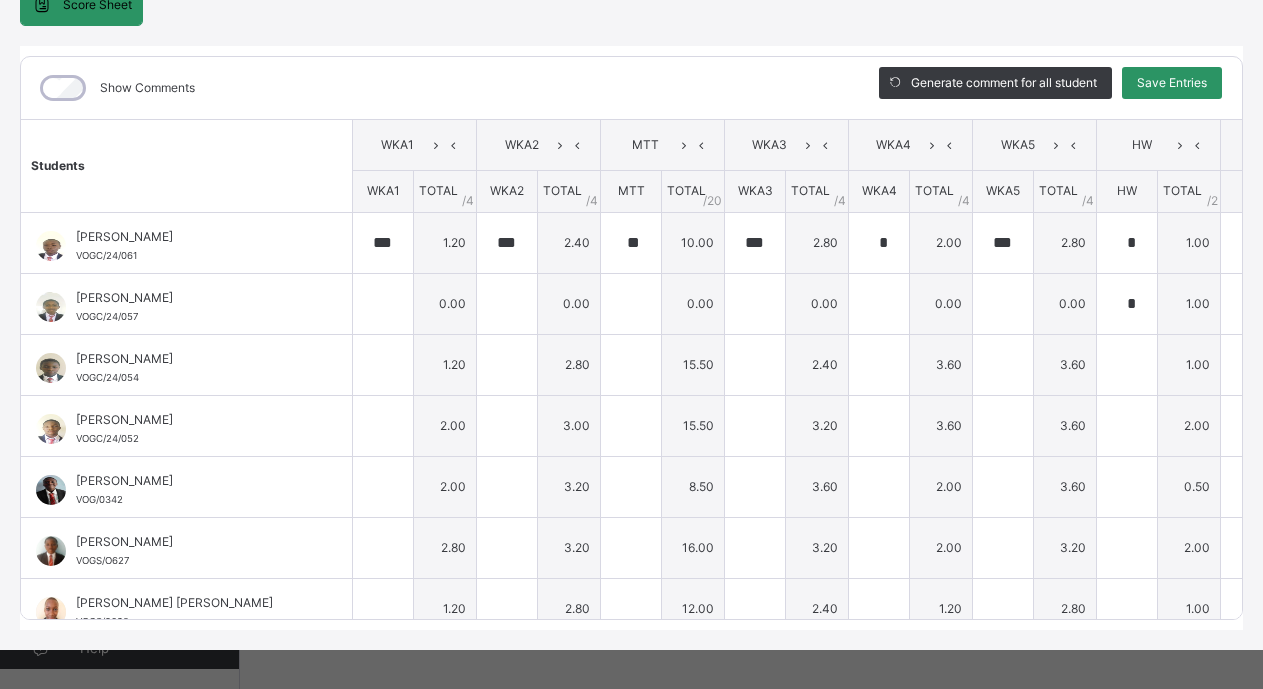 type on "***" 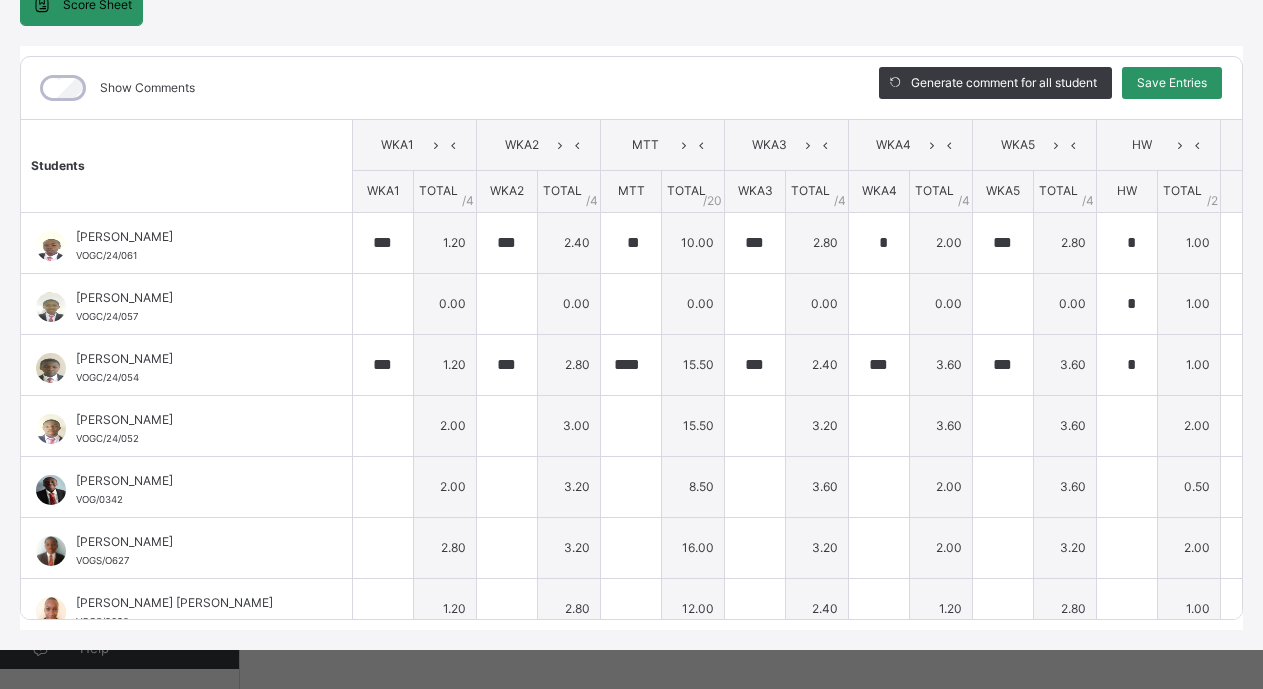 type on "*" 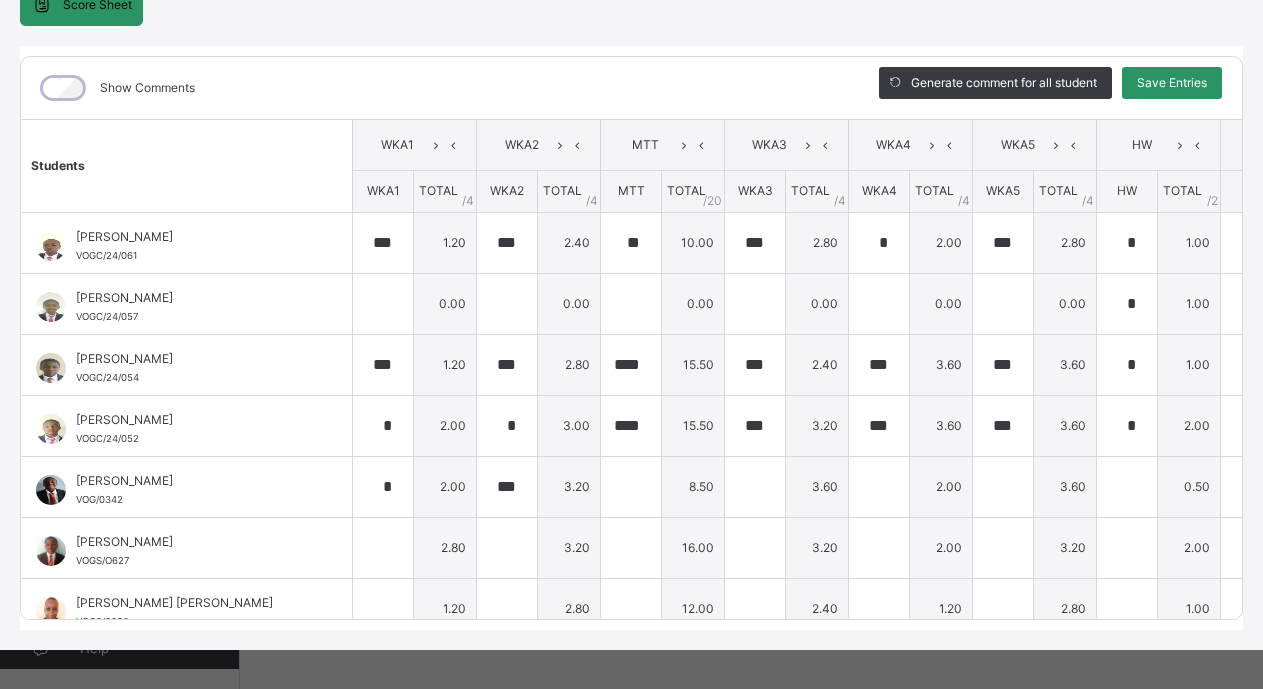 type on "***" 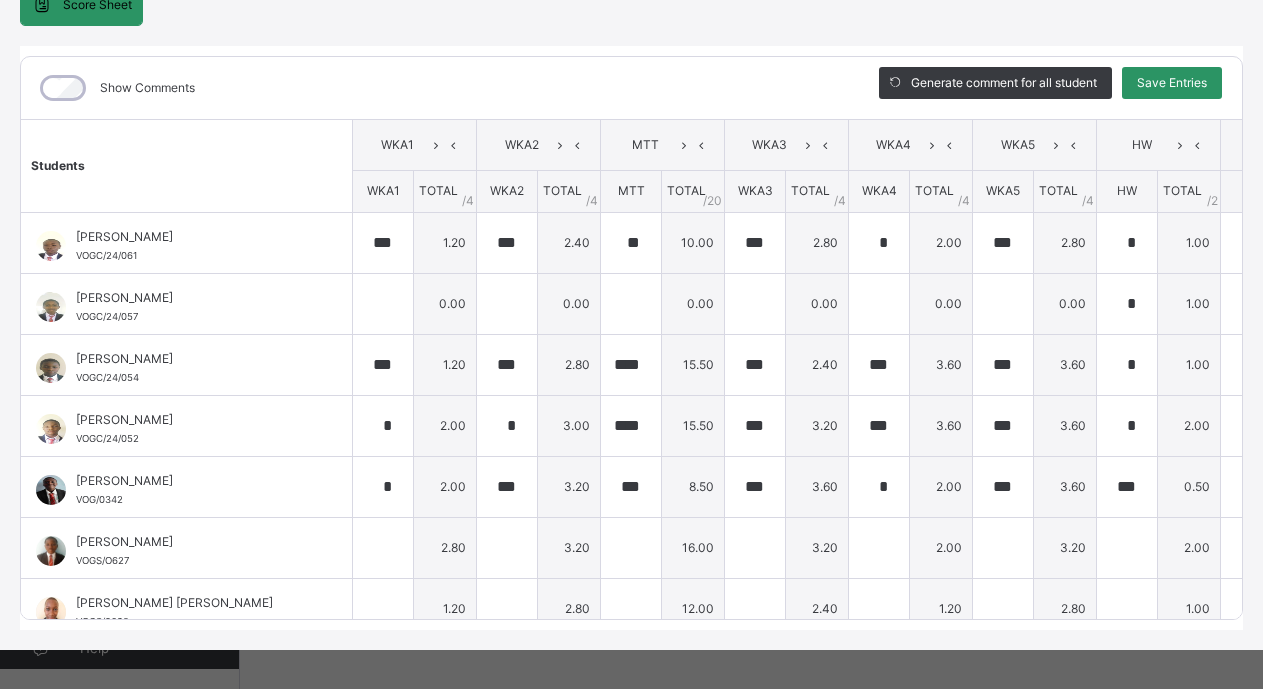type on "***" 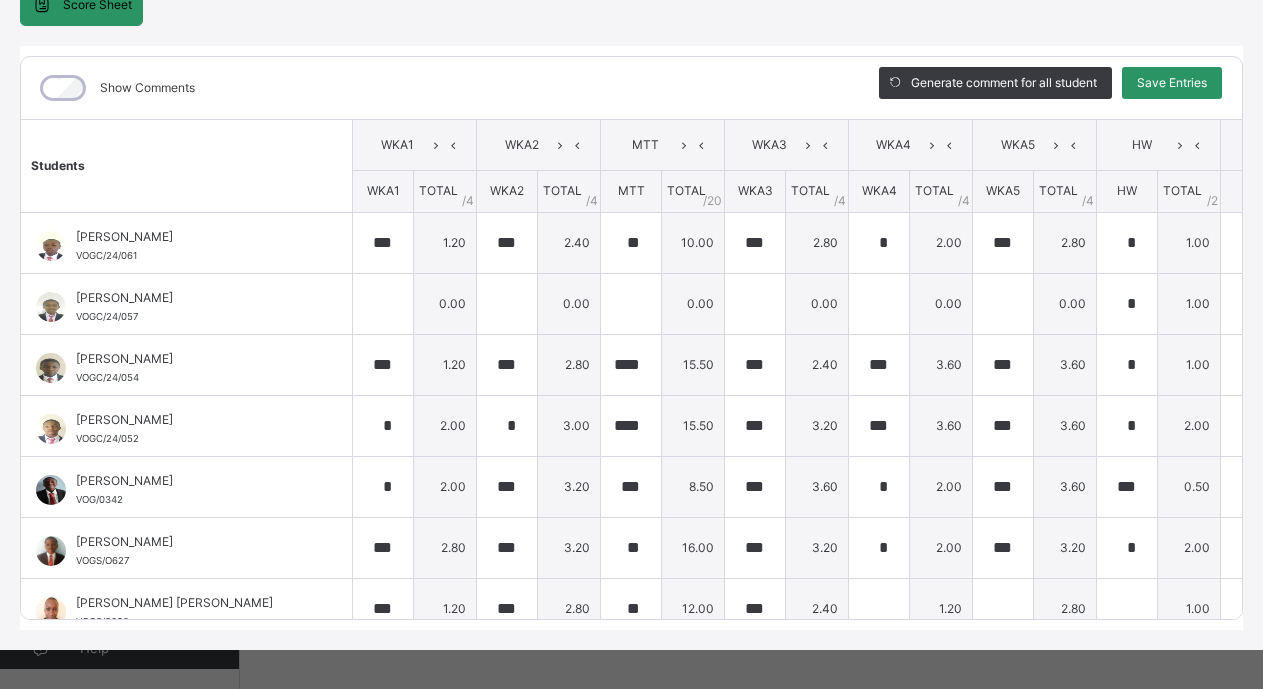 type on "***" 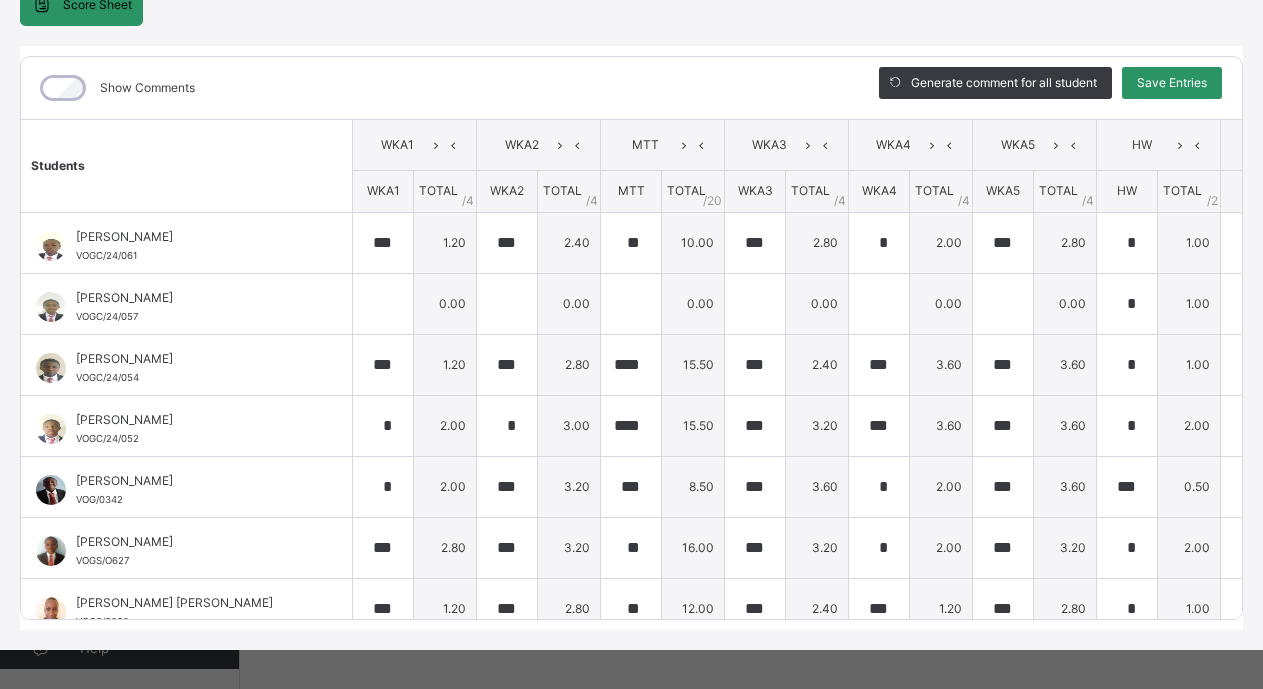 type on "***" 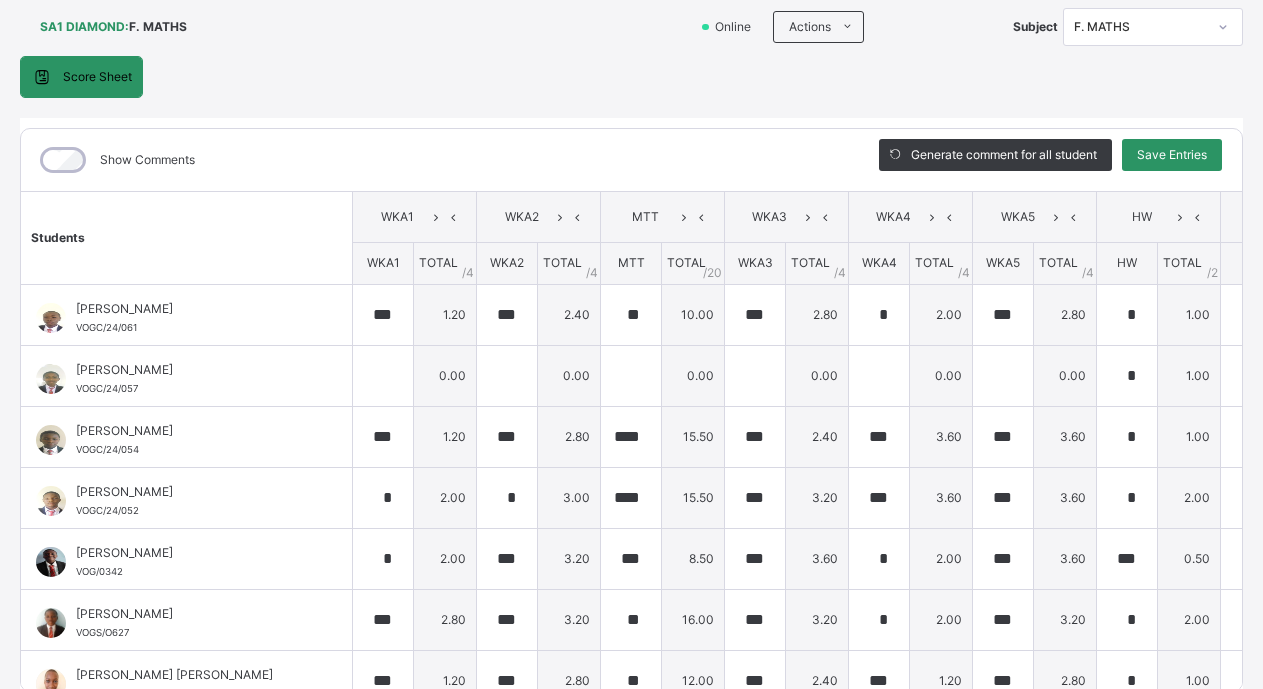 scroll, scrollTop: 123, scrollLeft: 0, axis: vertical 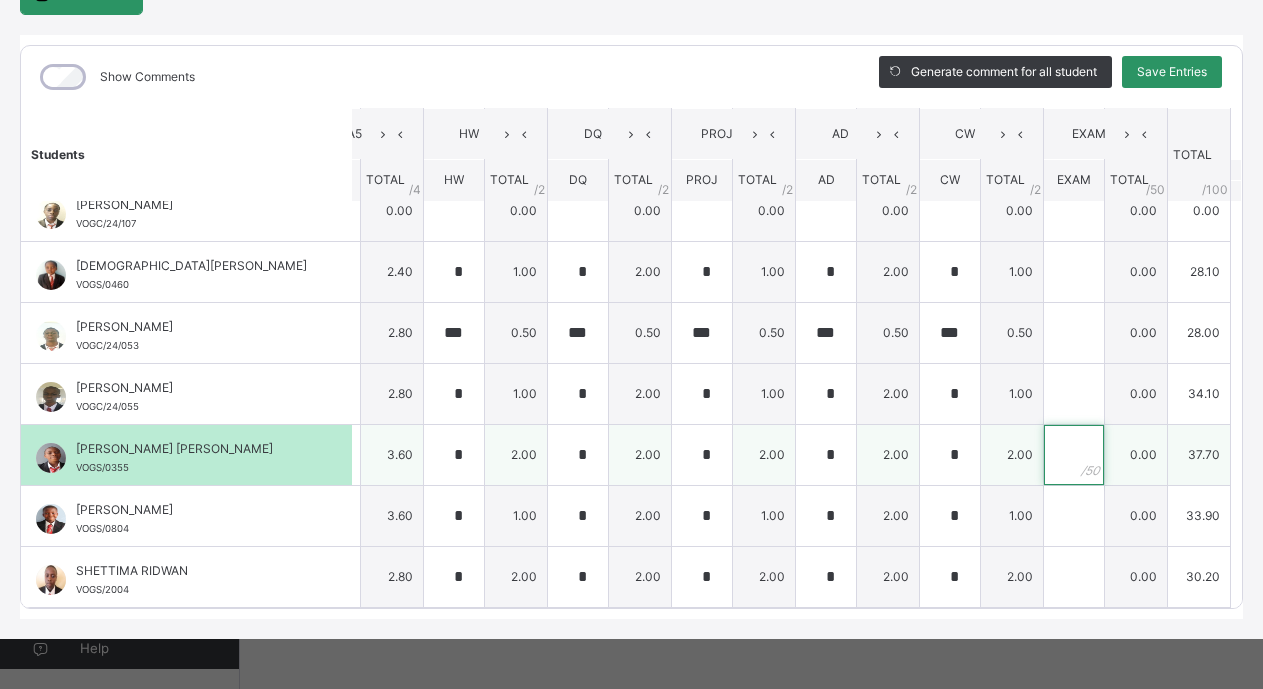 click at bounding box center [1074, 455] 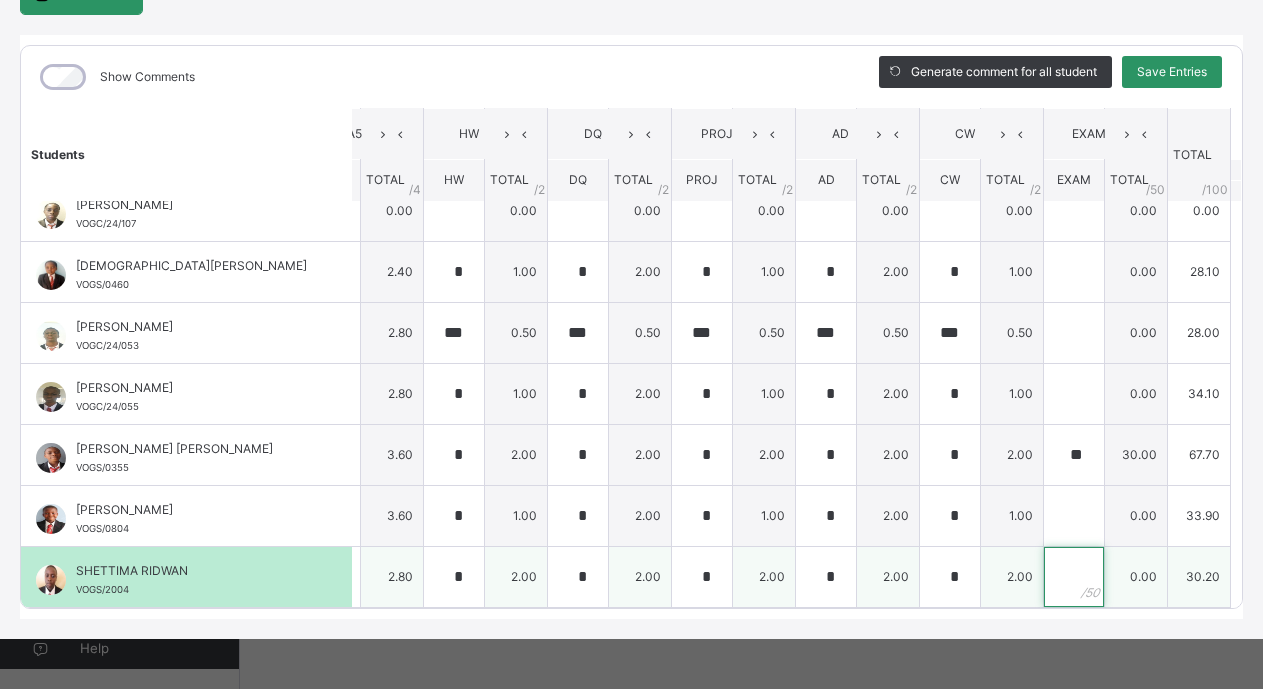 click at bounding box center [1074, 577] 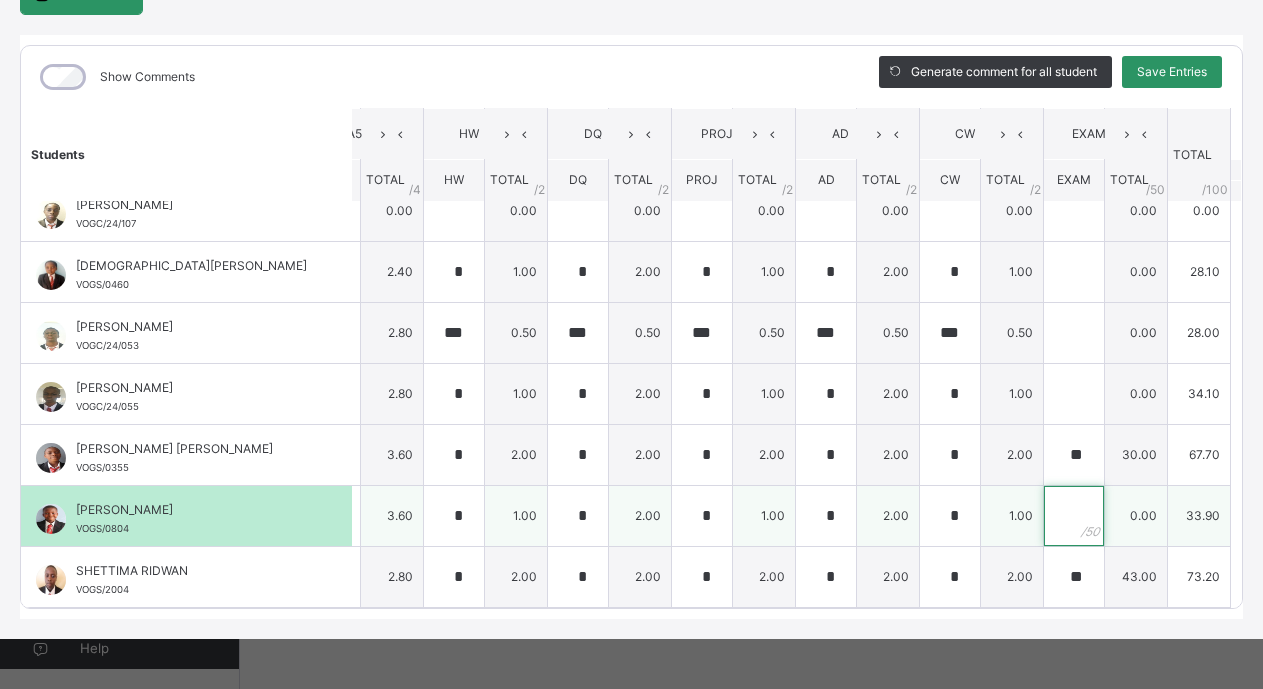 click at bounding box center [1074, 516] 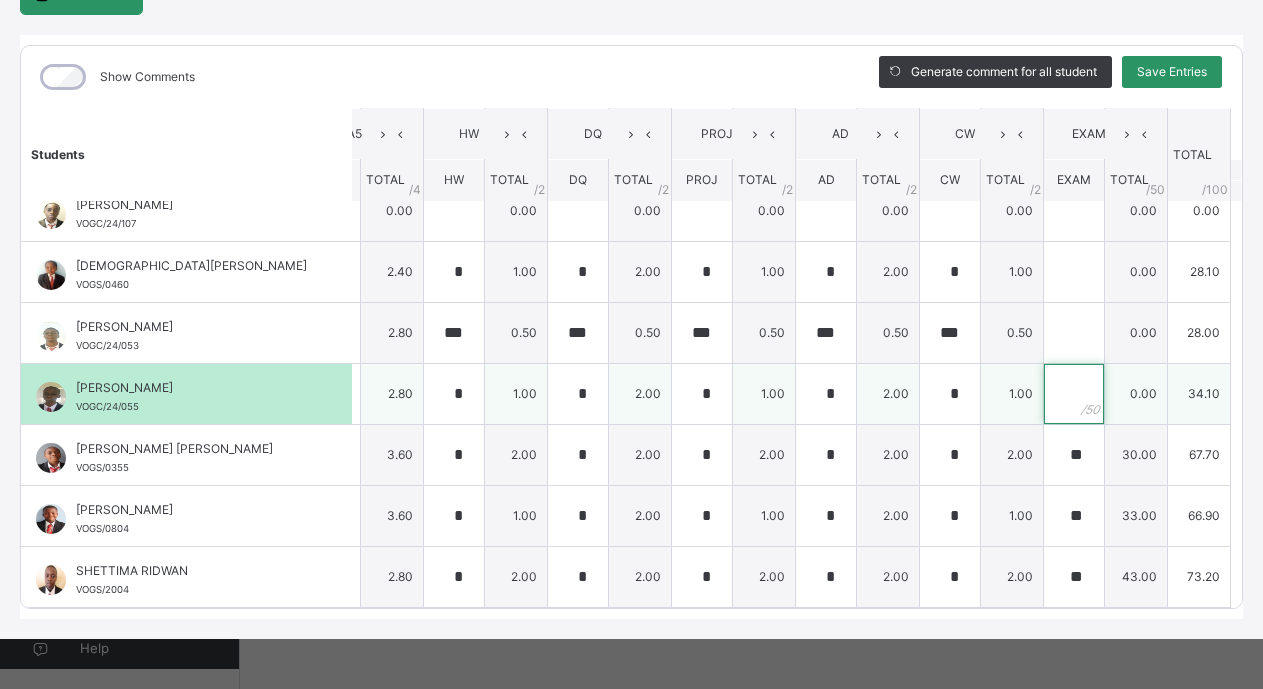 click at bounding box center (1074, 394) 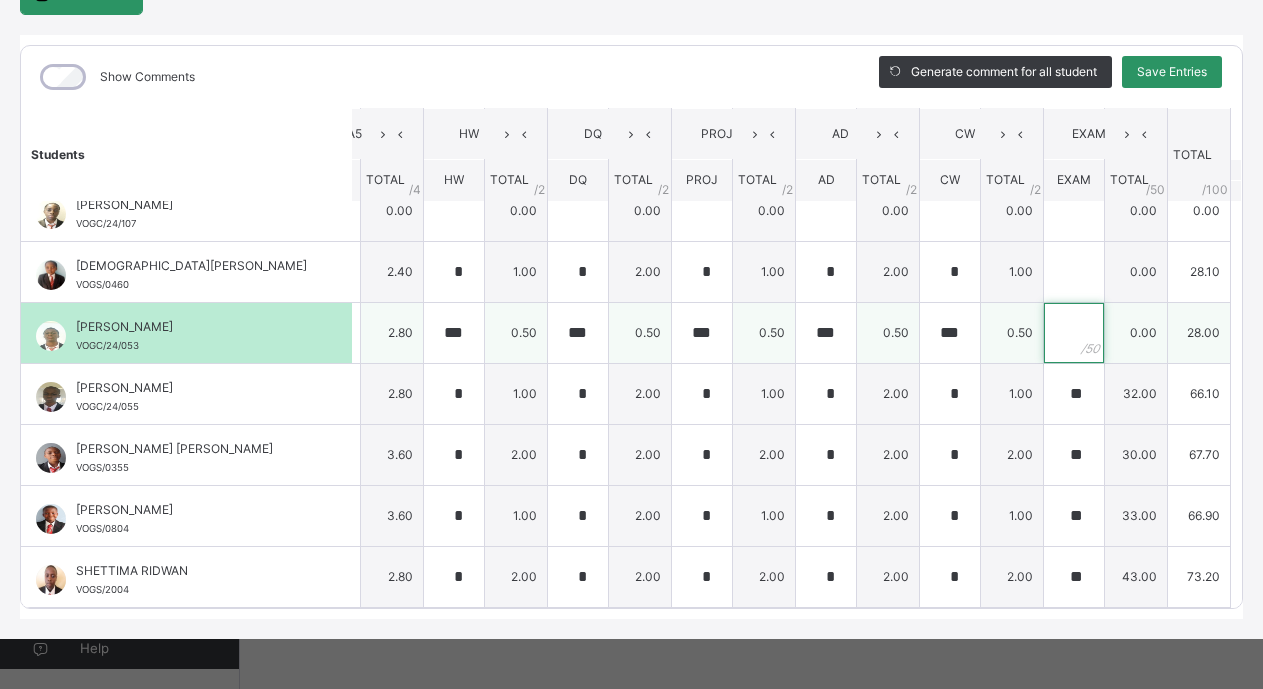 click at bounding box center (1074, 333) 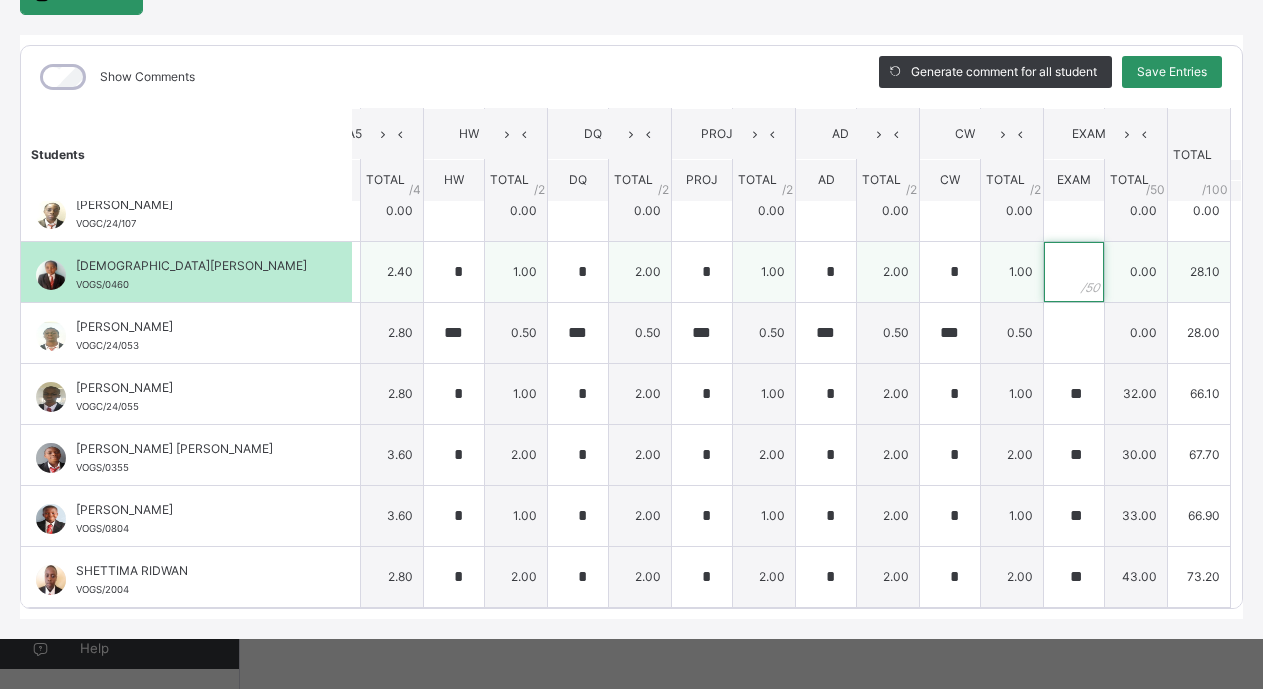 click at bounding box center [1074, 272] 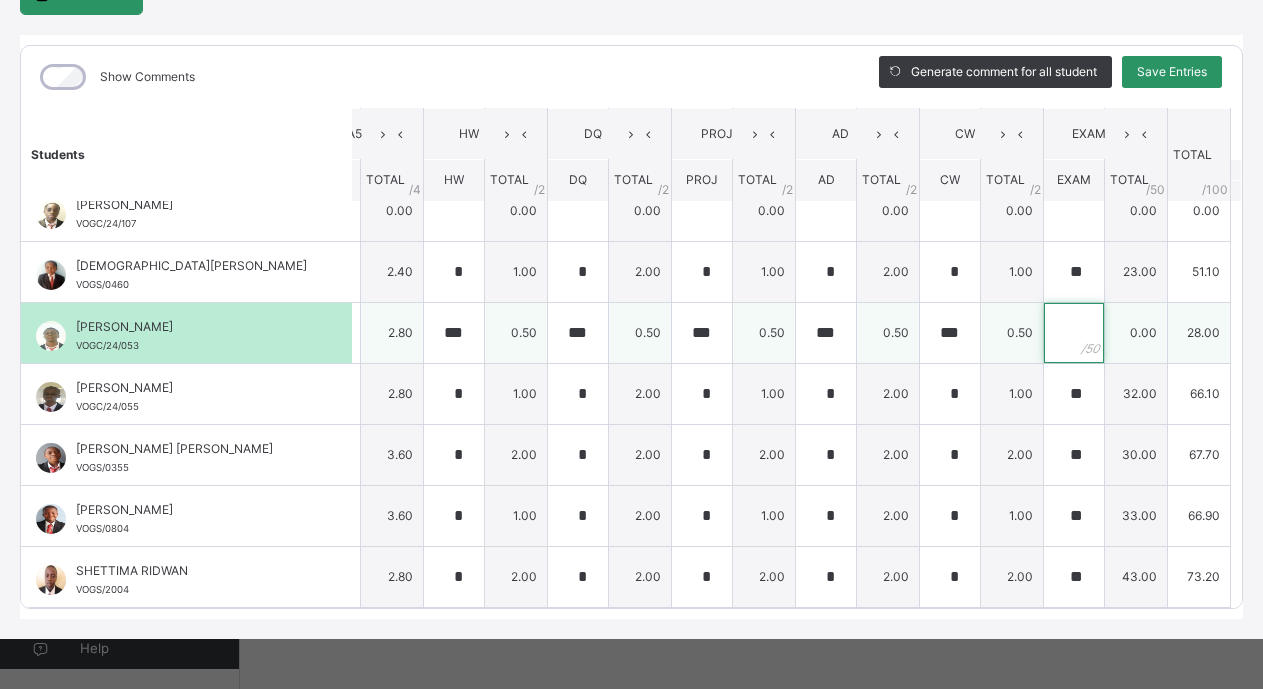click at bounding box center (1074, 333) 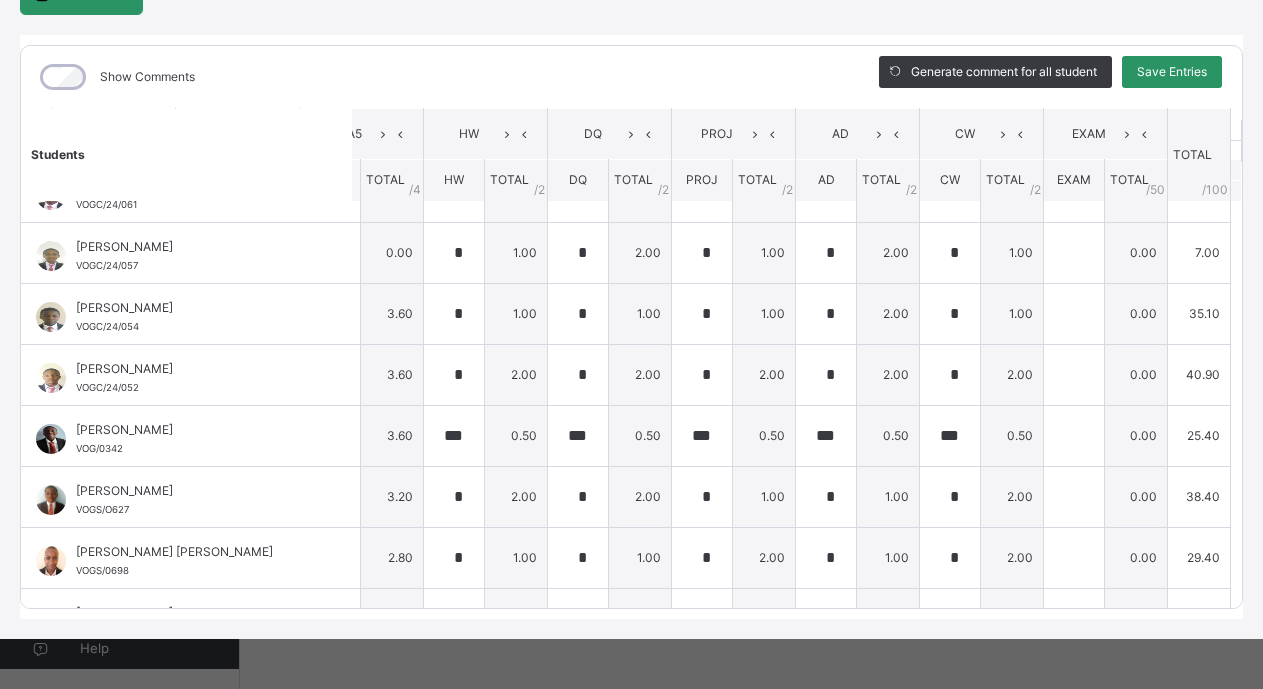 scroll, scrollTop: 36, scrollLeft: 695, axis: both 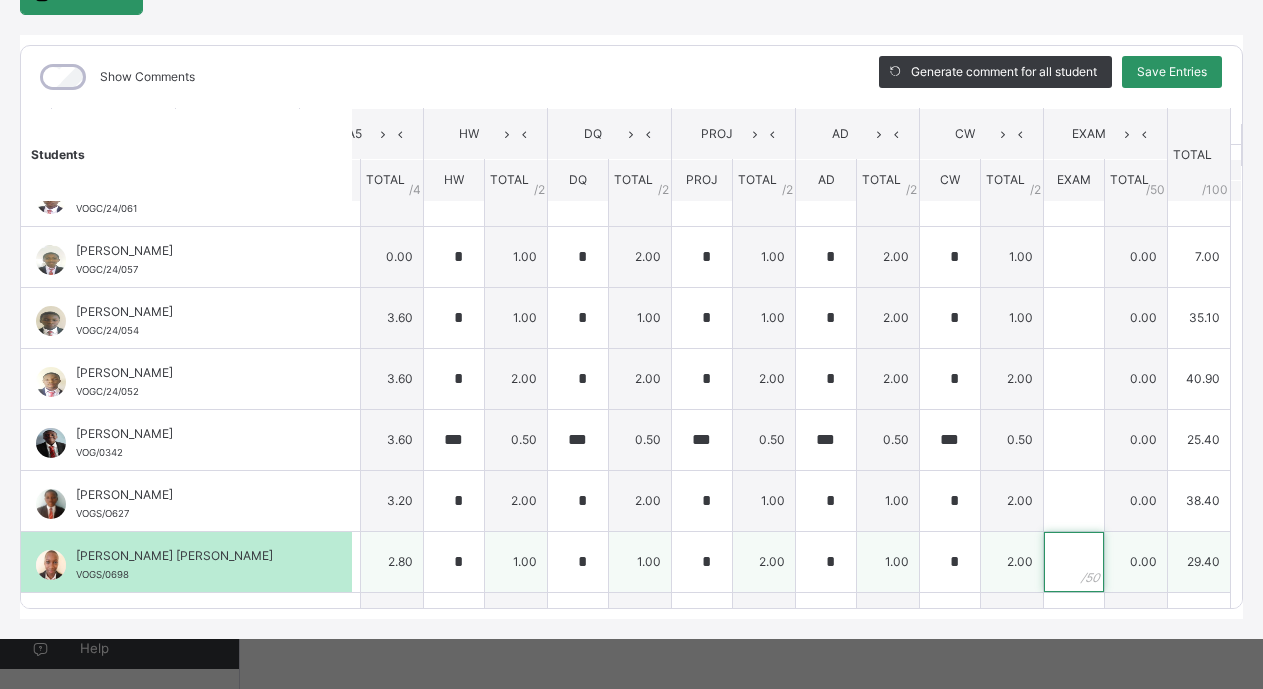click at bounding box center (1074, 562) 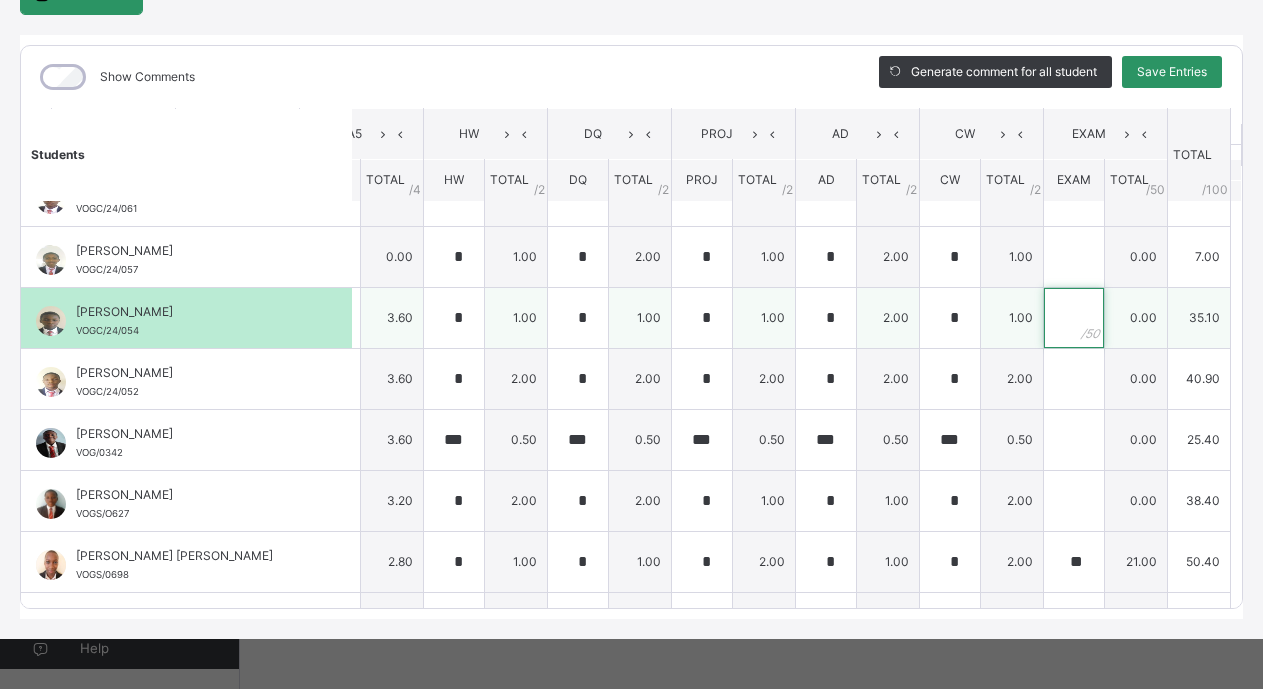 click at bounding box center [1074, 318] 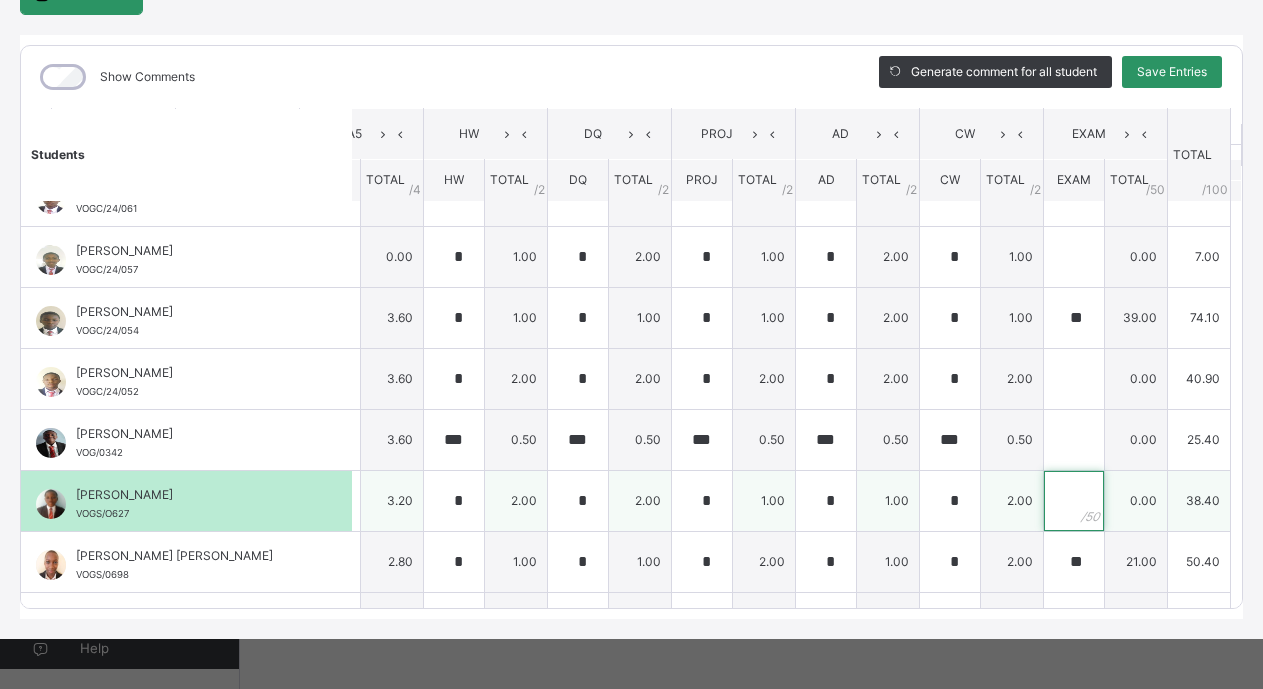 click at bounding box center (1074, 501) 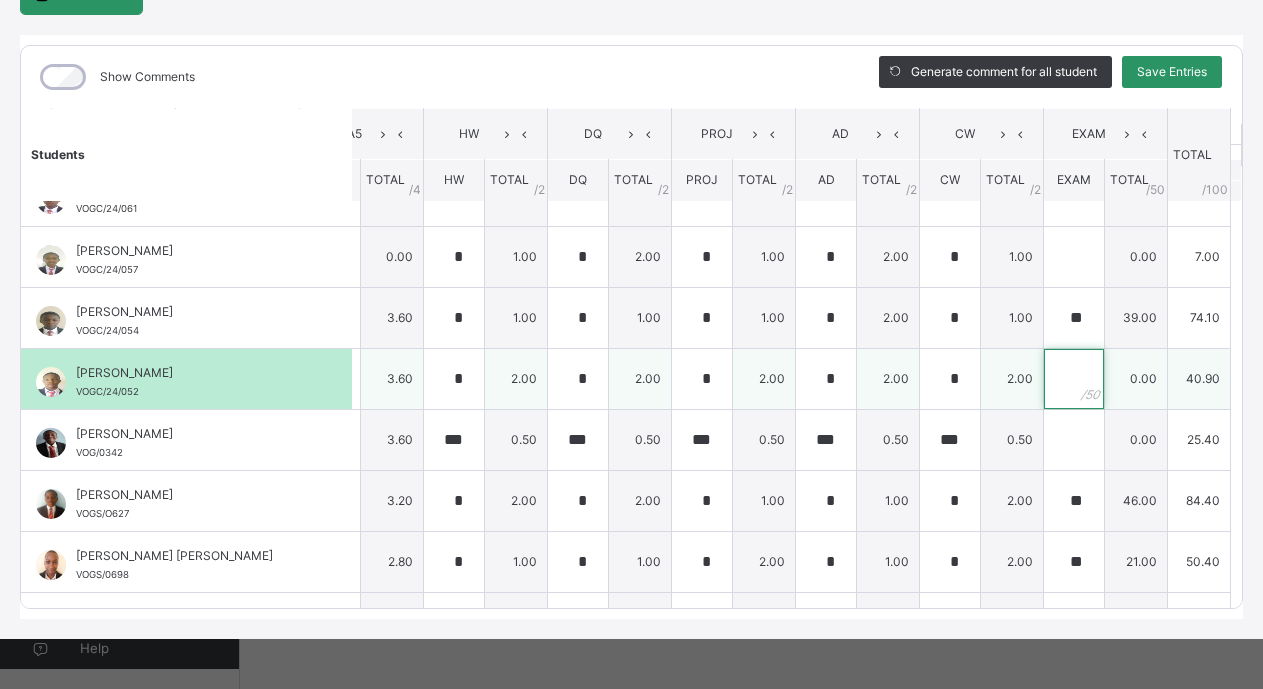 click at bounding box center (1074, 379) 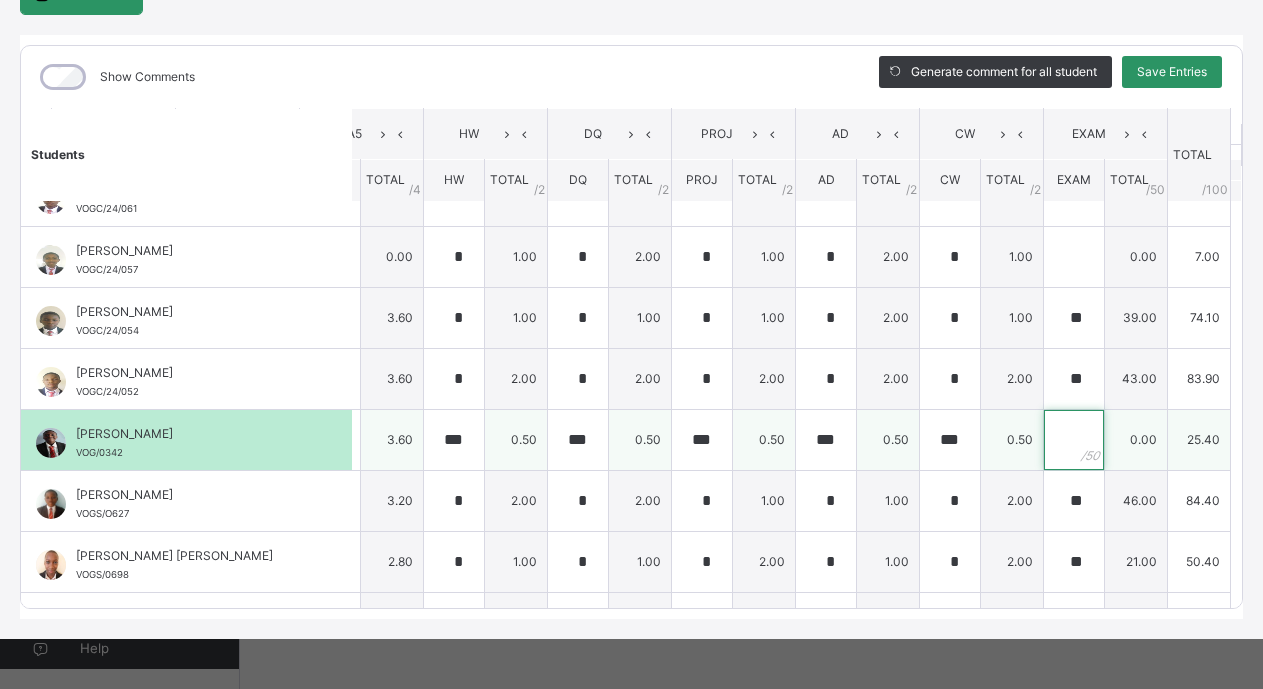click at bounding box center (1074, 440) 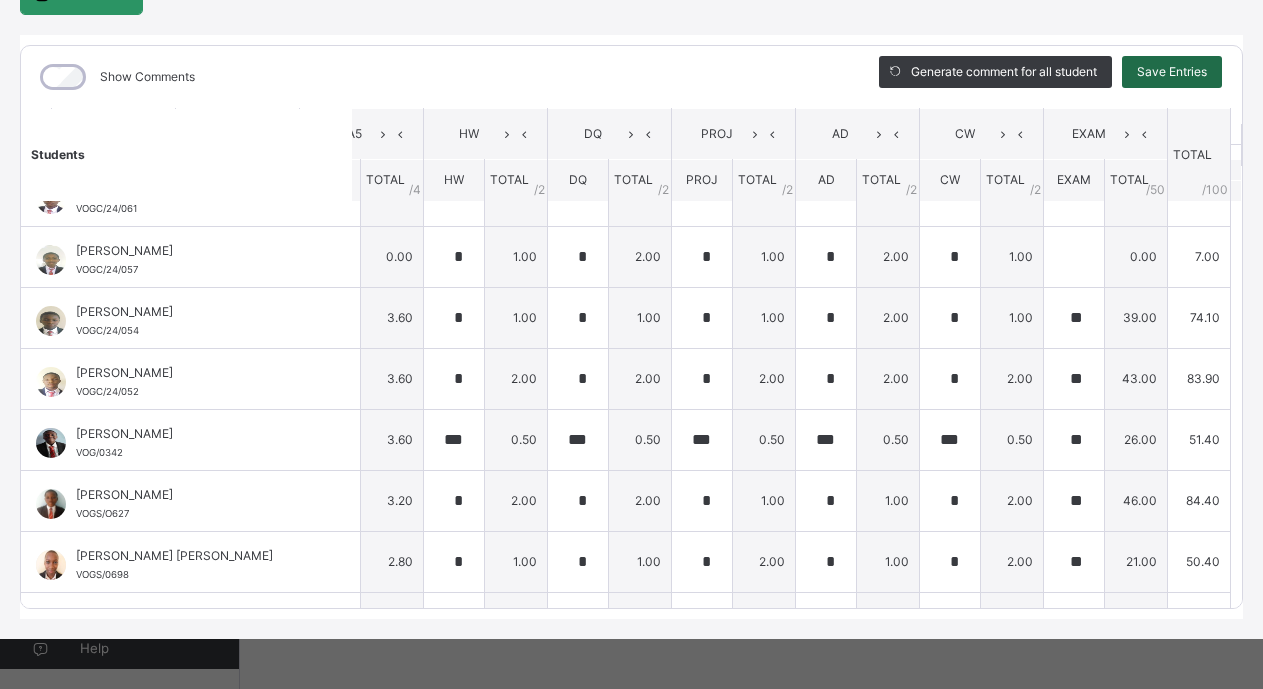 click on "Save Entries" at bounding box center [1172, 72] 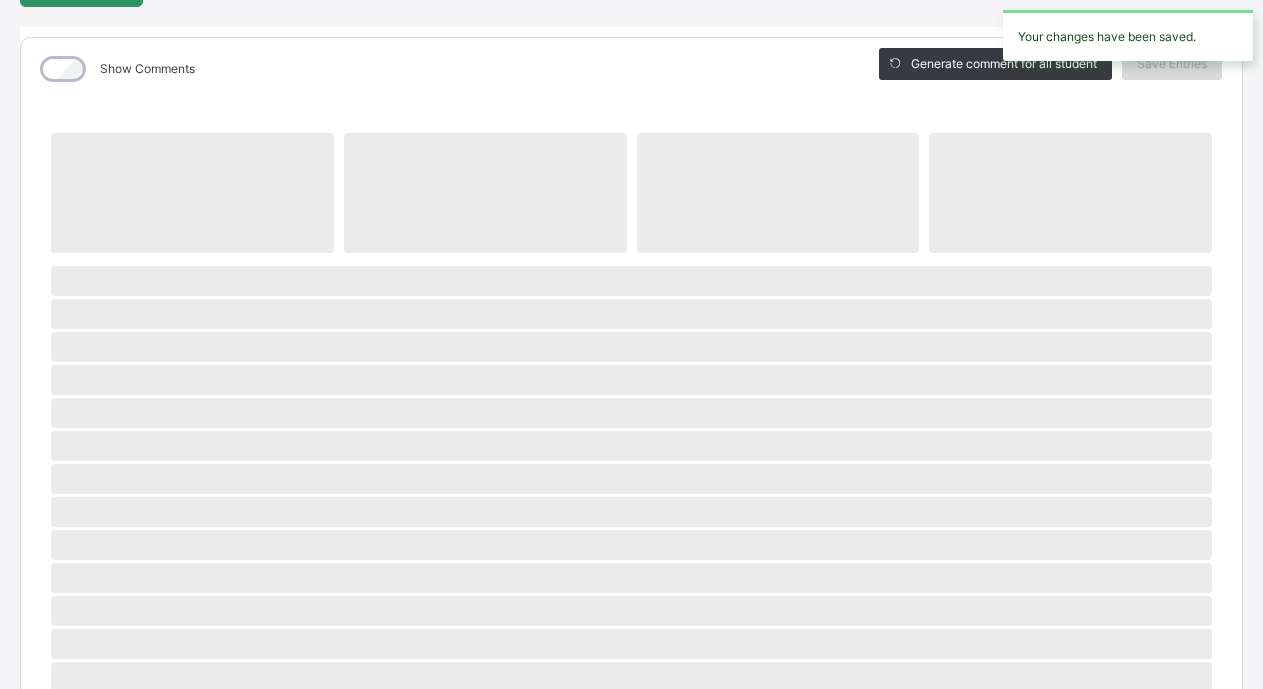 scroll, scrollTop: 230, scrollLeft: 0, axis: vertical 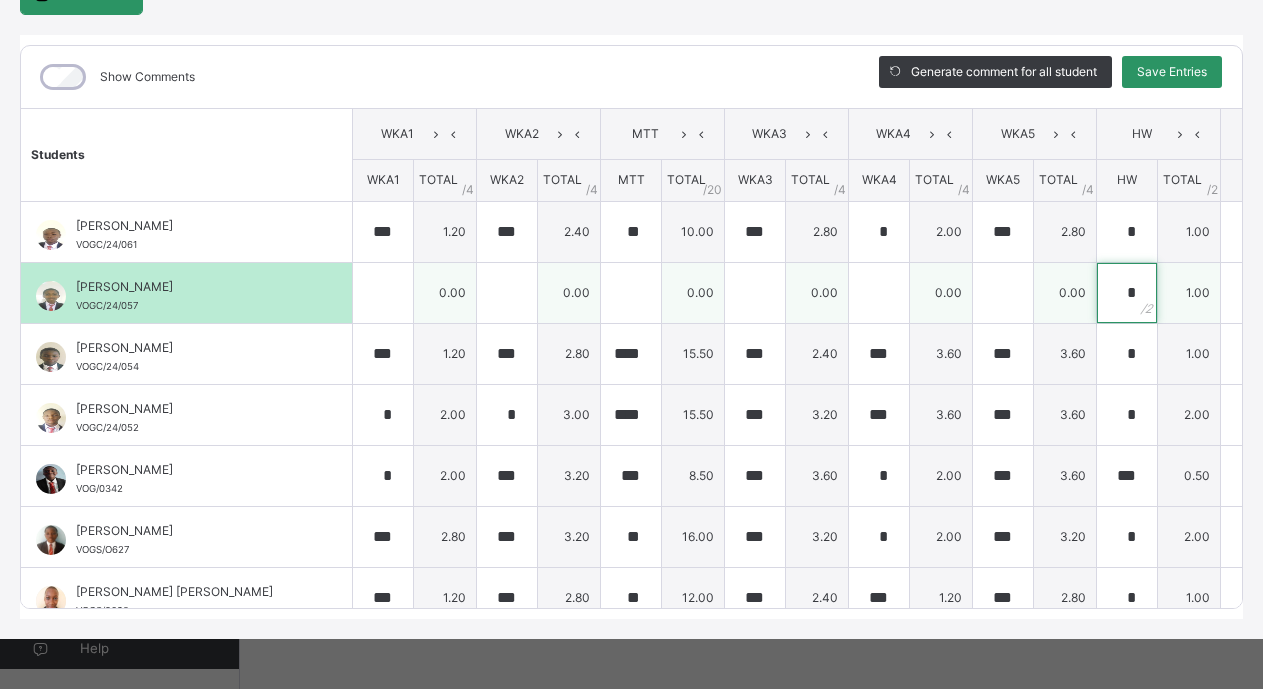 click on "*" at bounding box center (1127, 293) 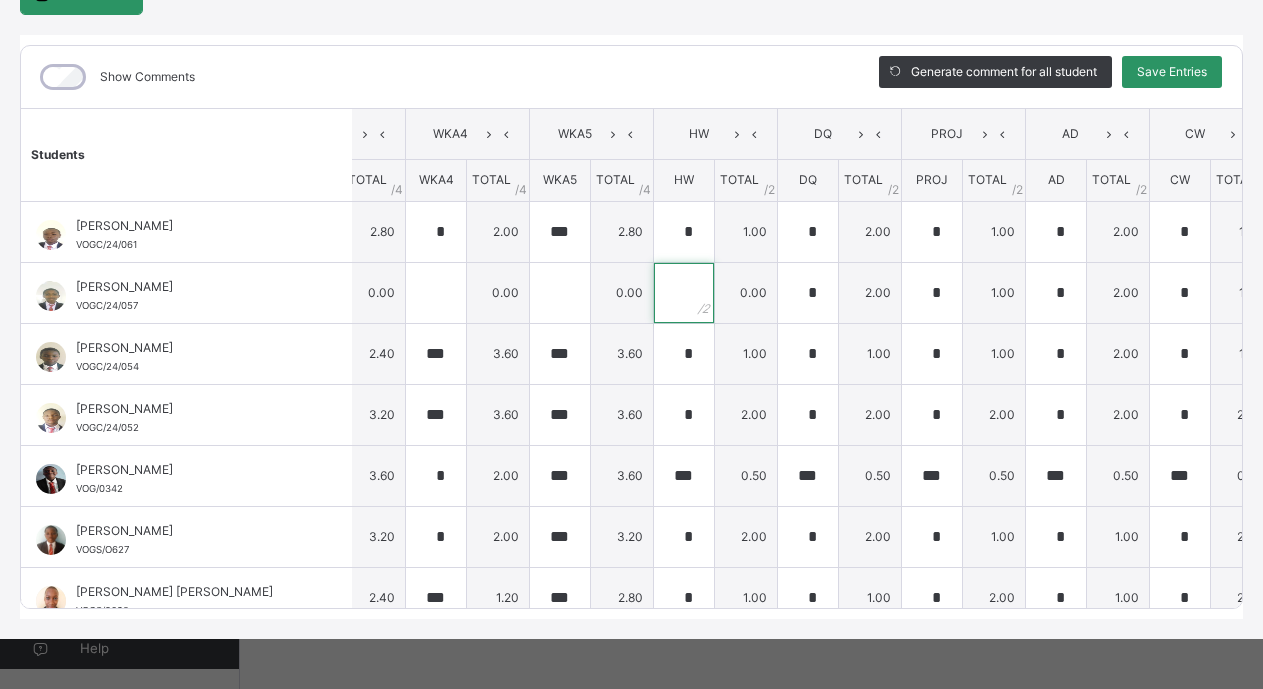 scroll, scrollTop: 0, scrollLeft: 480, axis: horizontal 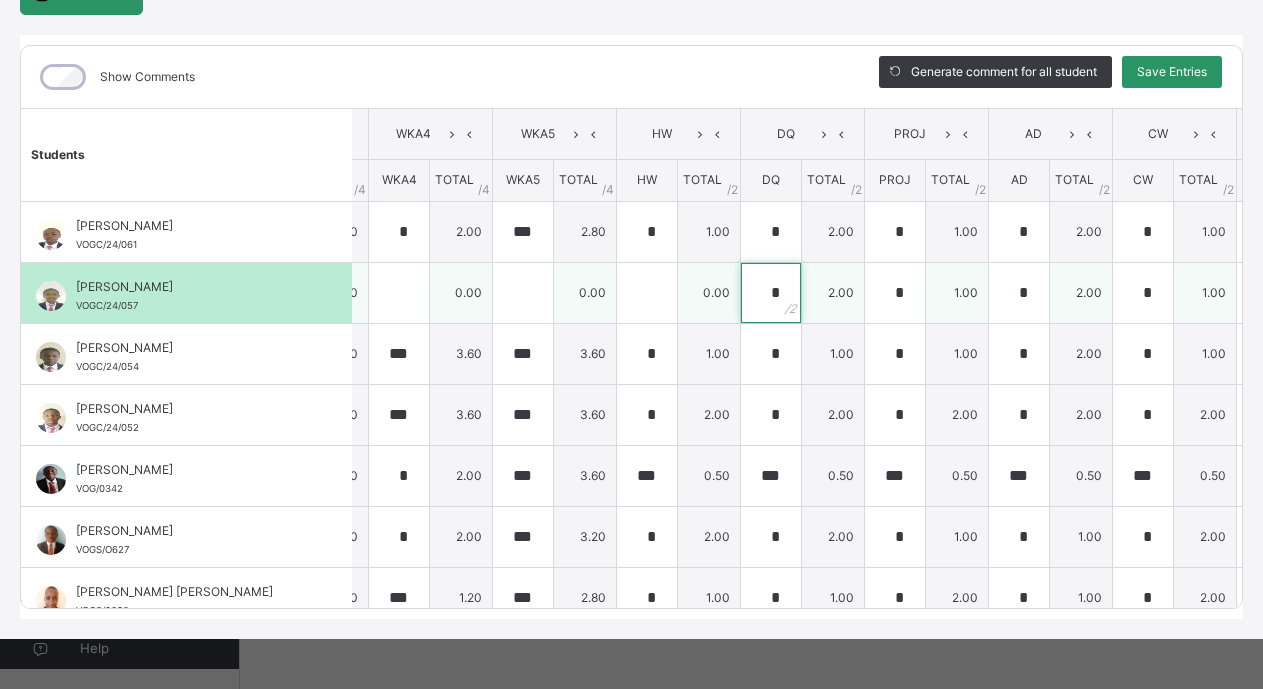 click on "*" at bounding box center [771, 293] 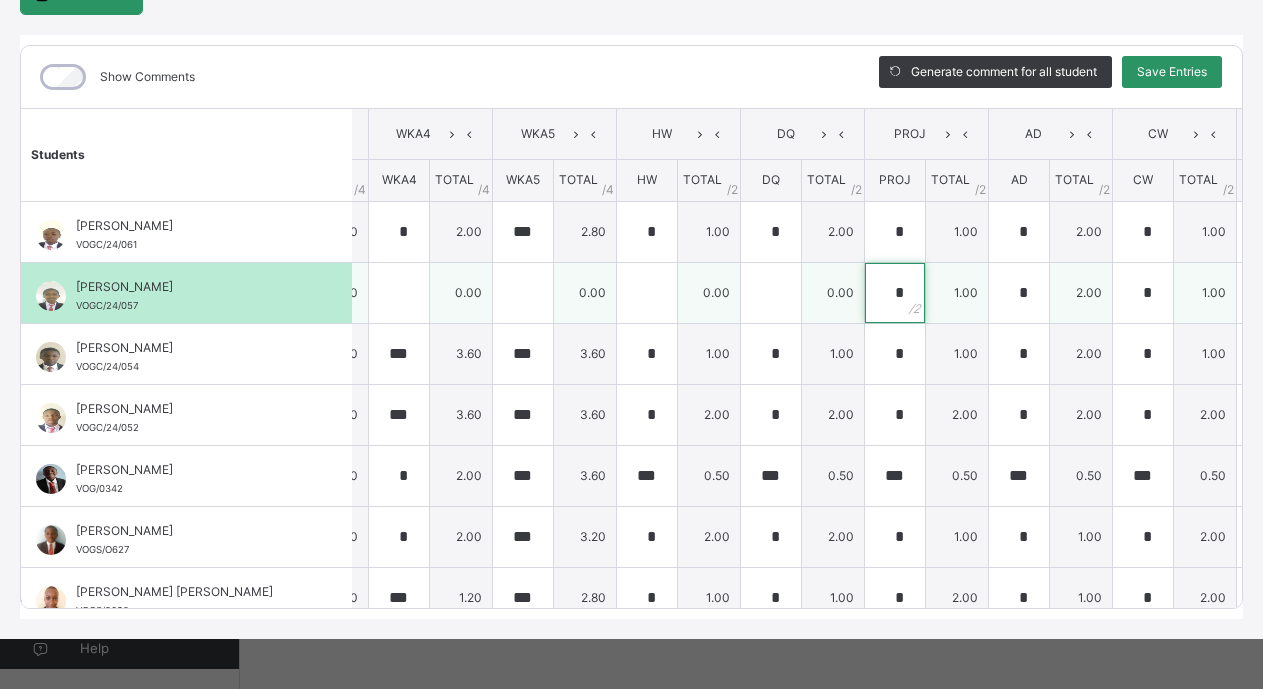 click on "*" at bounding box center [895, 293] 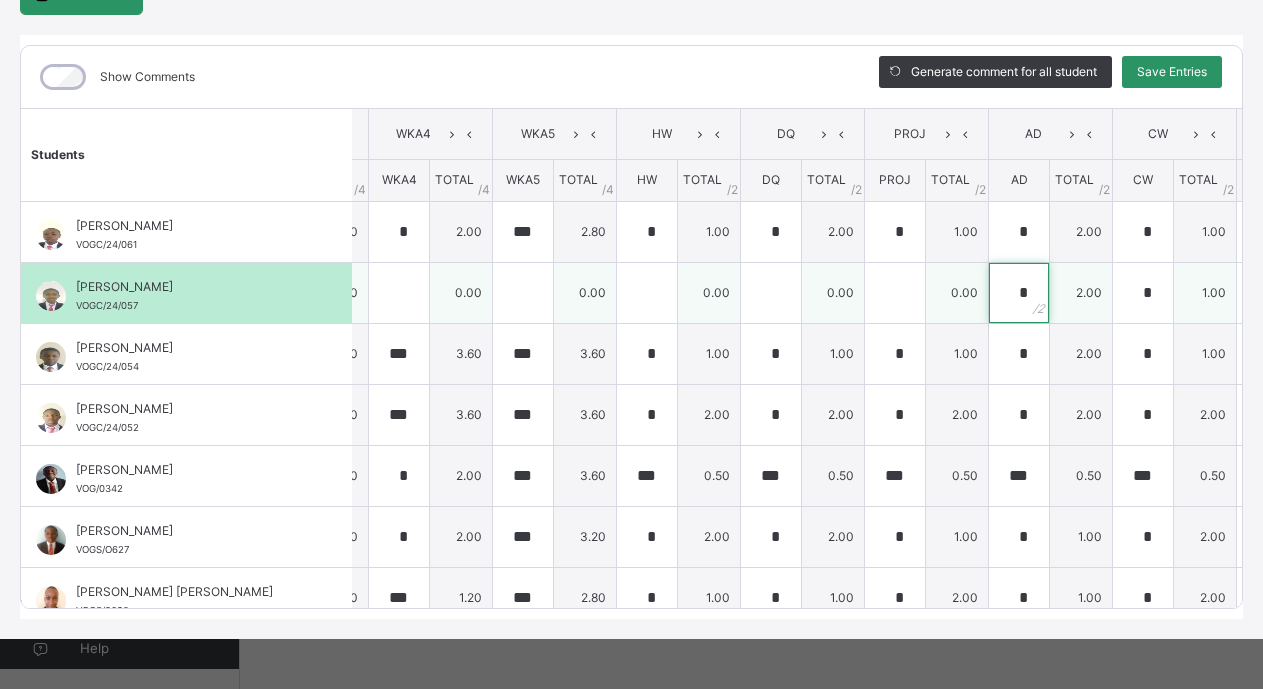 click on "*" at bounding box center (1019, 293) 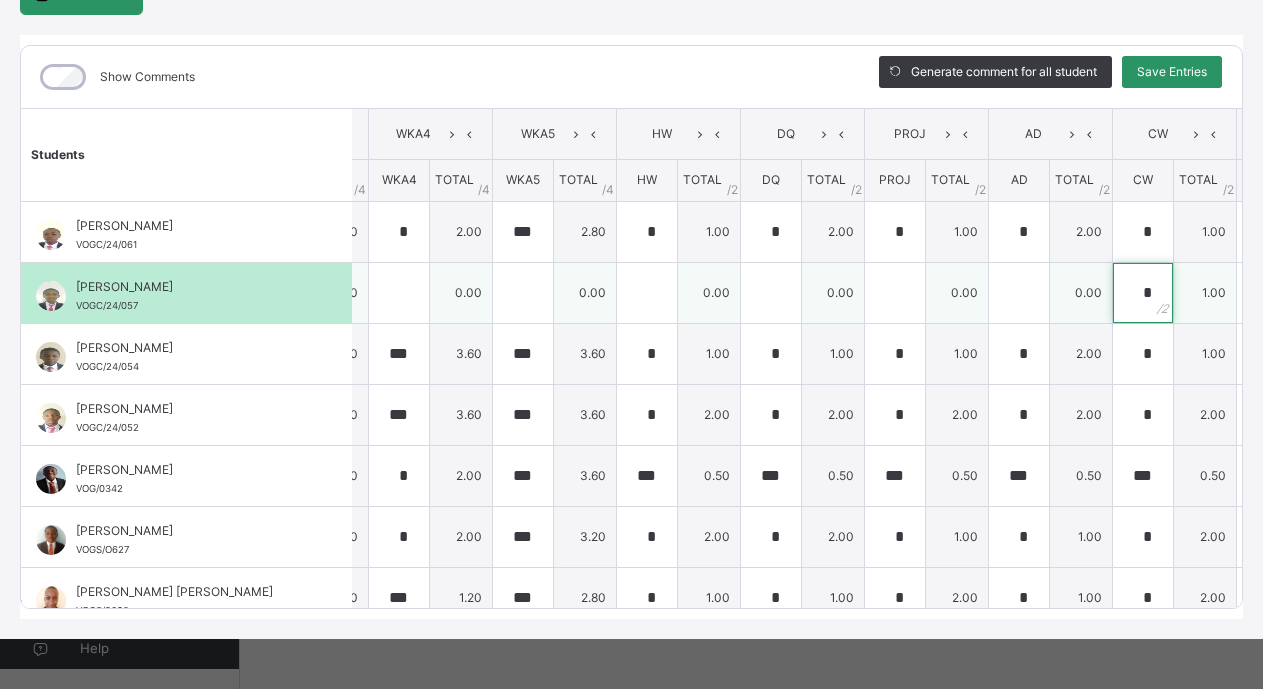 click on "*" at bounding box center [1143, 293] 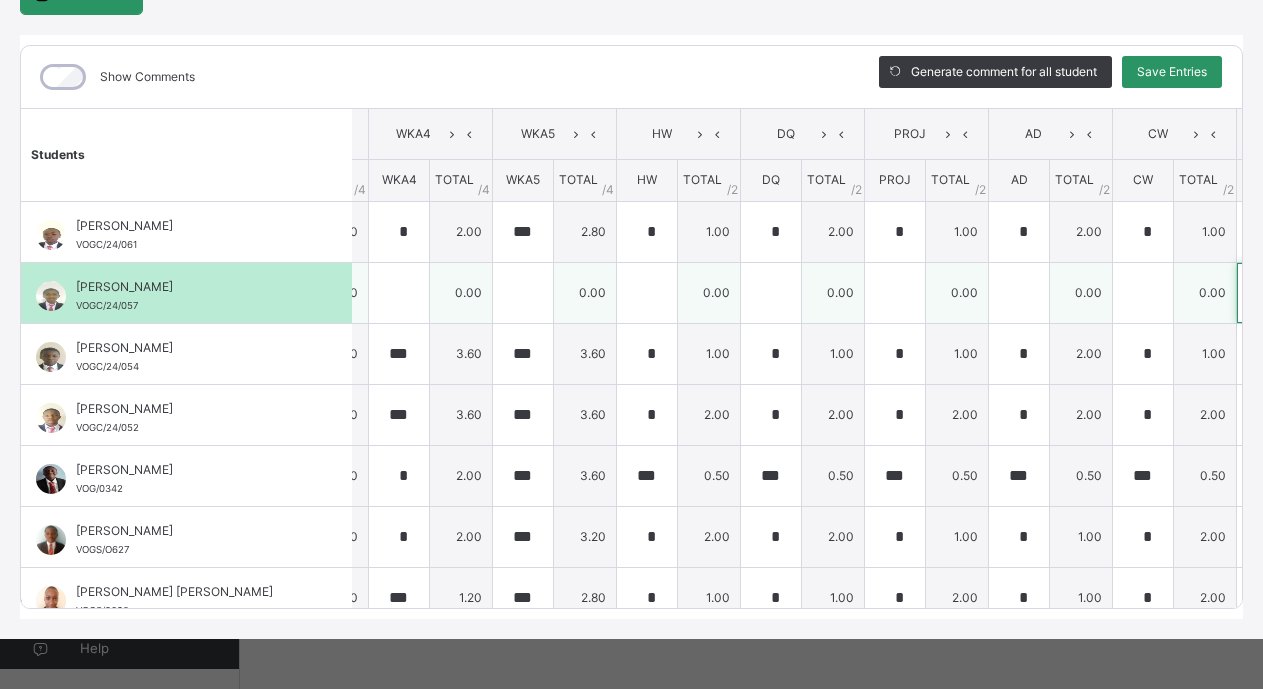 scroll, scrollTop: 0, scrollLeft: 695, axis: horizontal 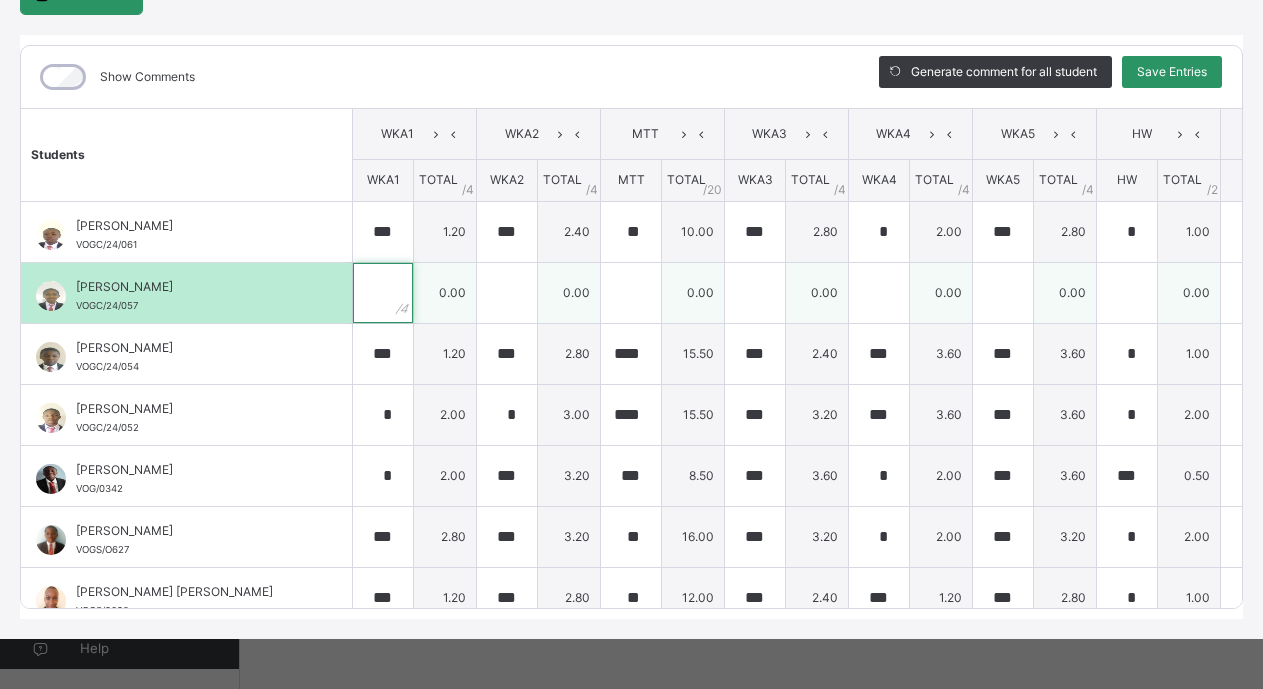 click at bounding box center [383, 293] 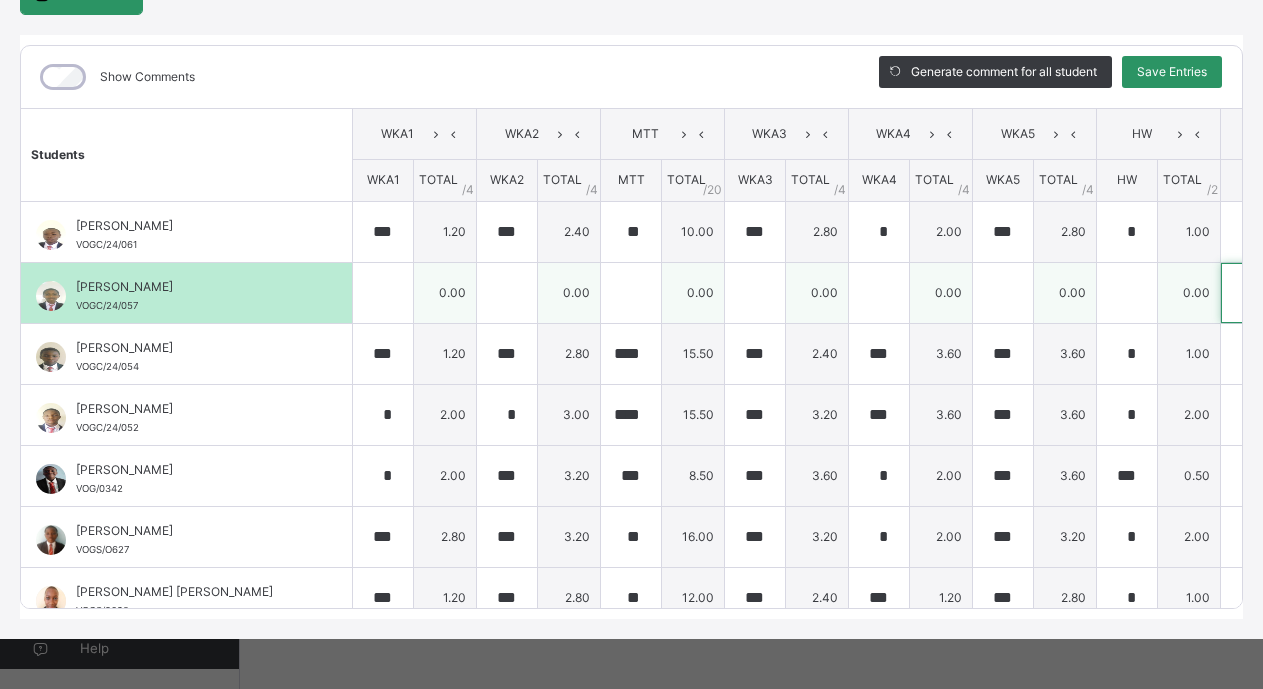 scroll, scrollTop: 0, scrollLeft: 646, axis: horizontal 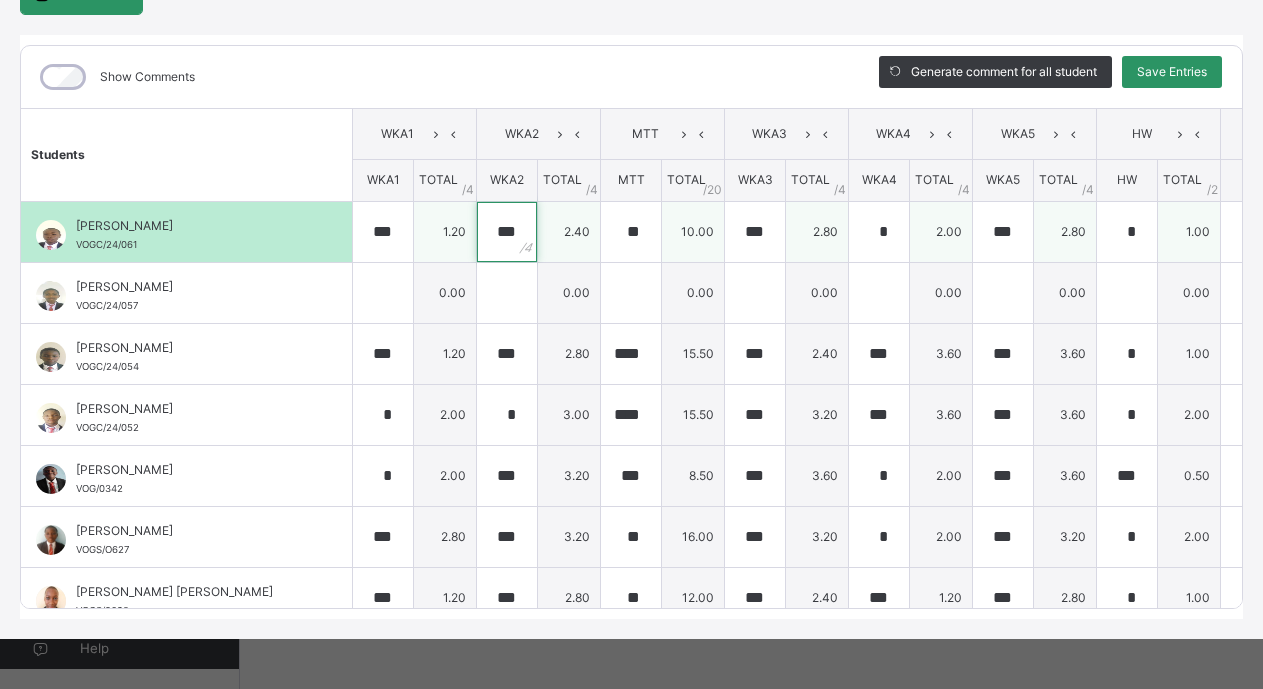 click on "***" at bounding box center (507, 232) 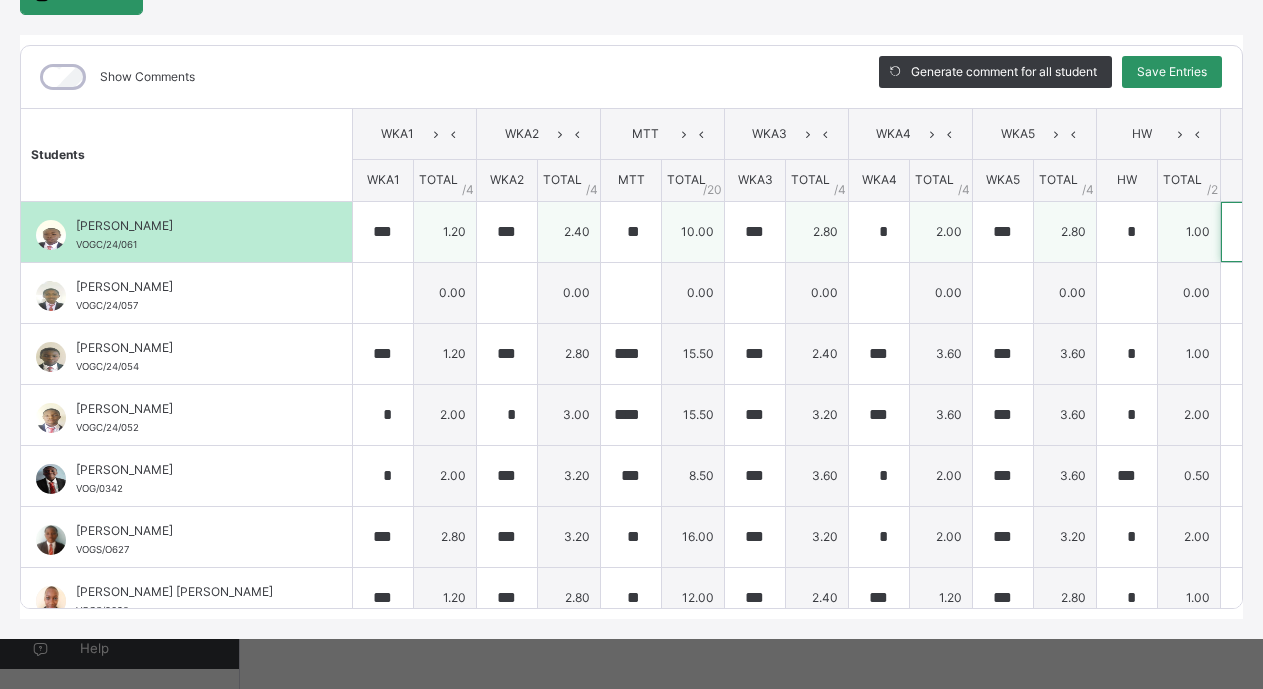 scroll, scrollTop: 0, scrollLeft: 646, axis: horizontal 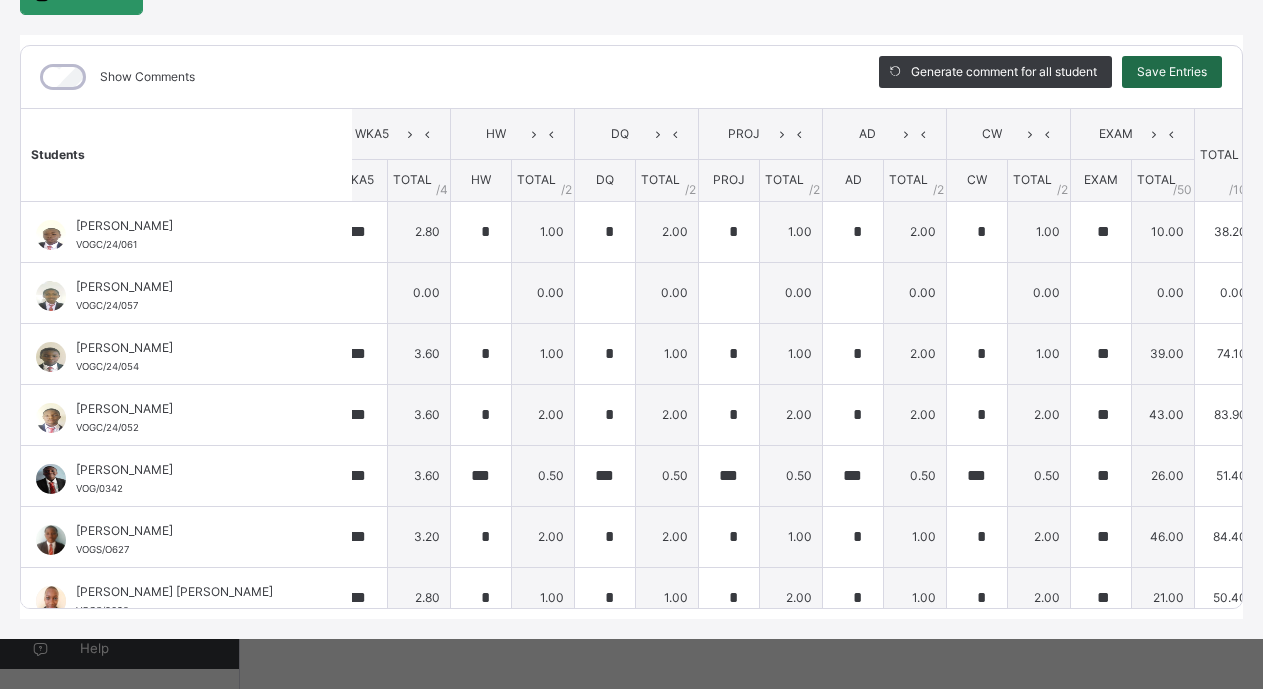 click on "Save Entries" at bounding box center (1172, 72) 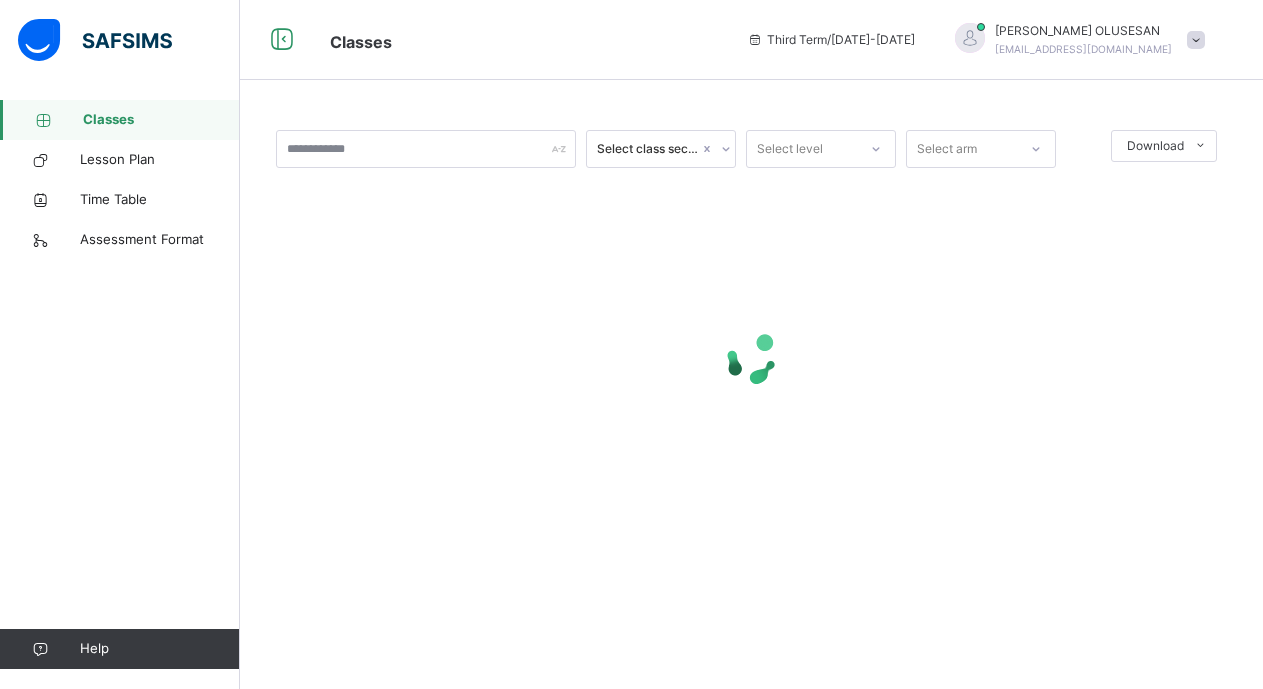 scroll, scrollTop: 0, scrollLeft: 0, axis: both 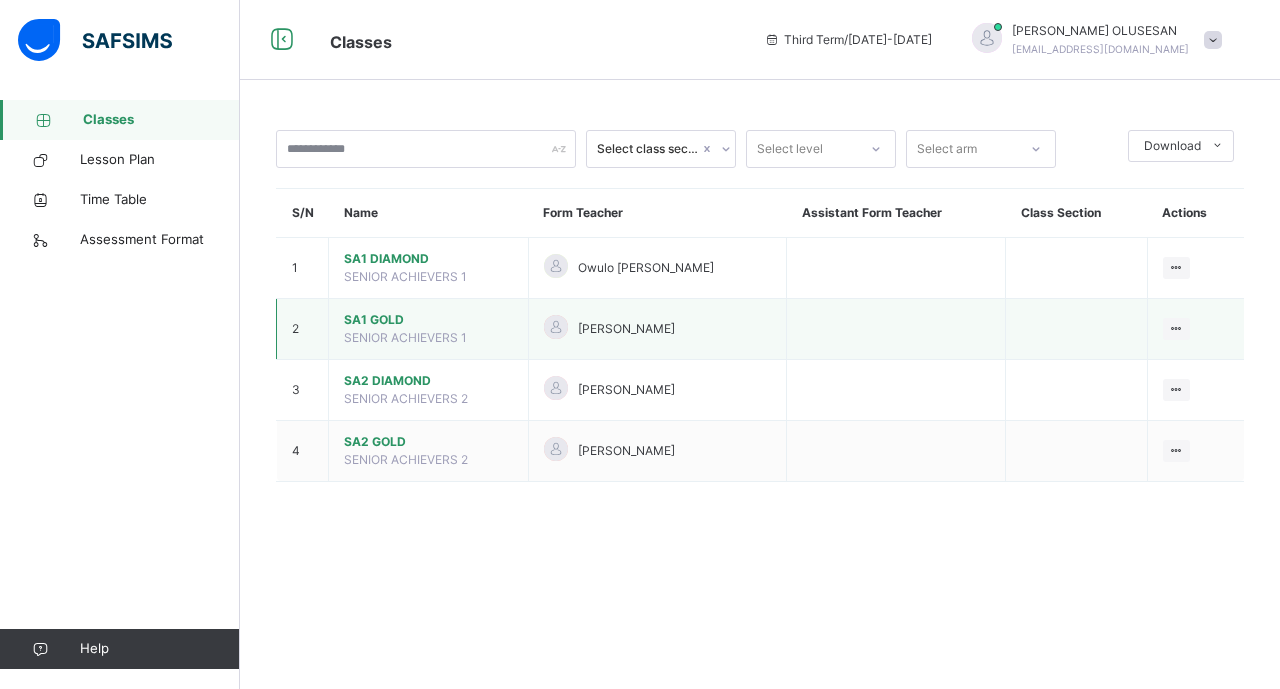 click on "SA1   GOLD" at bounding box center [428, 320] 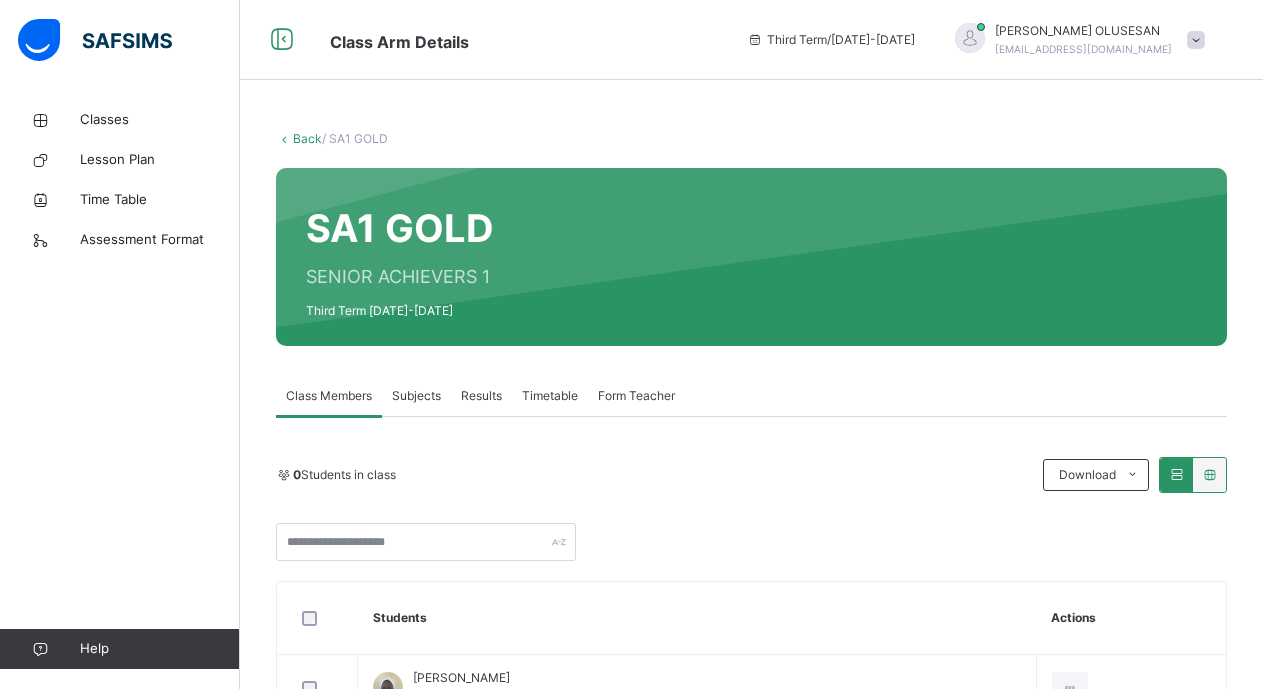 click on "Subjects" at bounding box center [416, 396] 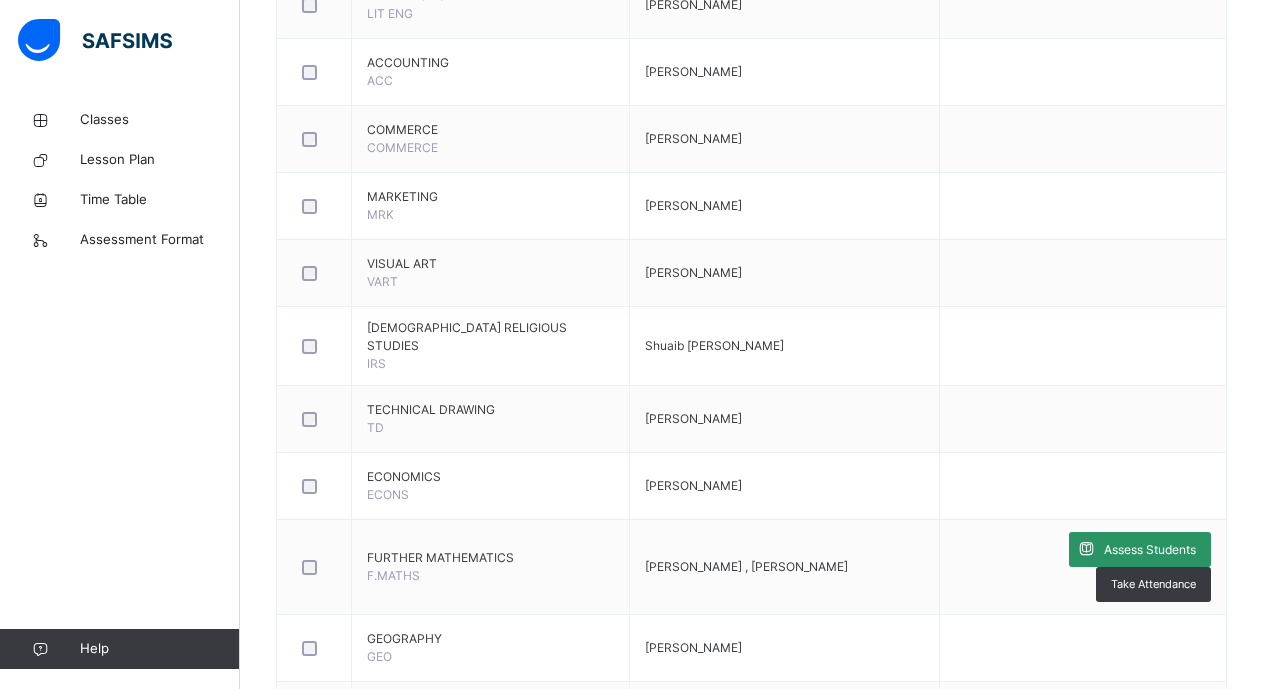 scroll, scrollTop: 1247, scrollLeft: 0, axis: vertical 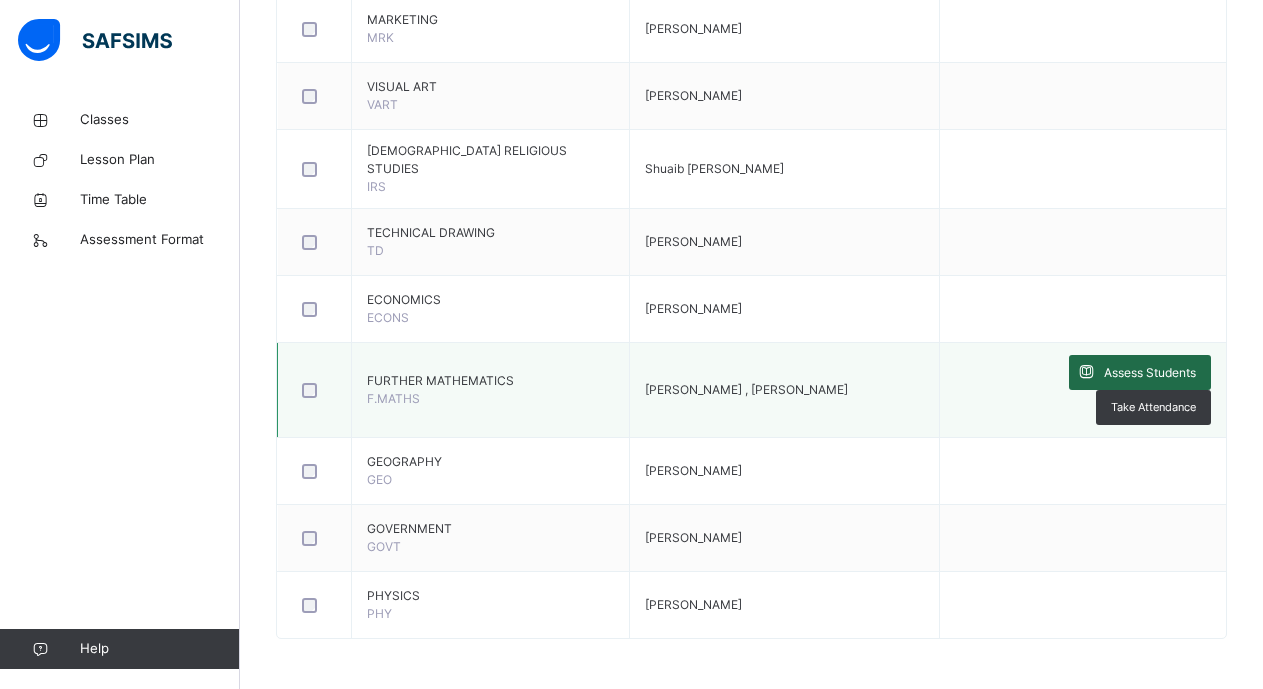 click on "Assess Students" at bounding box center [1150, 373] 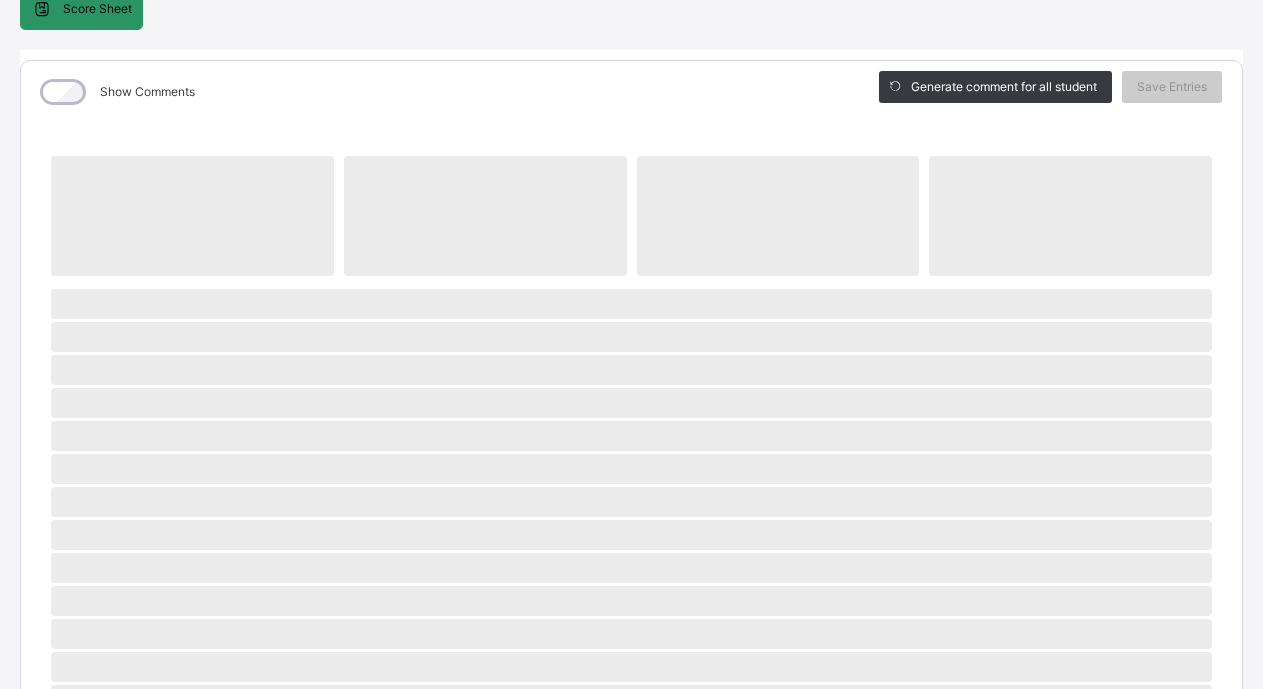 scroll, scrollTop: 153, scrollLeft: 0, axis: vertical 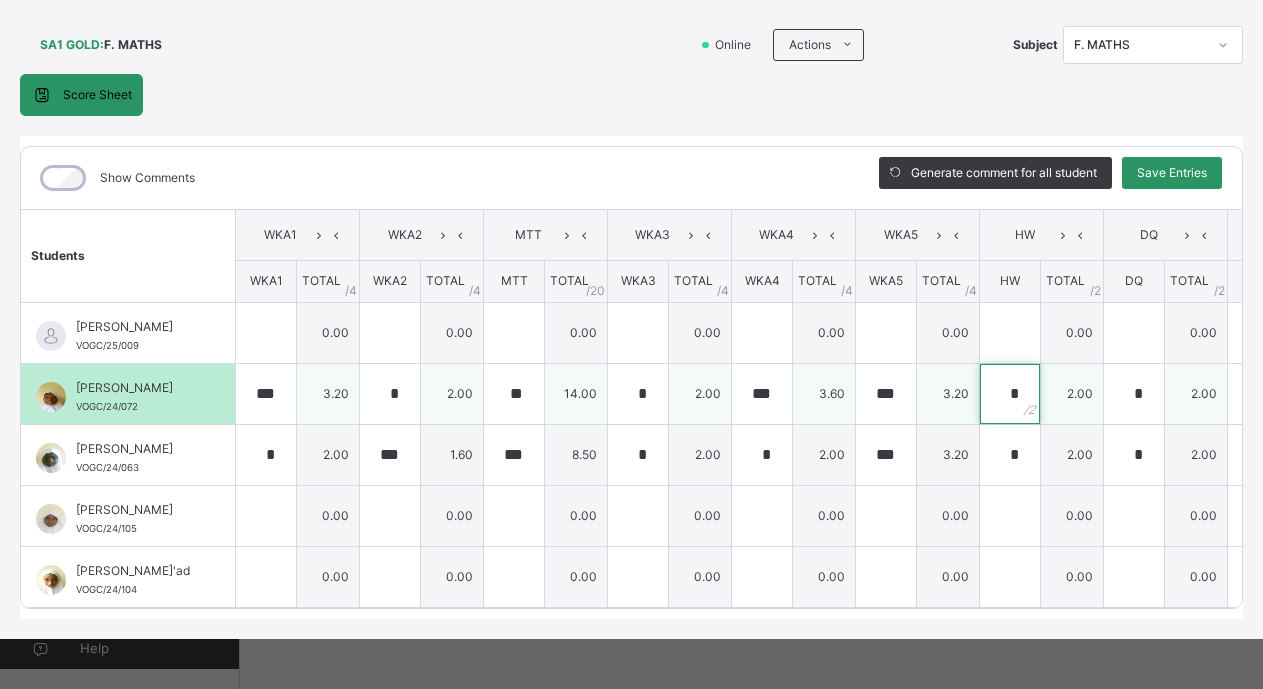 click on "*" at bounding box center (1010, 394) 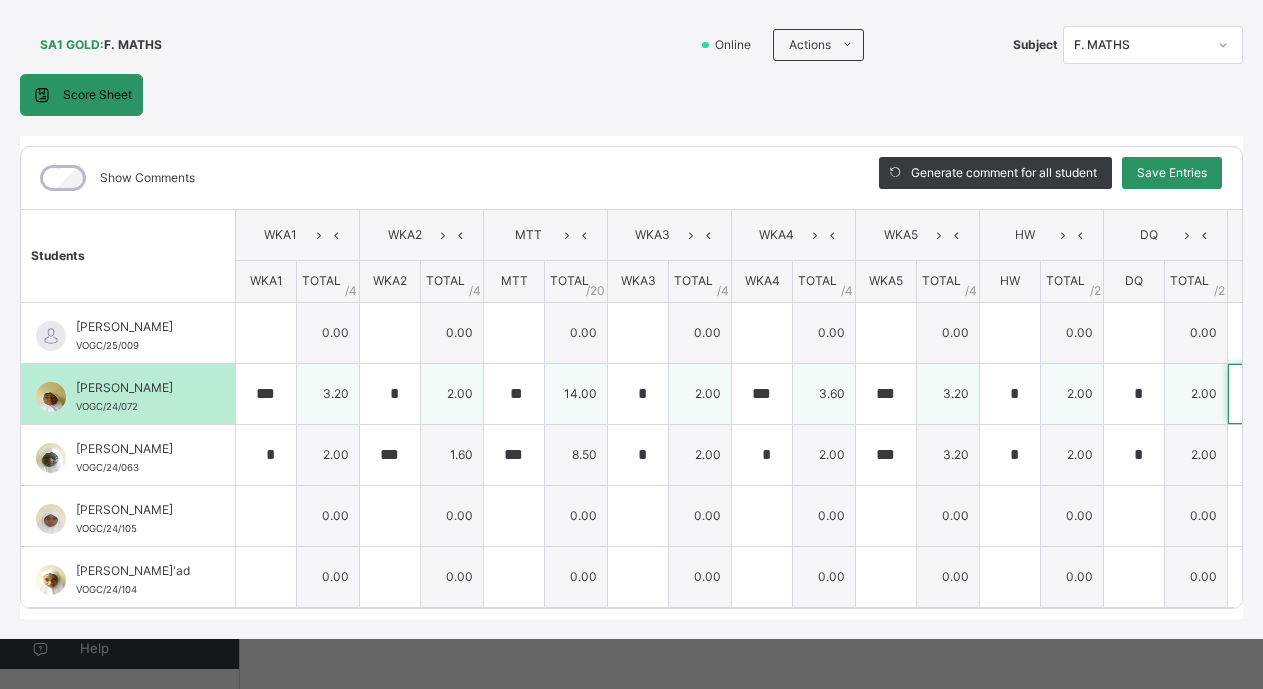 scroll, scrollTop: 0, scrollLeft: 569, axis: horizontal 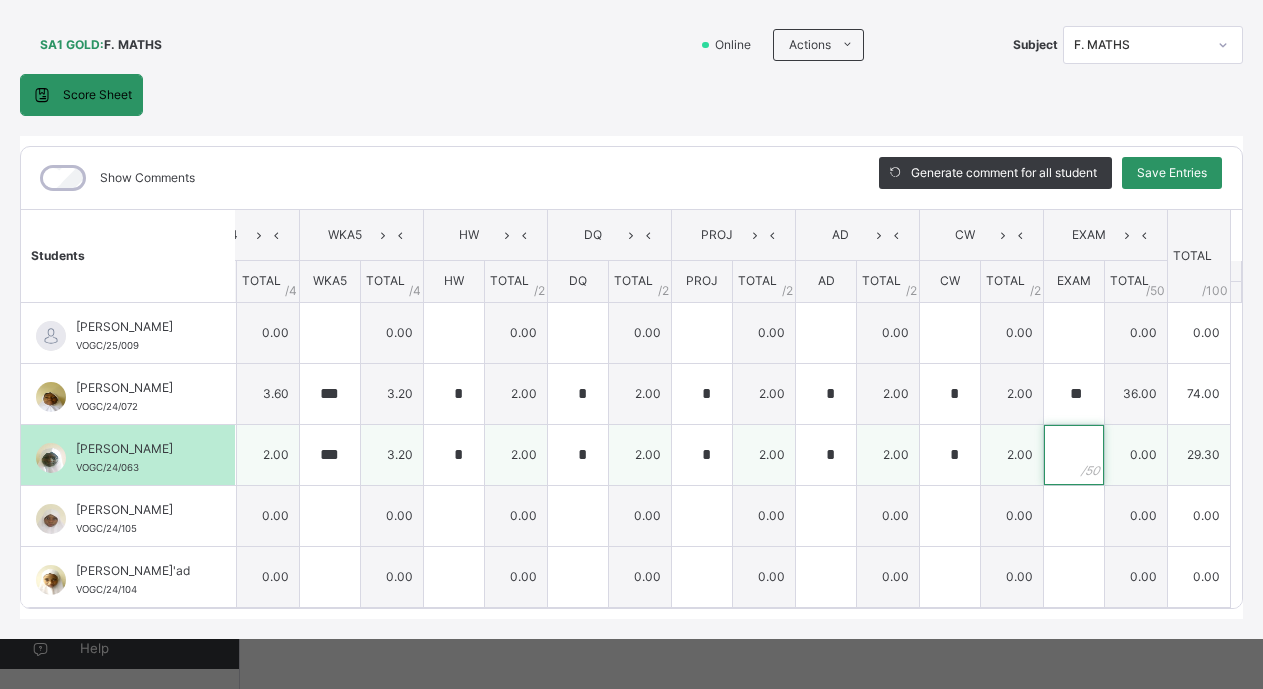 click at bounding box center (1074, 455) 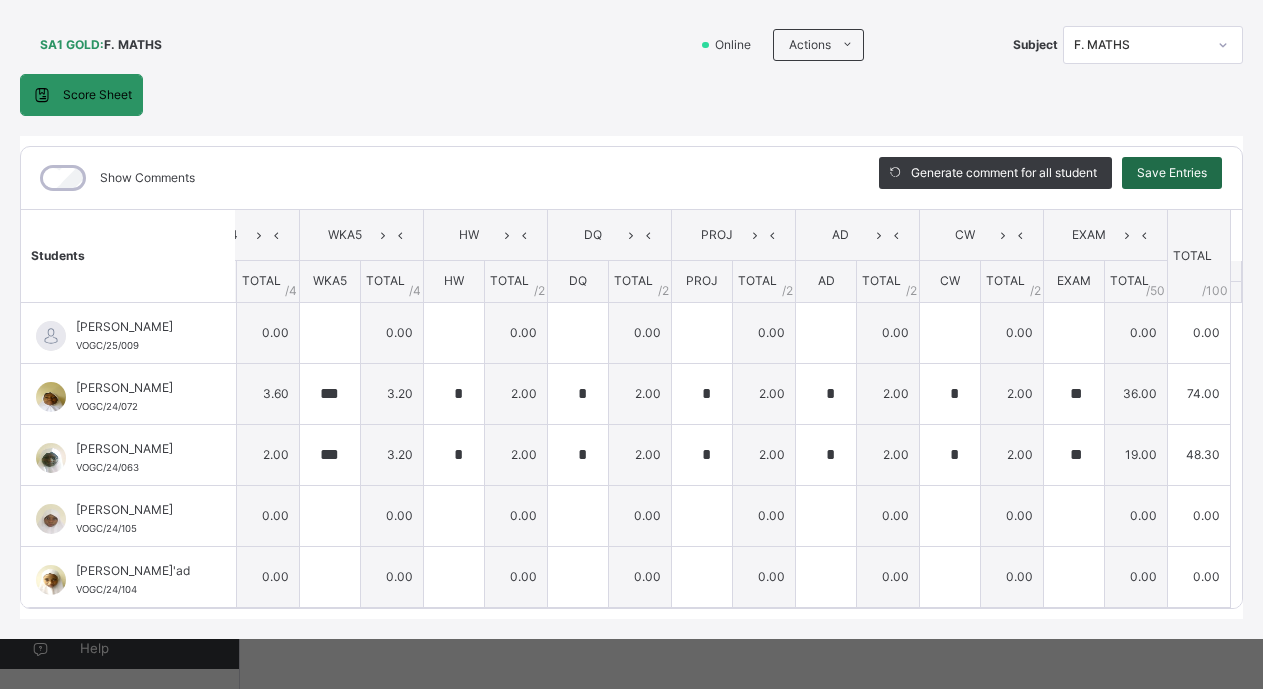 click on "Save Entries" at bounding box center [1172, 173] 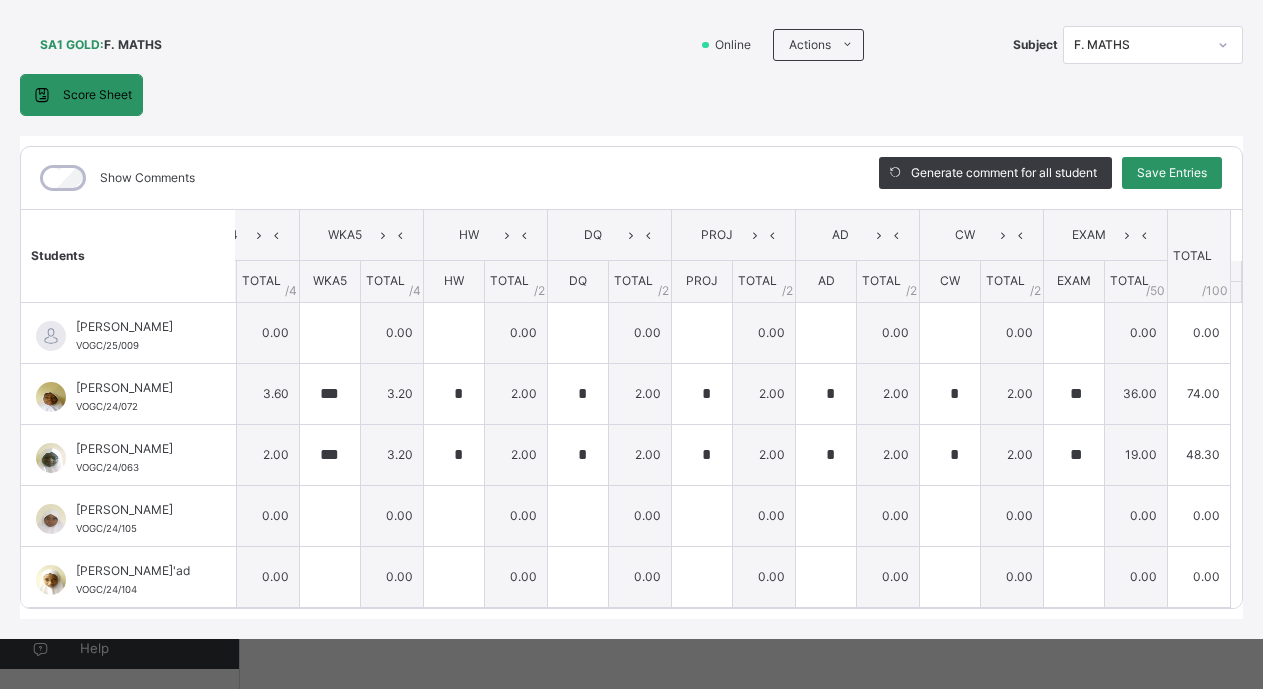 scroll, scrollTop: 0, scrollLeft: 569, axis: horizontal 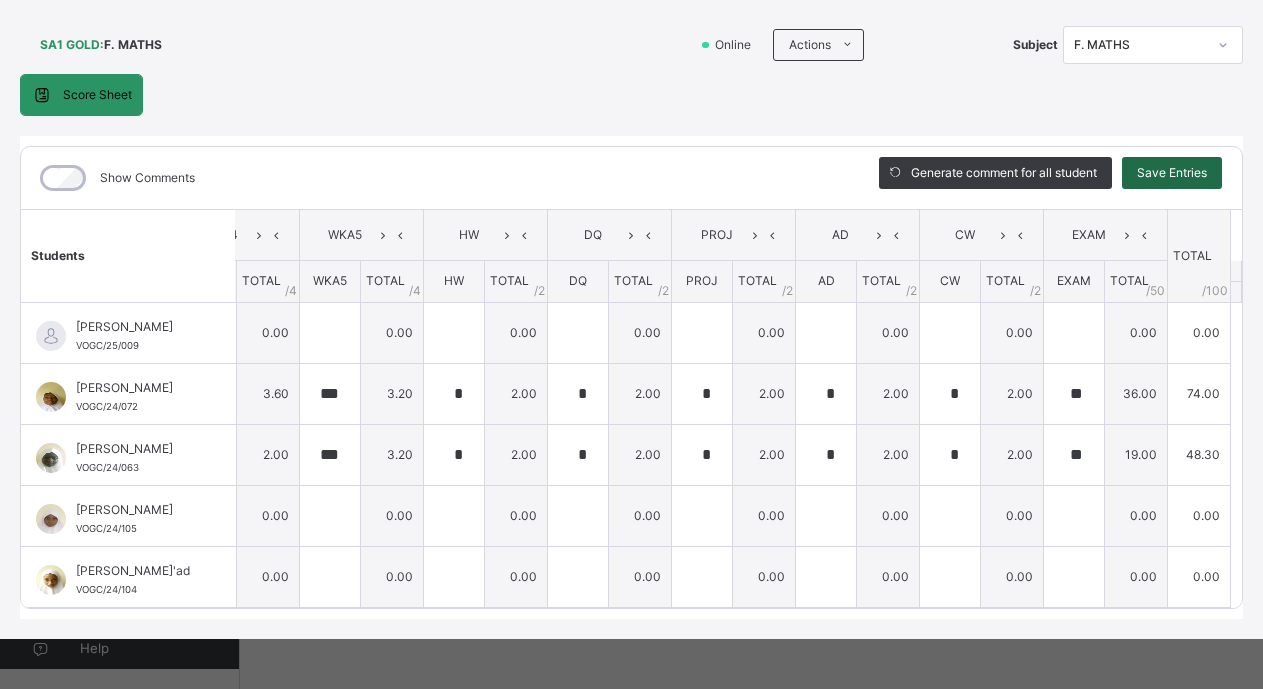 click on "Save Entries" at bounding box center (1172, 173) 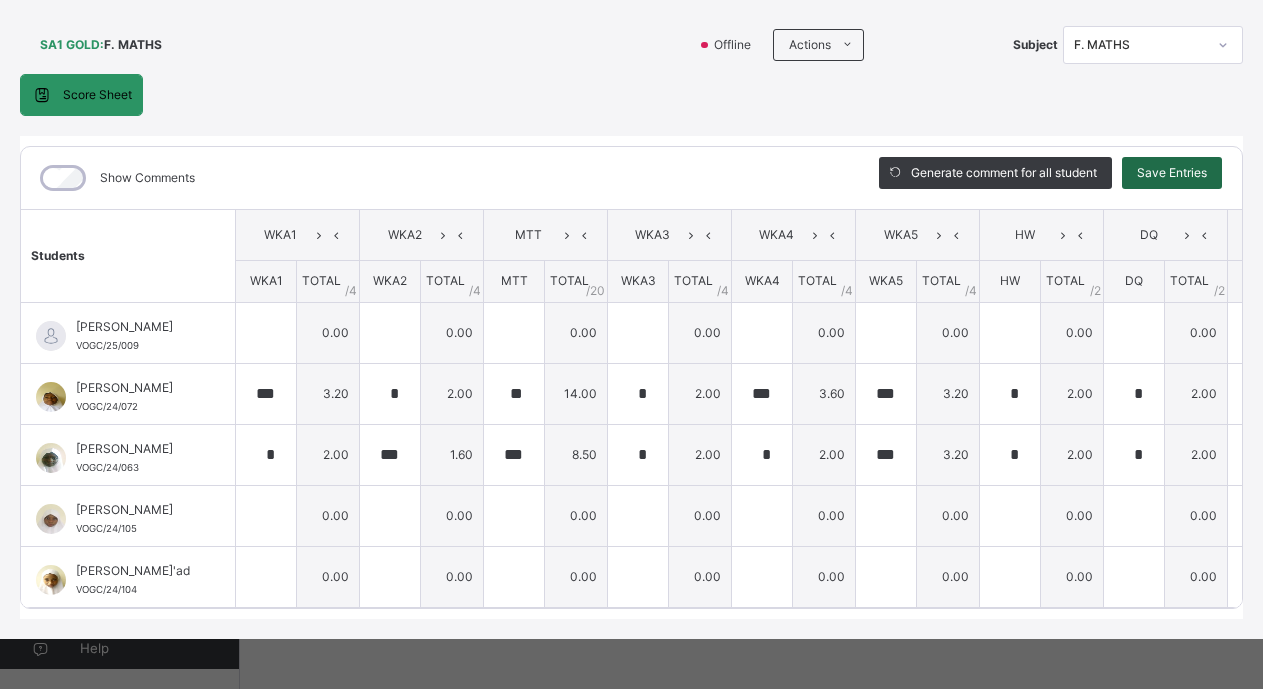 click on "Save Entries" at bounding box center (1172, 173) 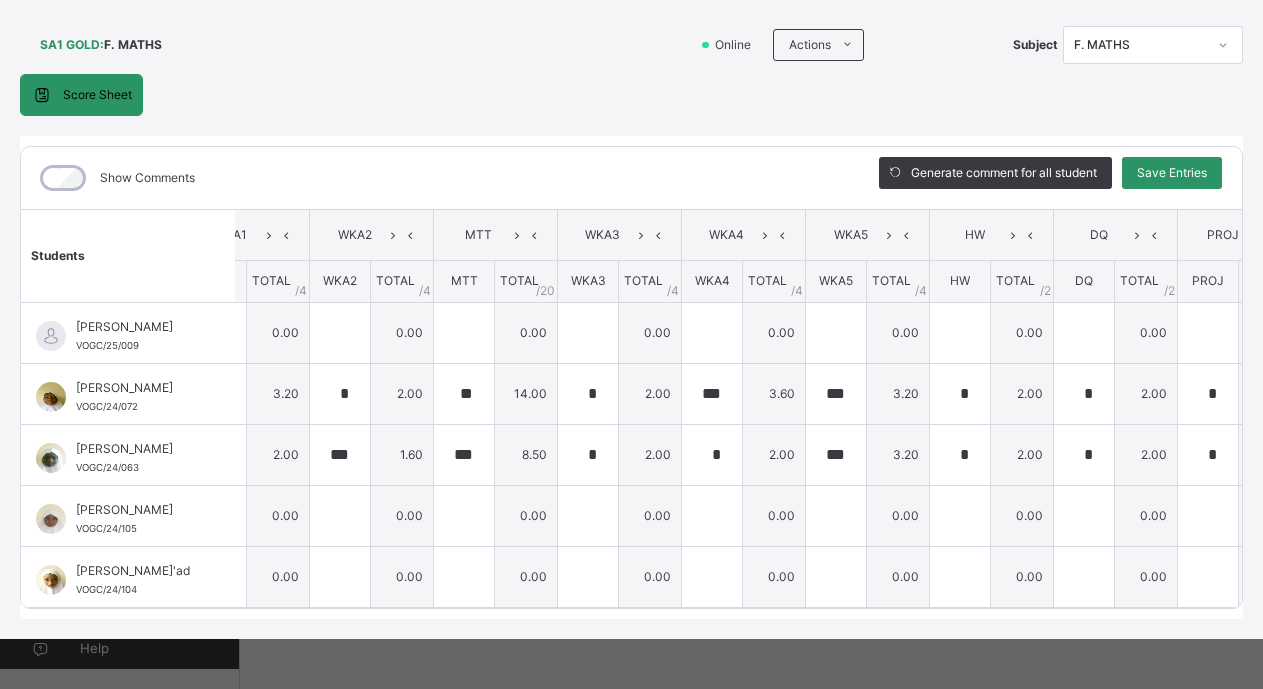 scroll, scrollTop: 0, scrollLeft: 0, axis: both 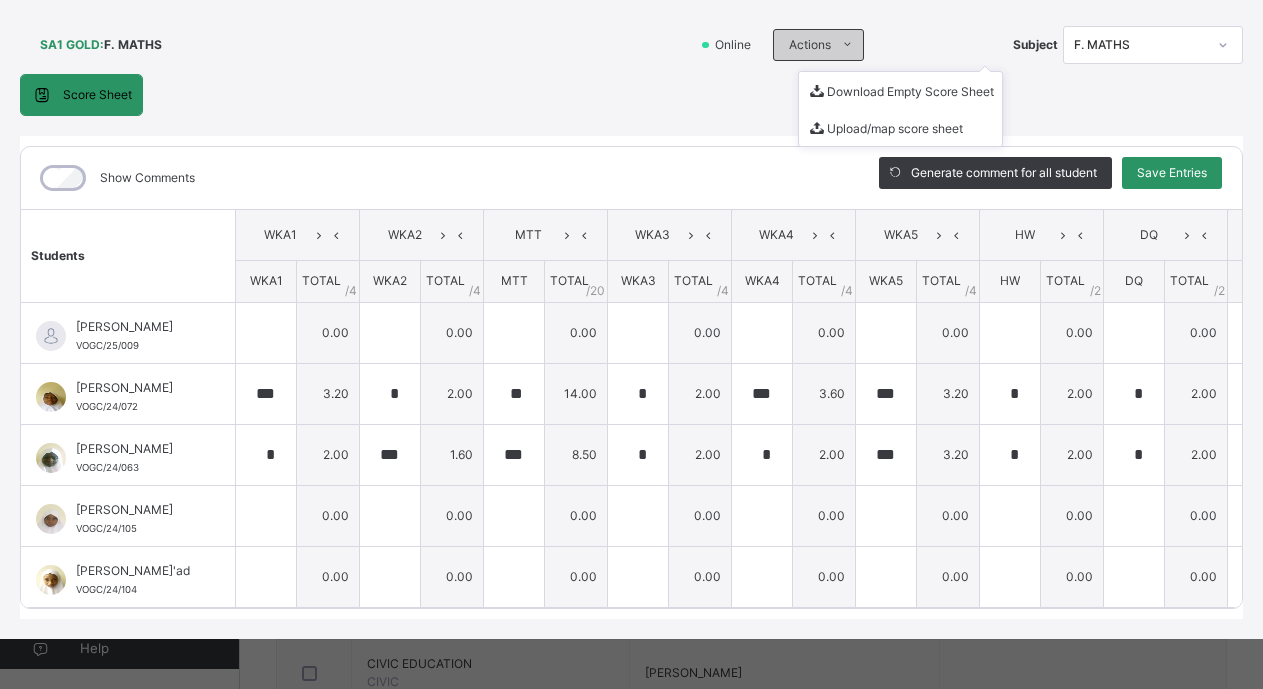 click at bounding box center (847, 45) 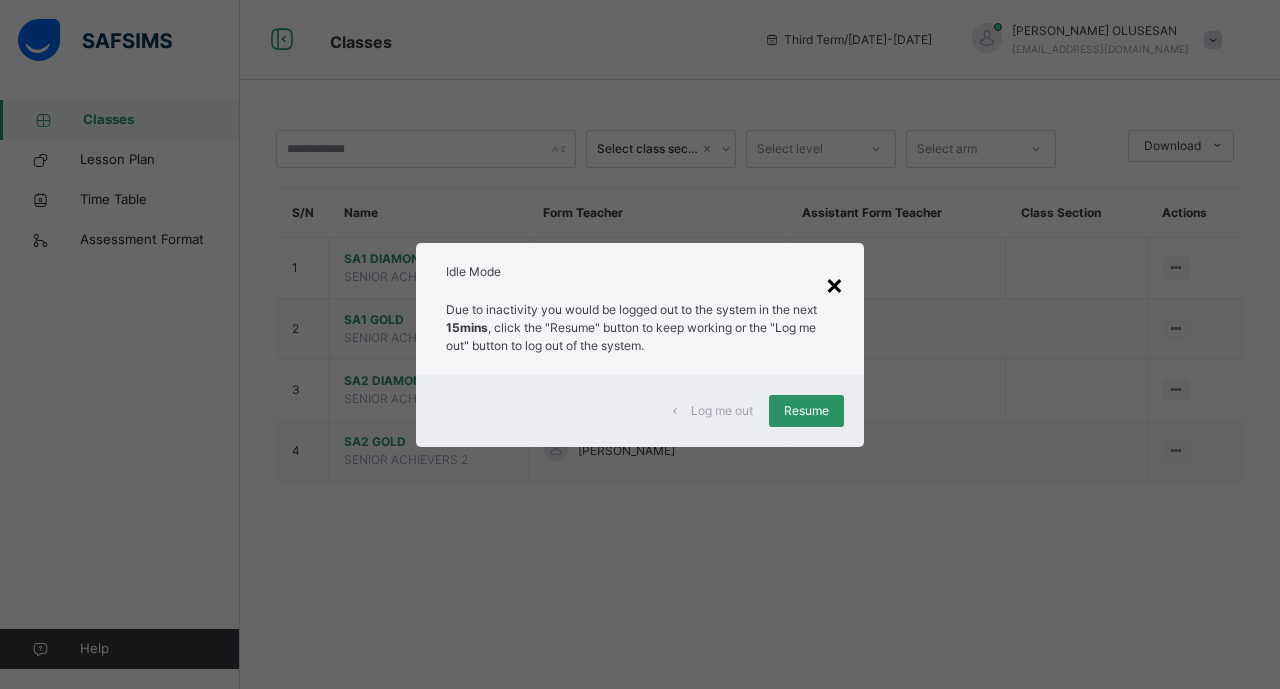 click on "×" at bounding box center [834, 284] 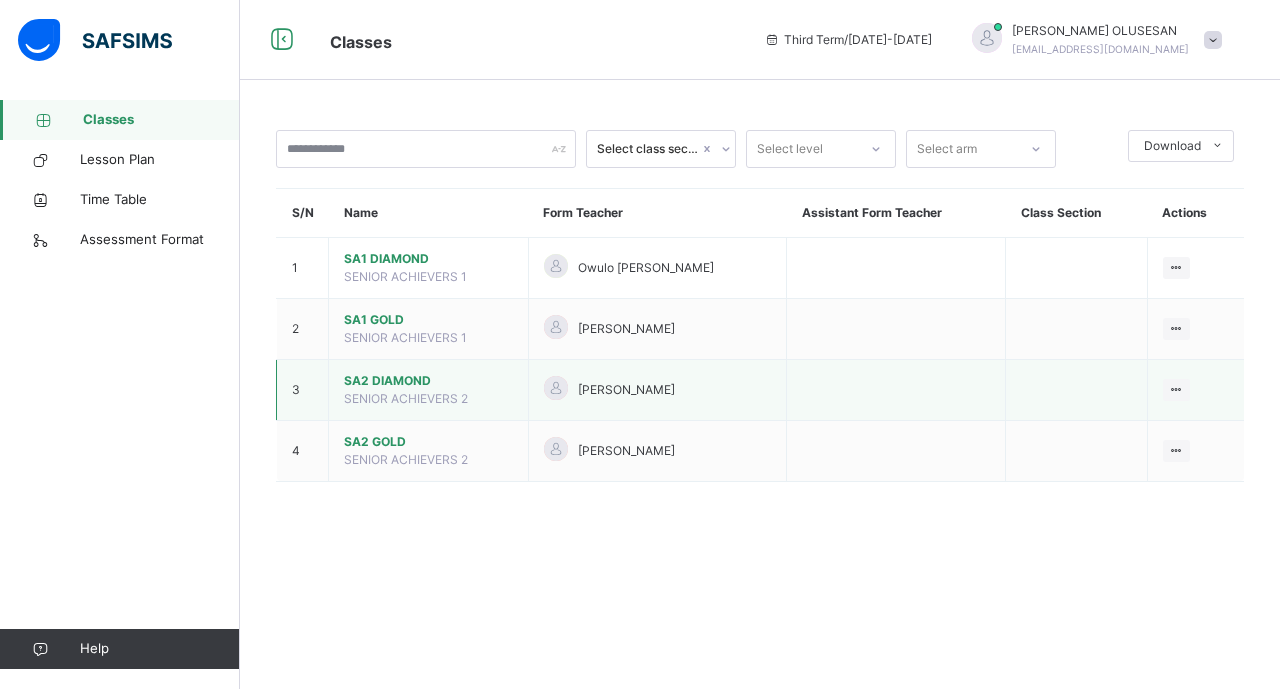 click on "SA2   DIAMOND" at bounding box center [428, 381] 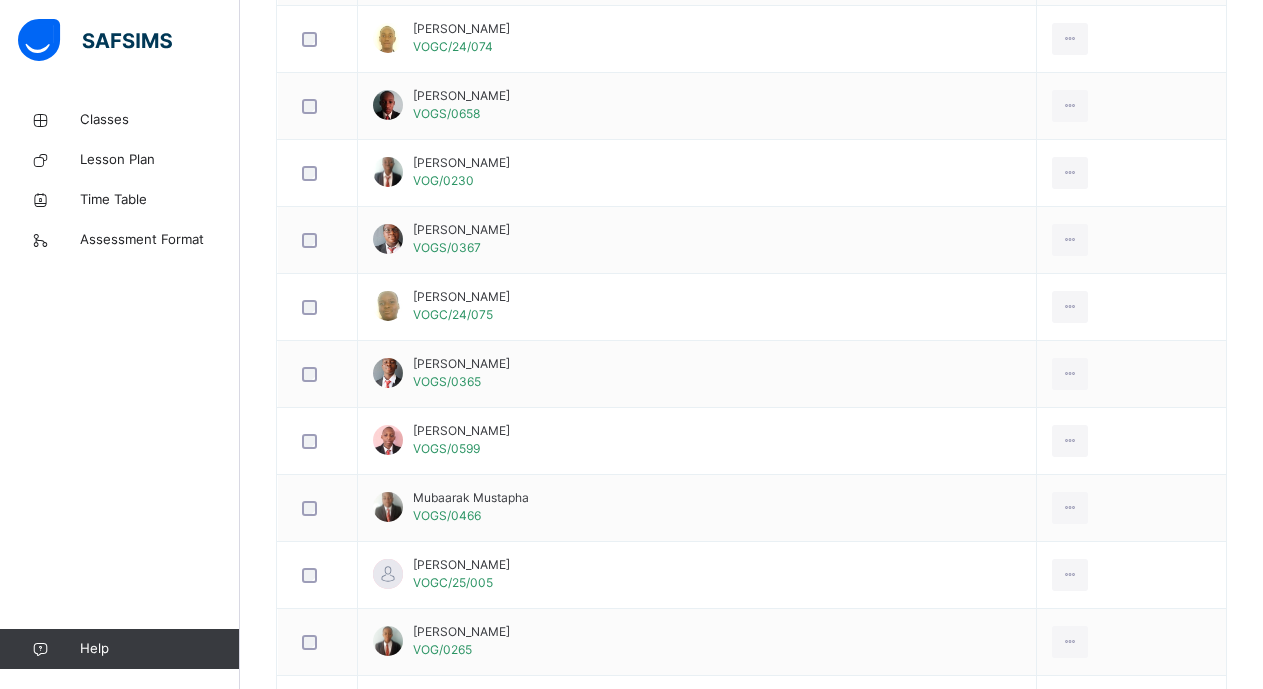 scroll, scrollTop: 1240, scrollLeft: 0, axis: vertical 